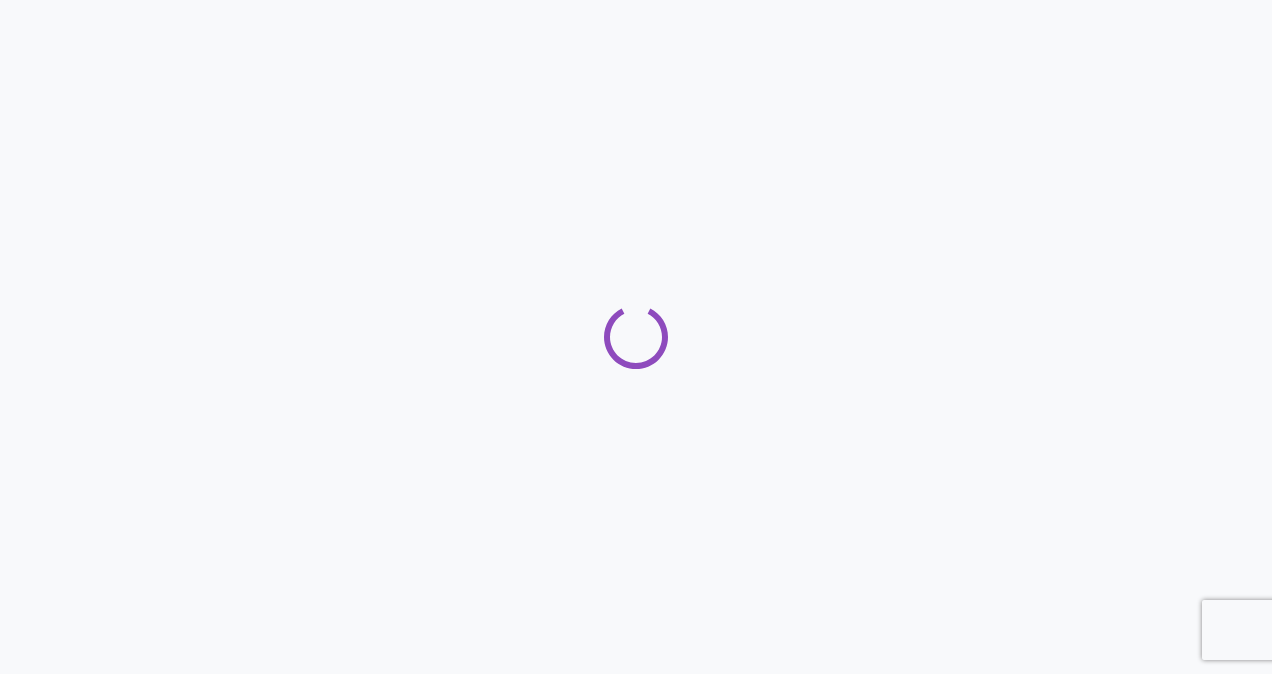 scroll, scrollTop: 0, scrollLeft: 0, axis: both 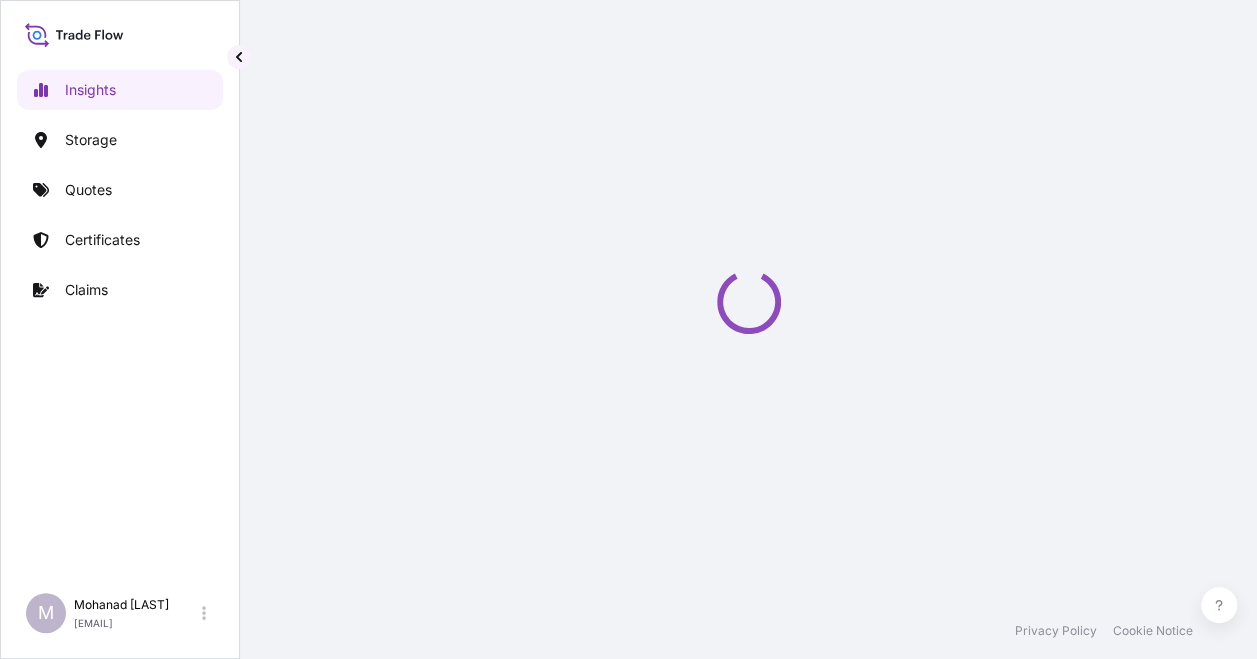 select on "2025" 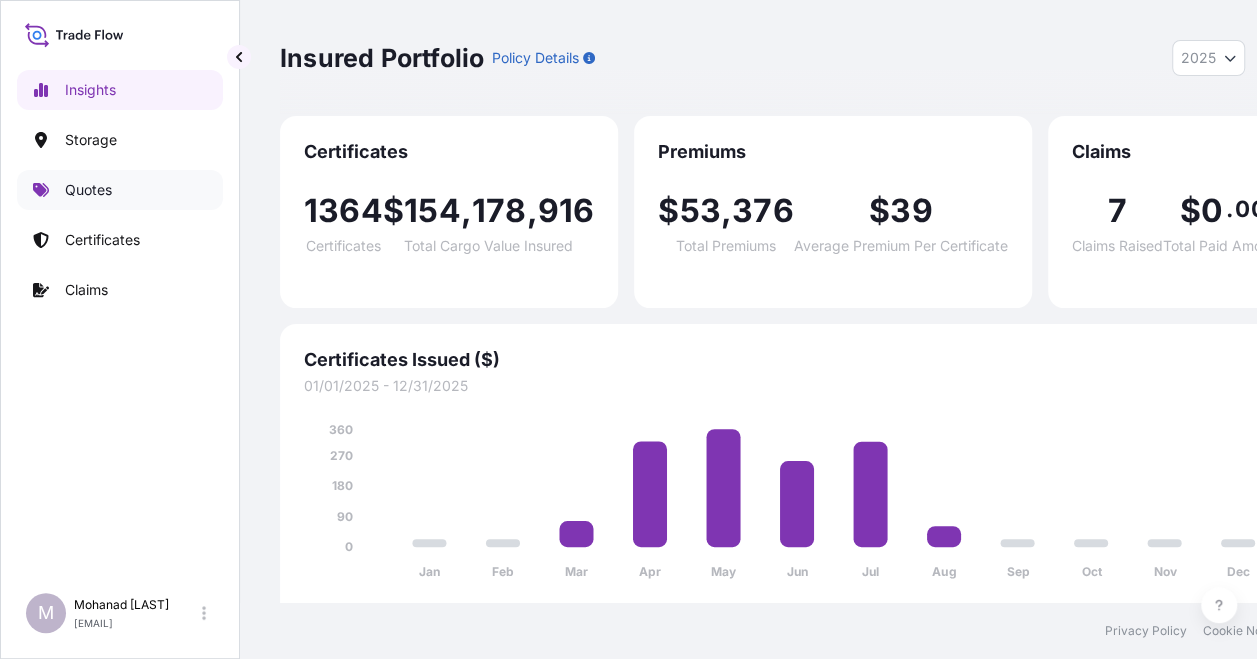 click on "Quotes" at bounding box center [120, 190] 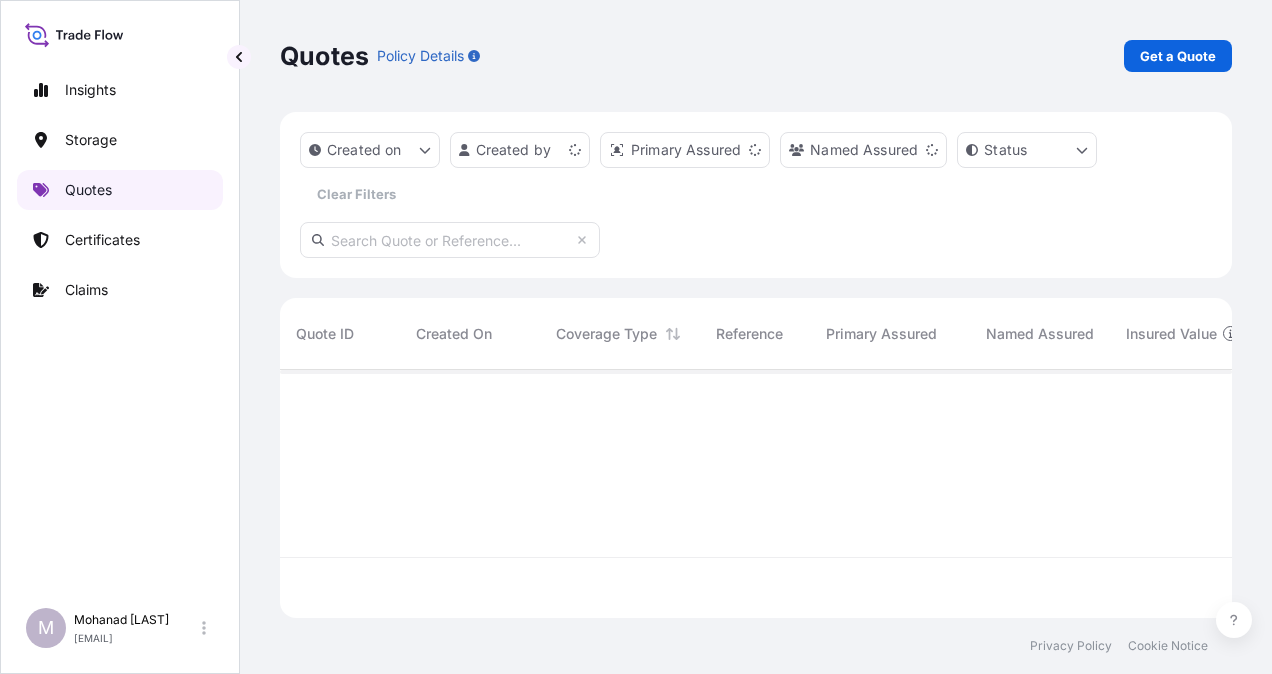 scroll, scrollTop: 16, scrollLeft: 16, axis: both 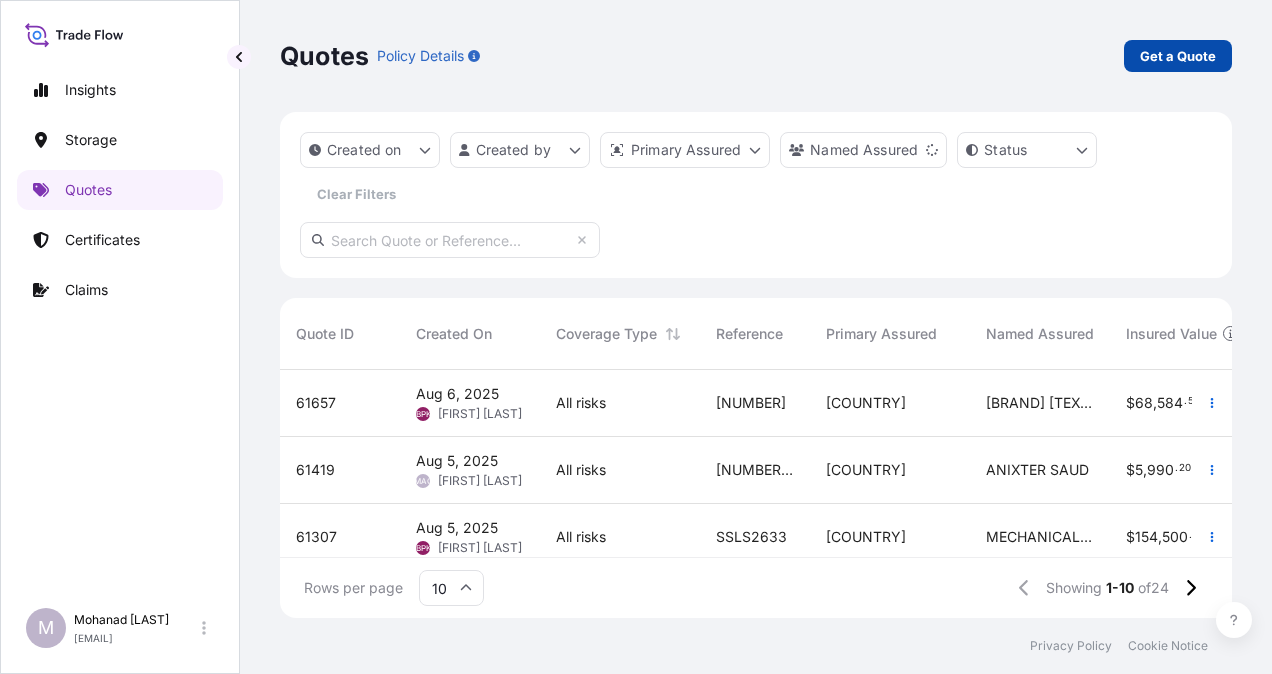 click on "Get a Quote" at bounding box center [1178, 56] 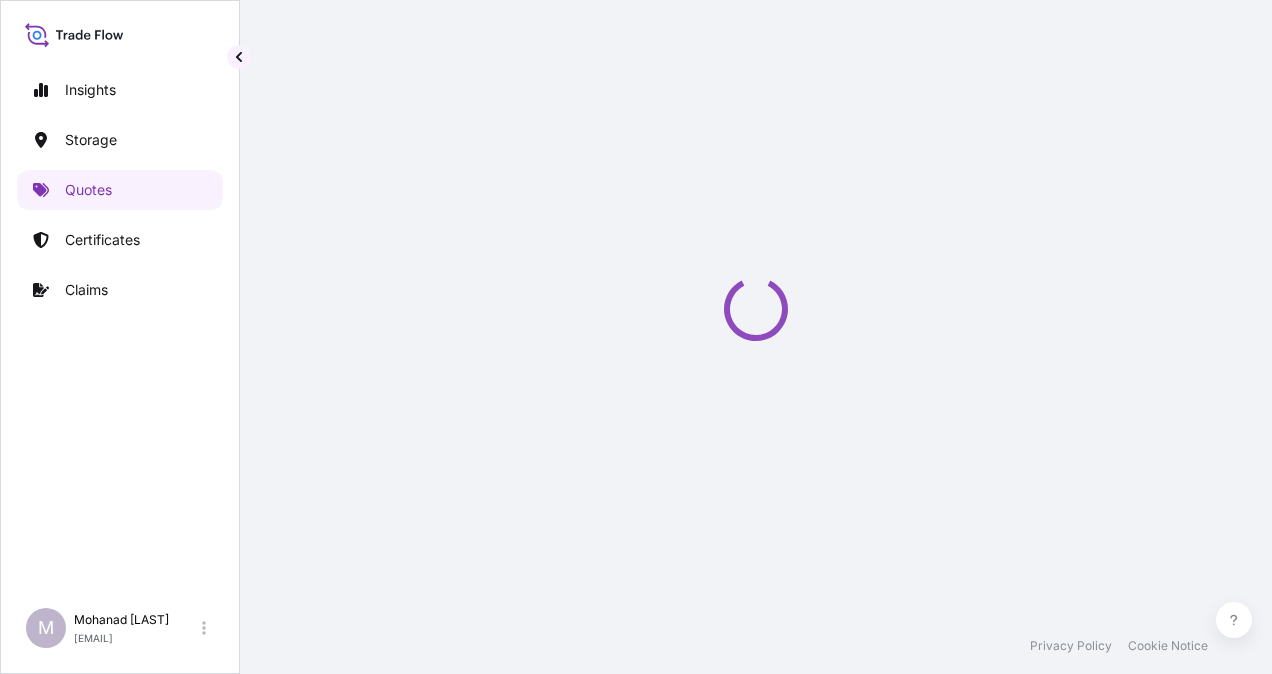 select on "Water" 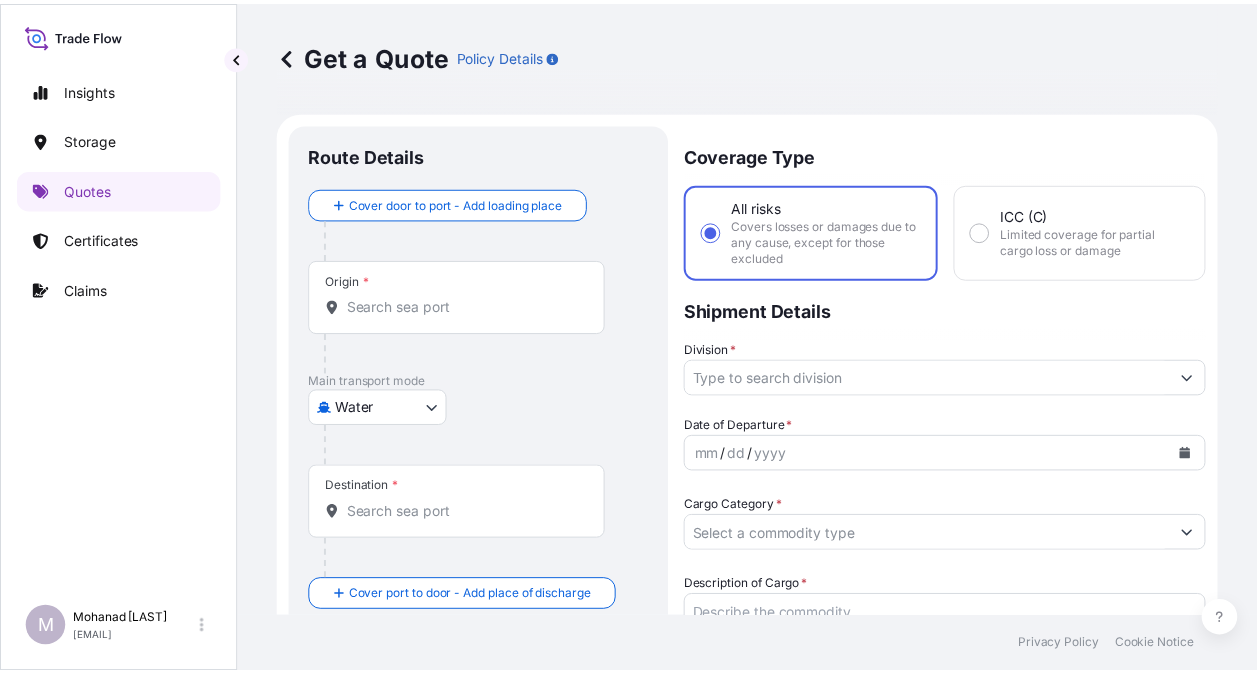 scroll, scrollTop: 32, scrollLeft: 0, axis: vertical 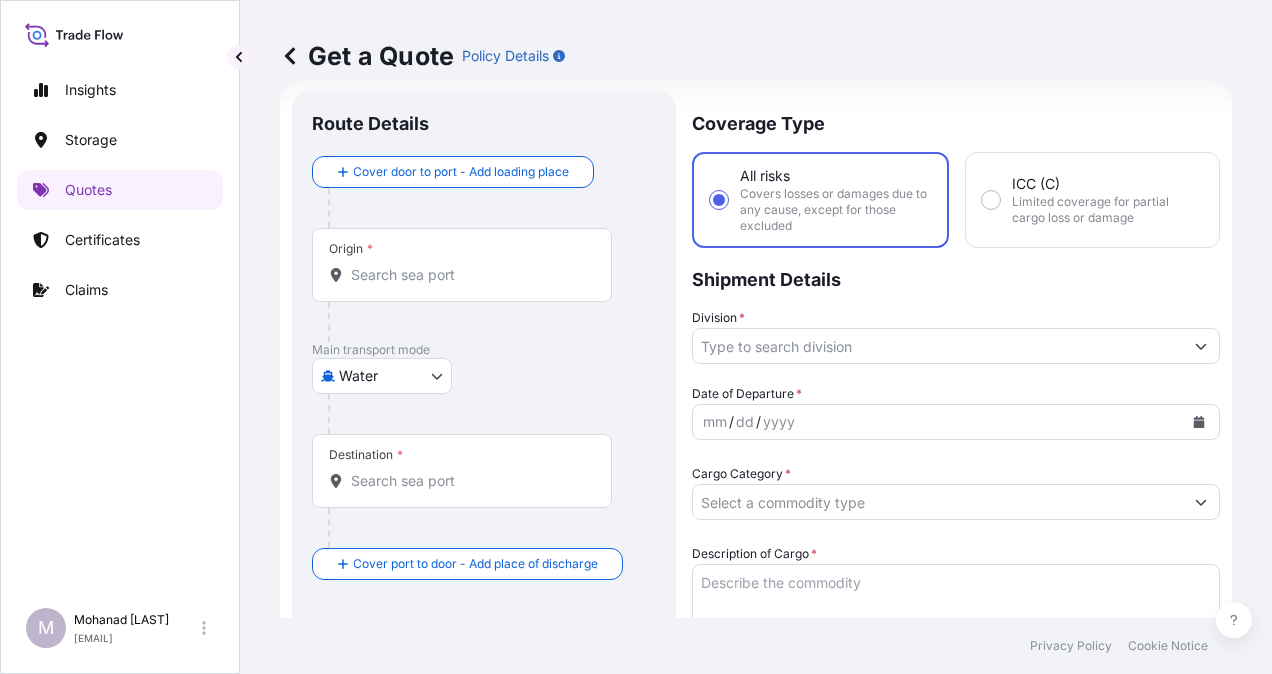 click on "Origin *" at bounding box center (469, 275) 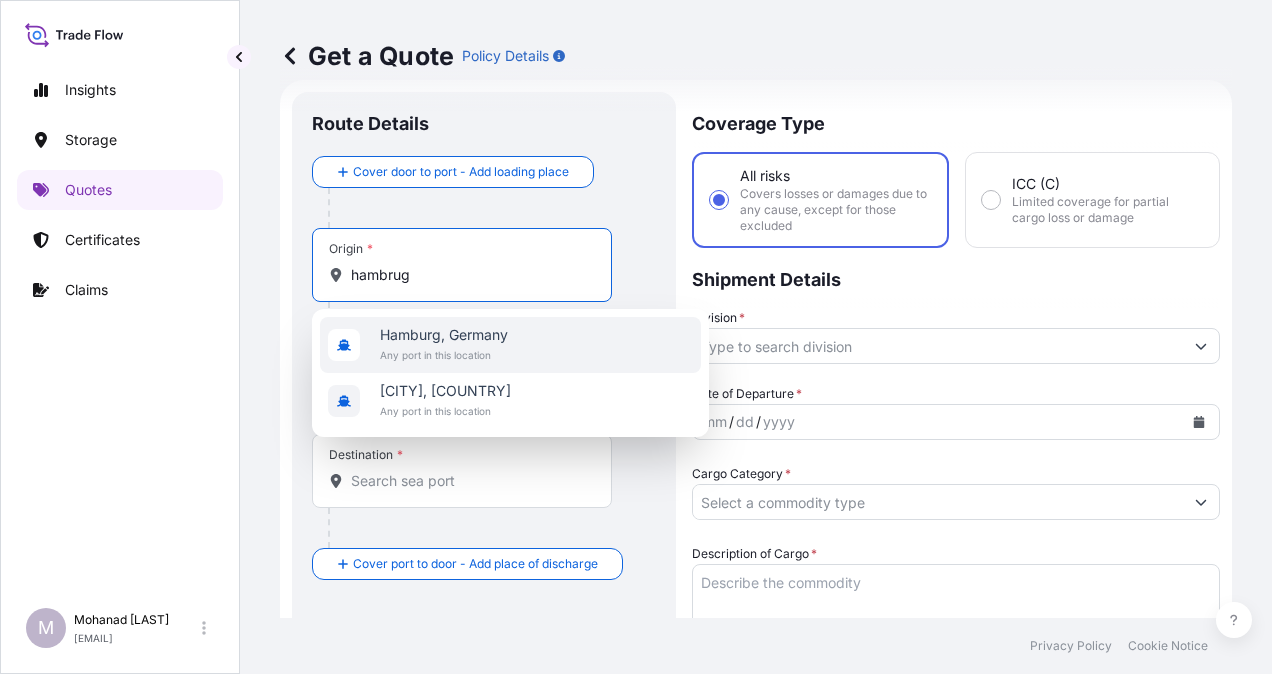 click on "Hamburg, Germany" at bounding box center [444, 335] 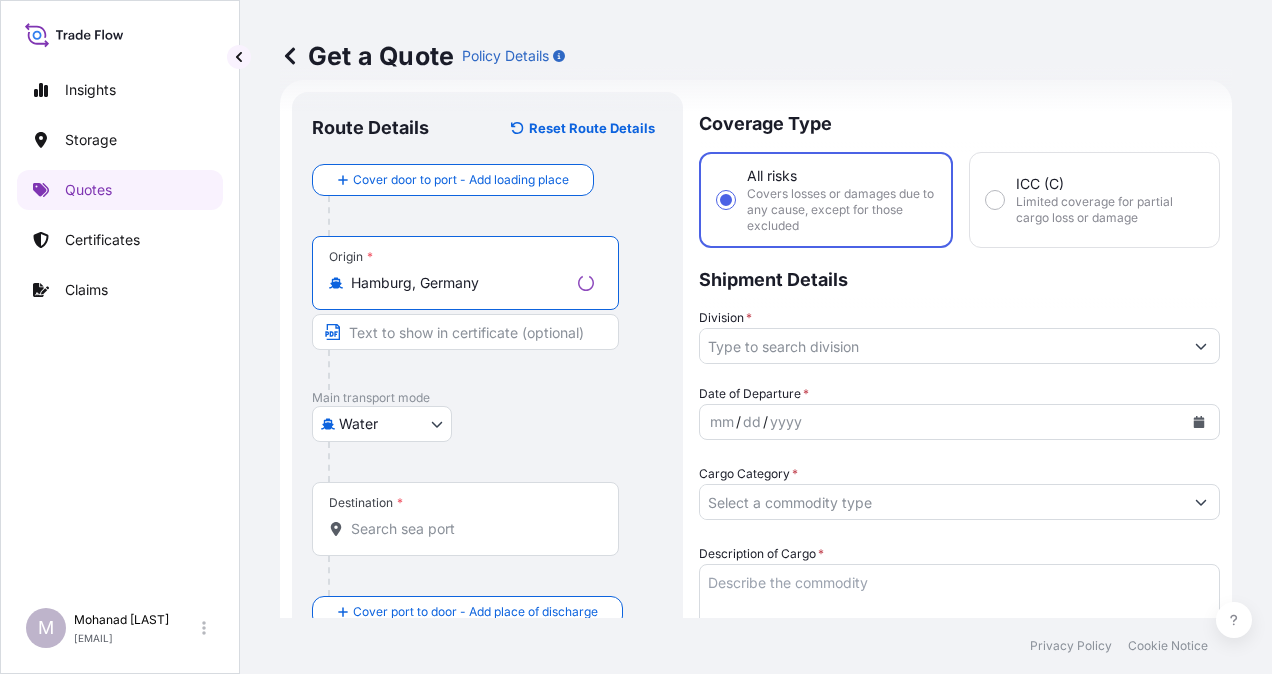 type on "Hamburg, Germany" 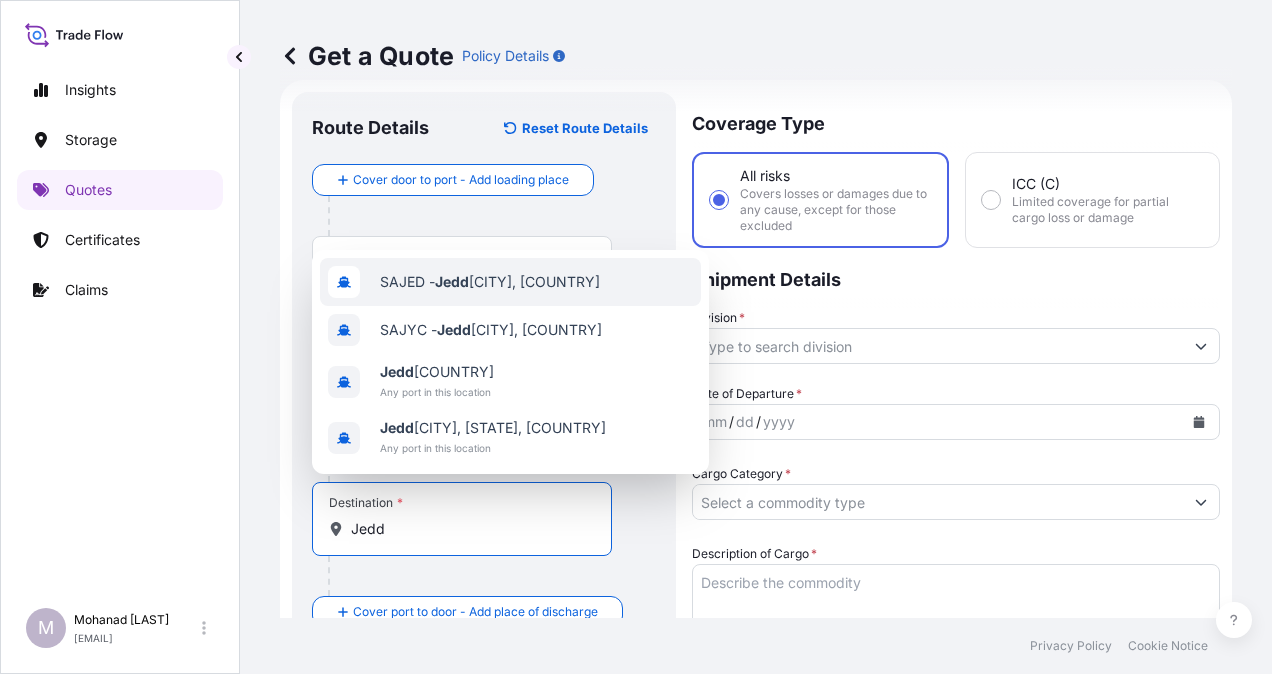 click on "[LAST] - [CITY], [COUNTRY]" at bounding box center (510, 282) 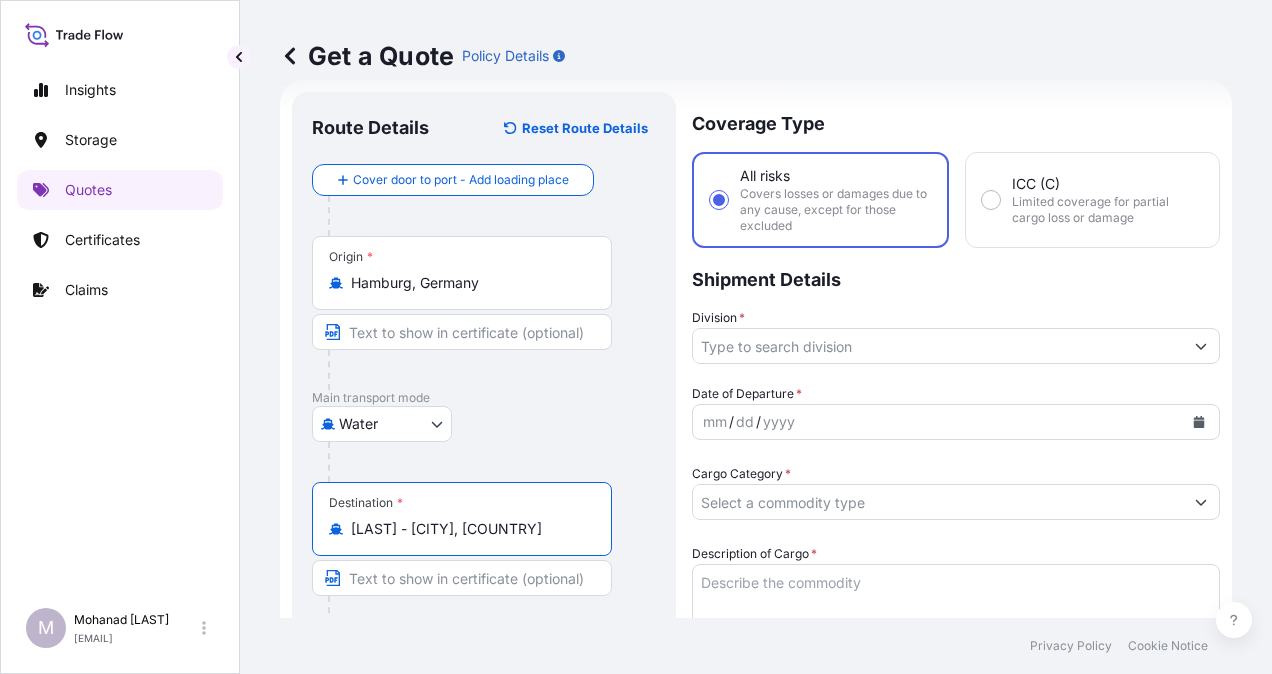 type on "[LAST] - [CITY], [COUNTRY]" 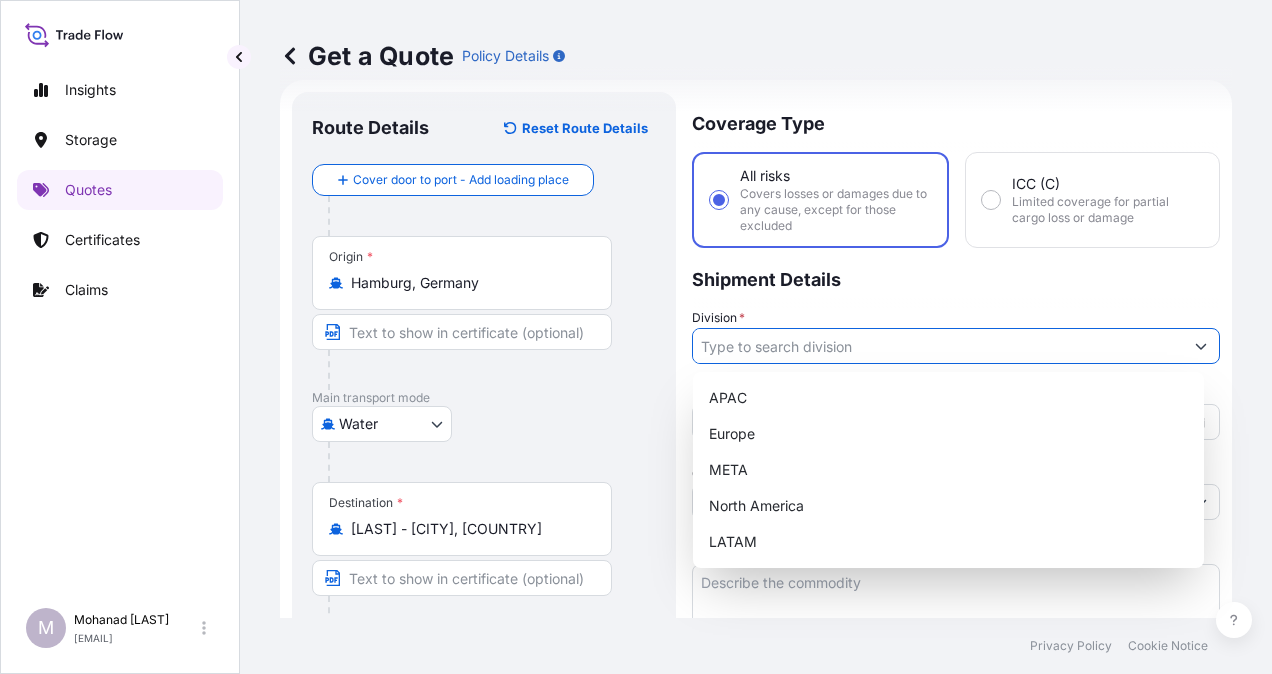 click on "Division *" at bounding box center [938, 346] 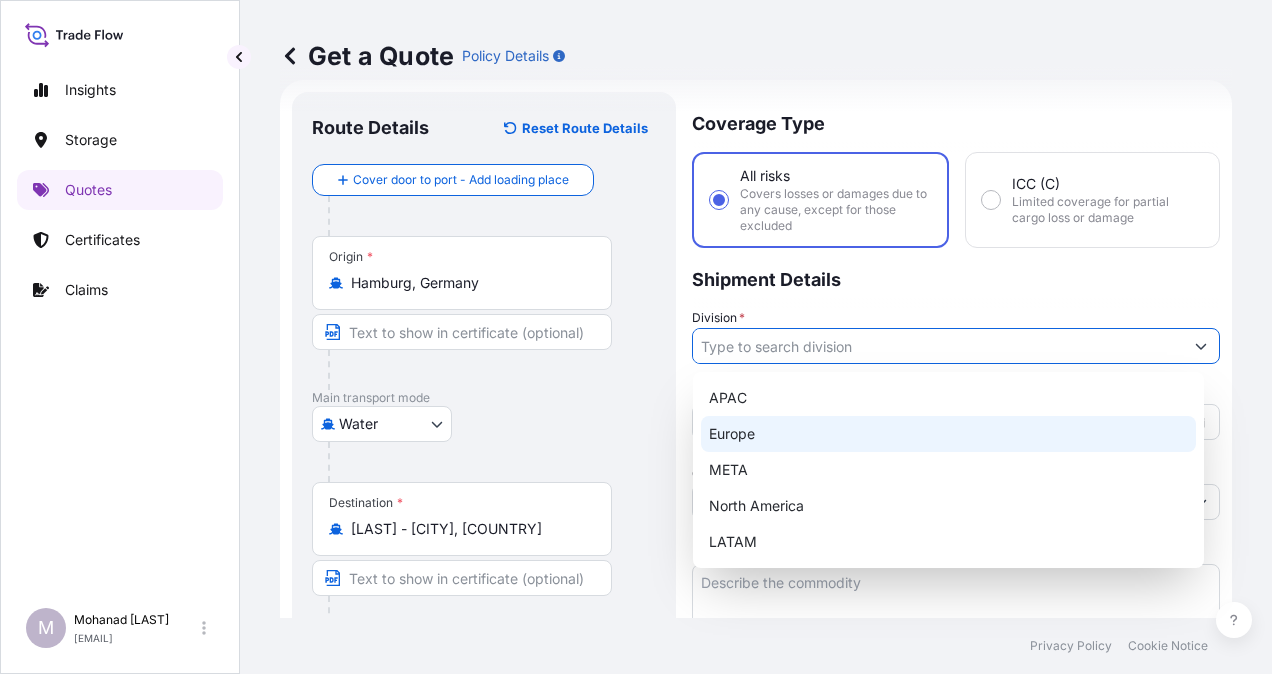 click on "Europe" at bounding box center [948, 434] 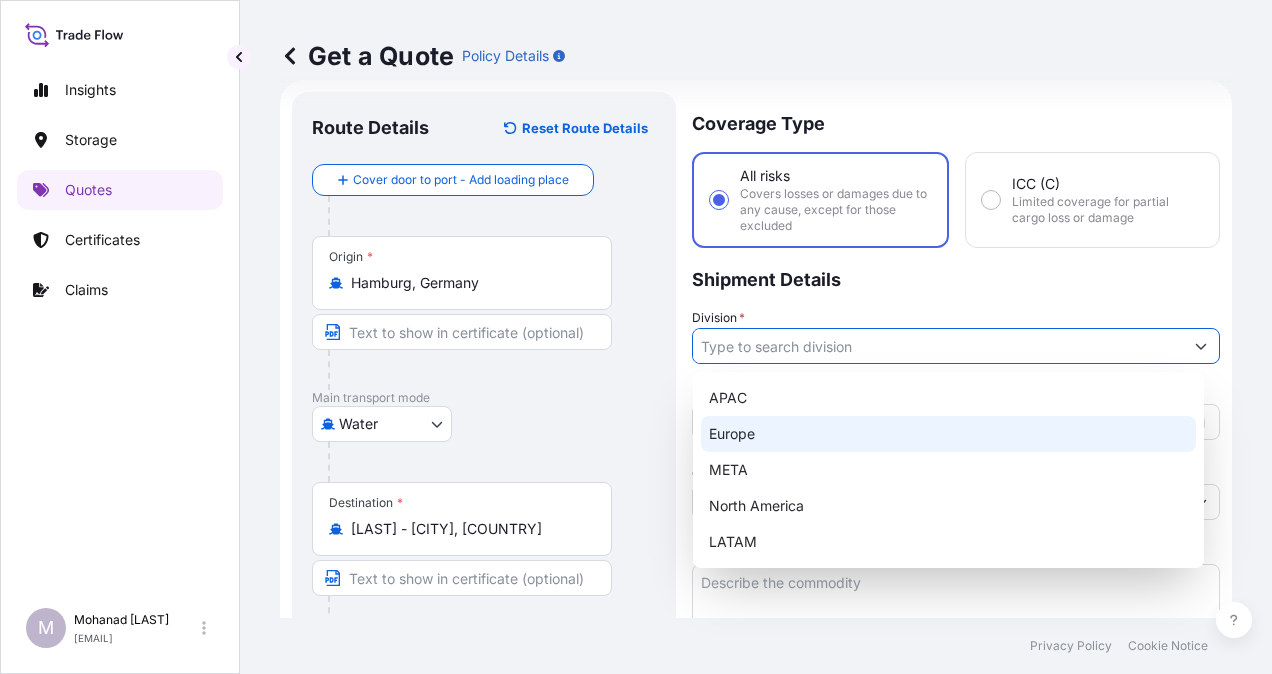 type on "Europe" 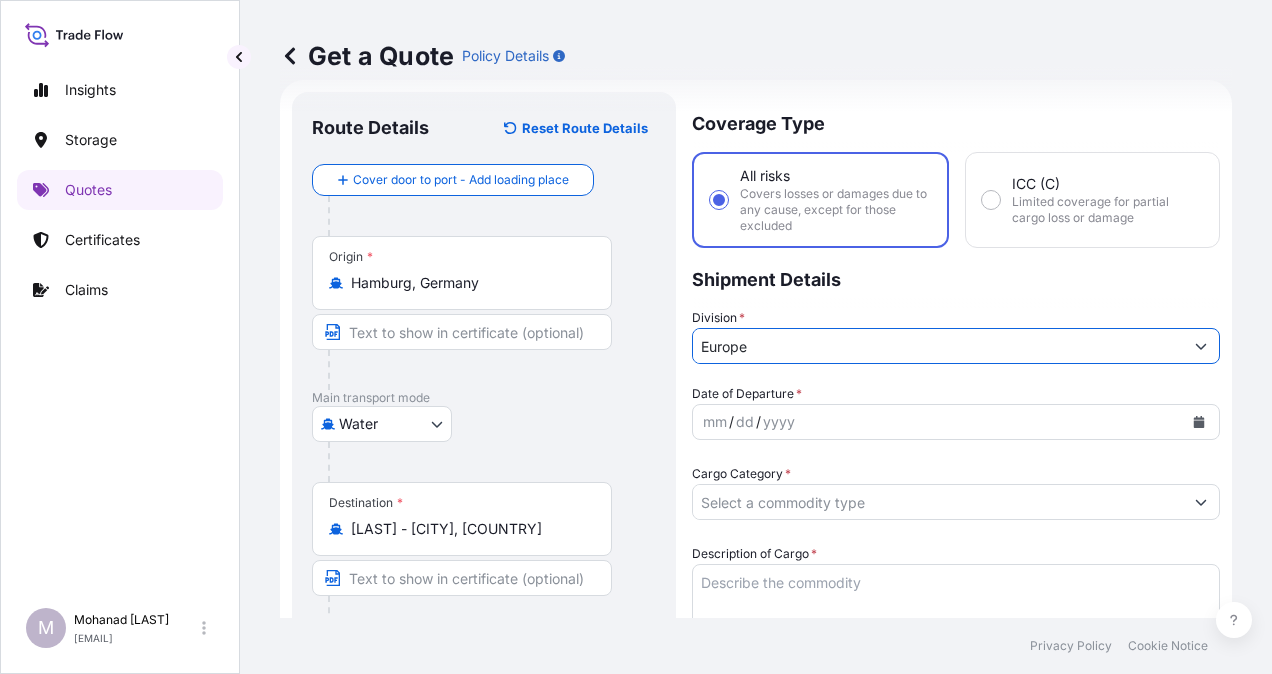 click on "yyyy" at bounding box center [779, 422] 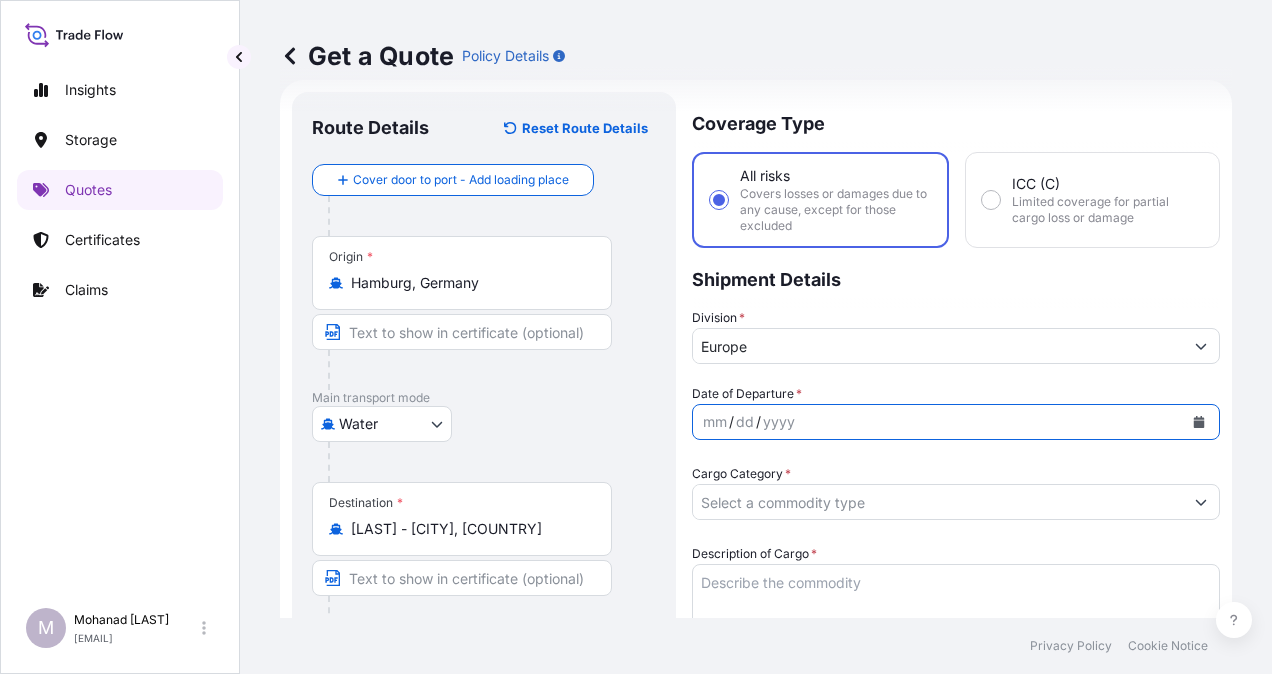 click 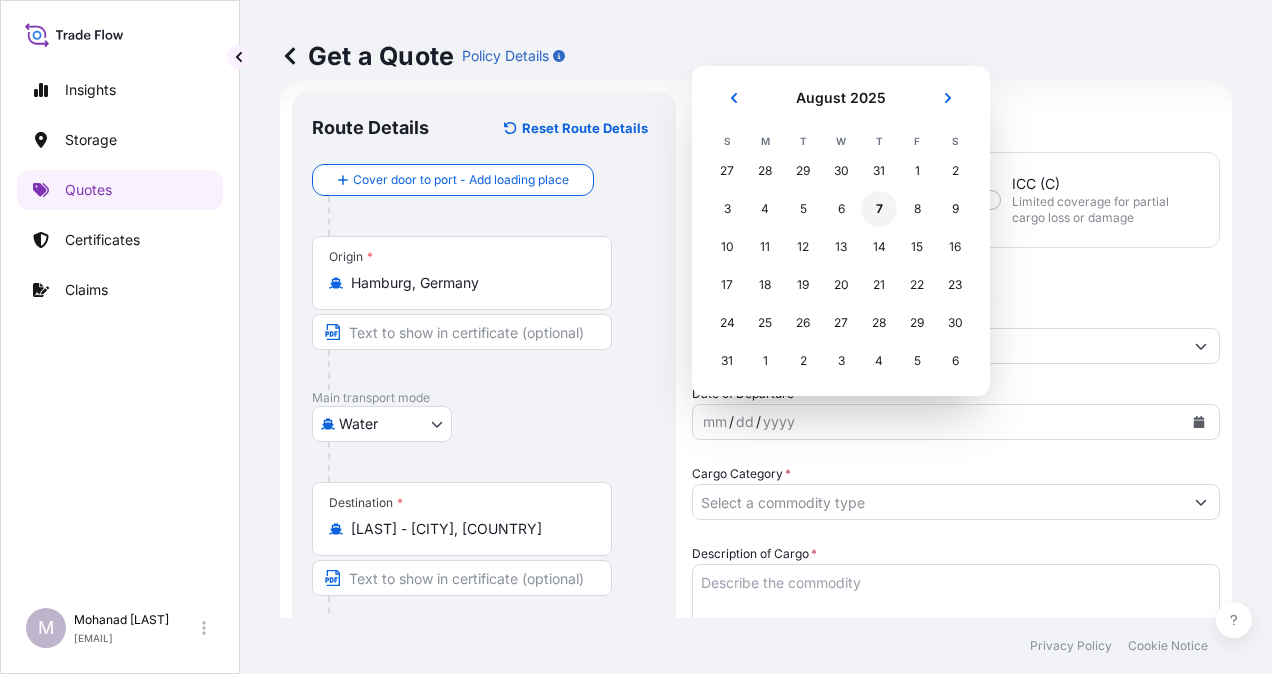 click on "7" at bounding box center (879, 209) 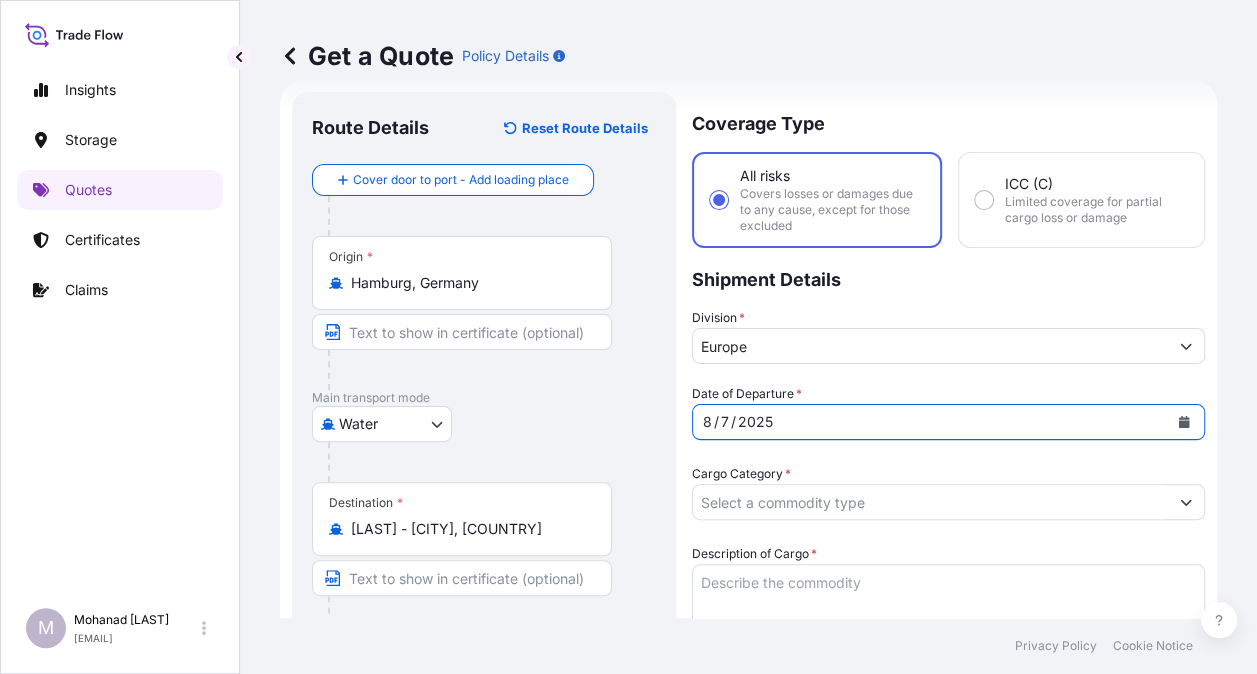 click on "Cargo Category *" at bounding box center [930, 502] 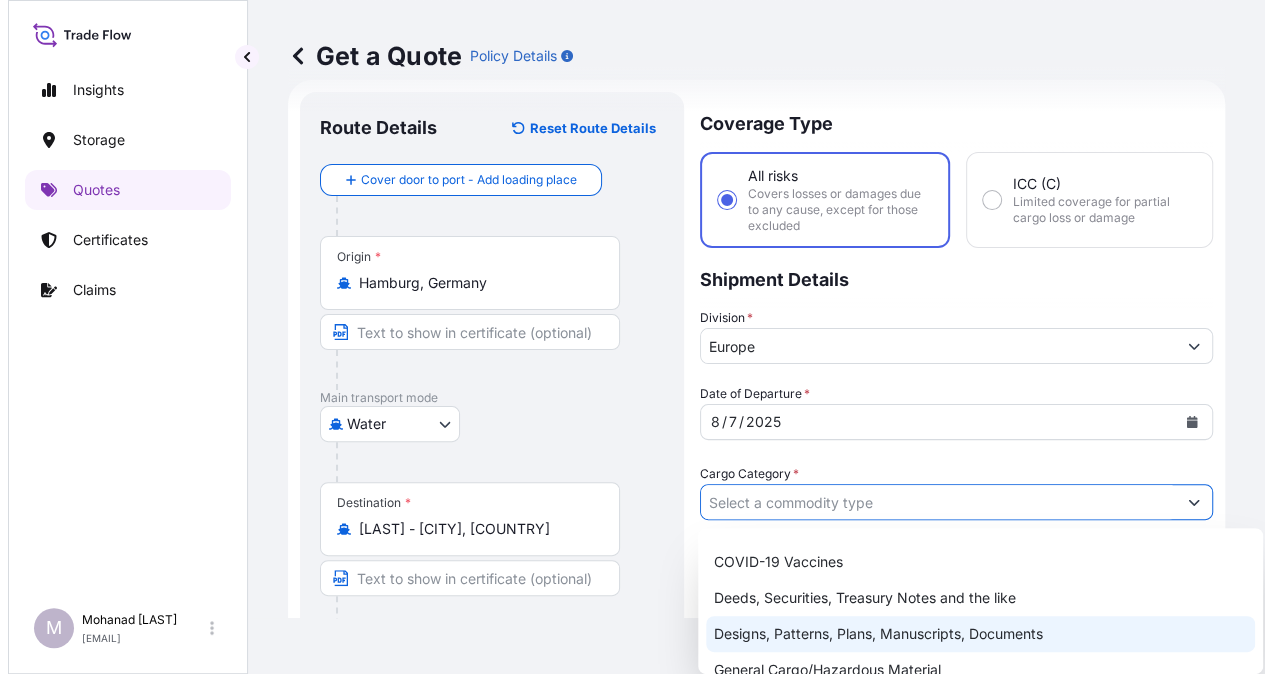 scroll, scrollTop: 200, scrollLeft: 0, axis: vertical 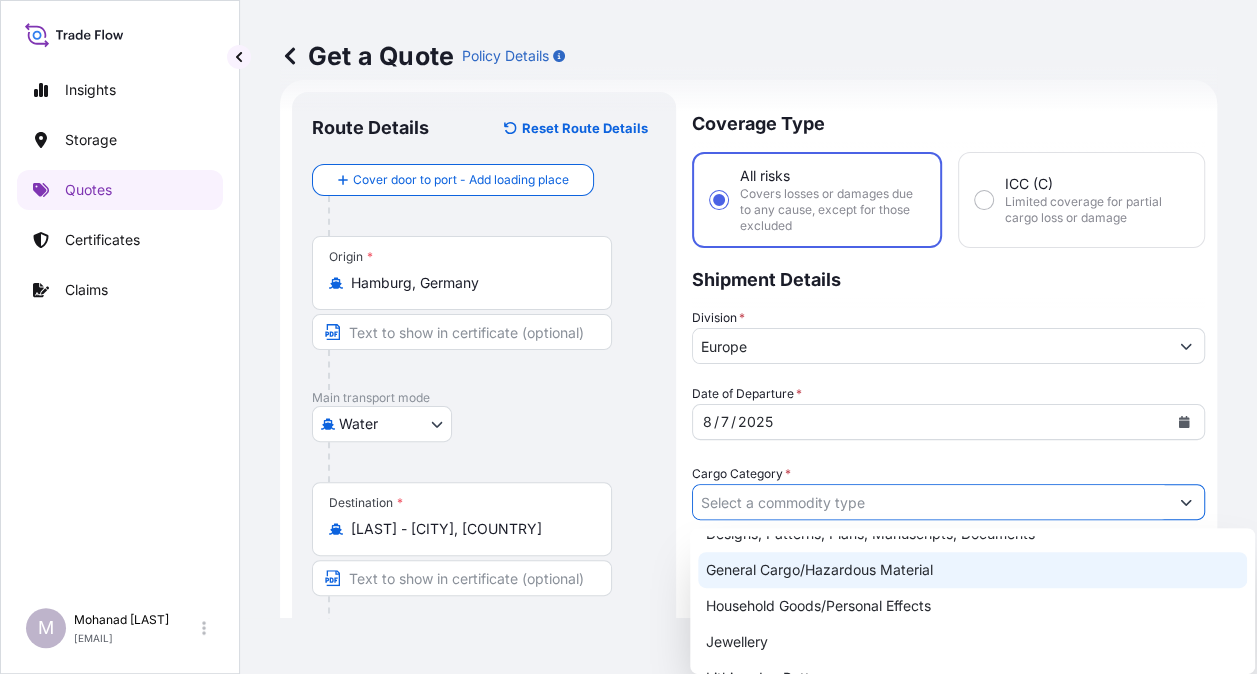 click on "General Cargo/Hazardous Material" at bounding box center [972, 570] 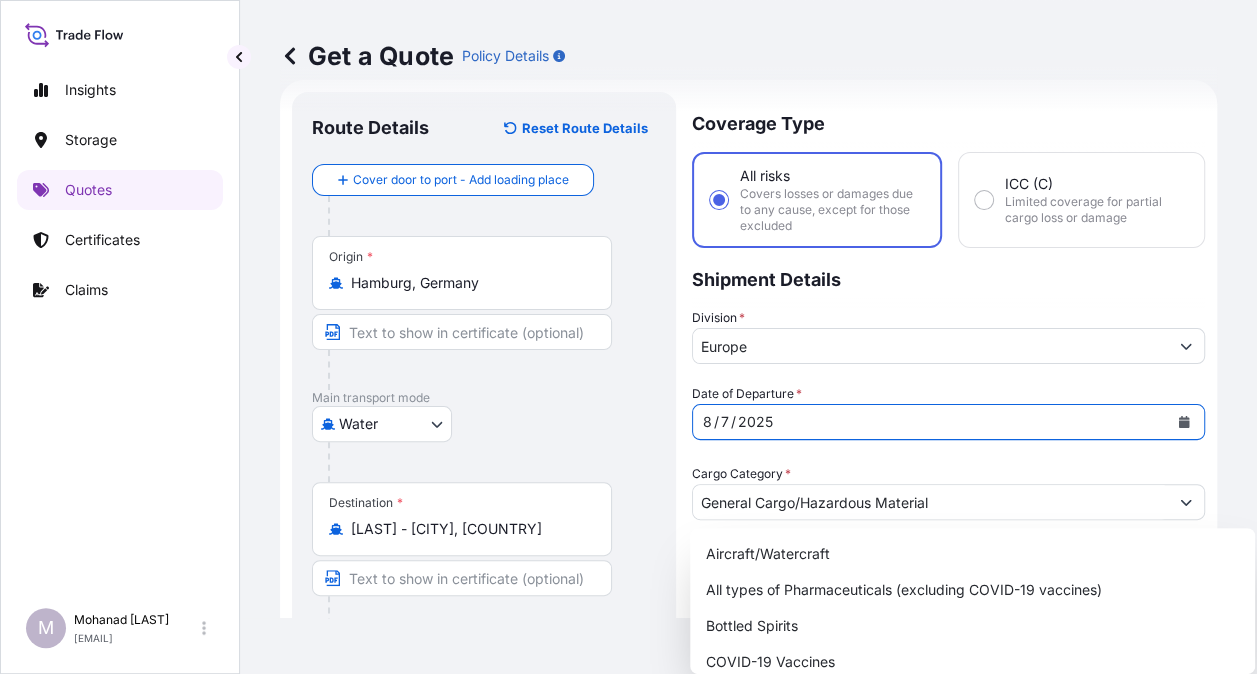 click on "[DATE]" at bounding box center [930, 422] 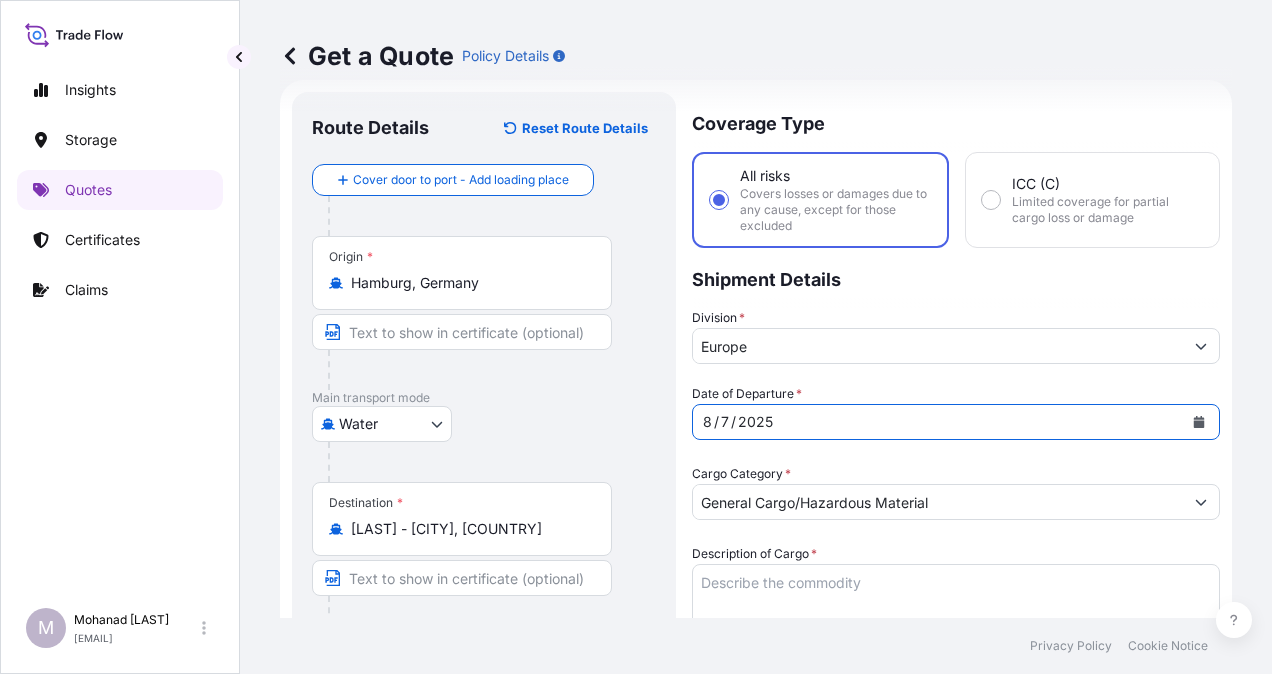 scroll, scrollTop: 232, scrollLeft: 0, axis: vertical 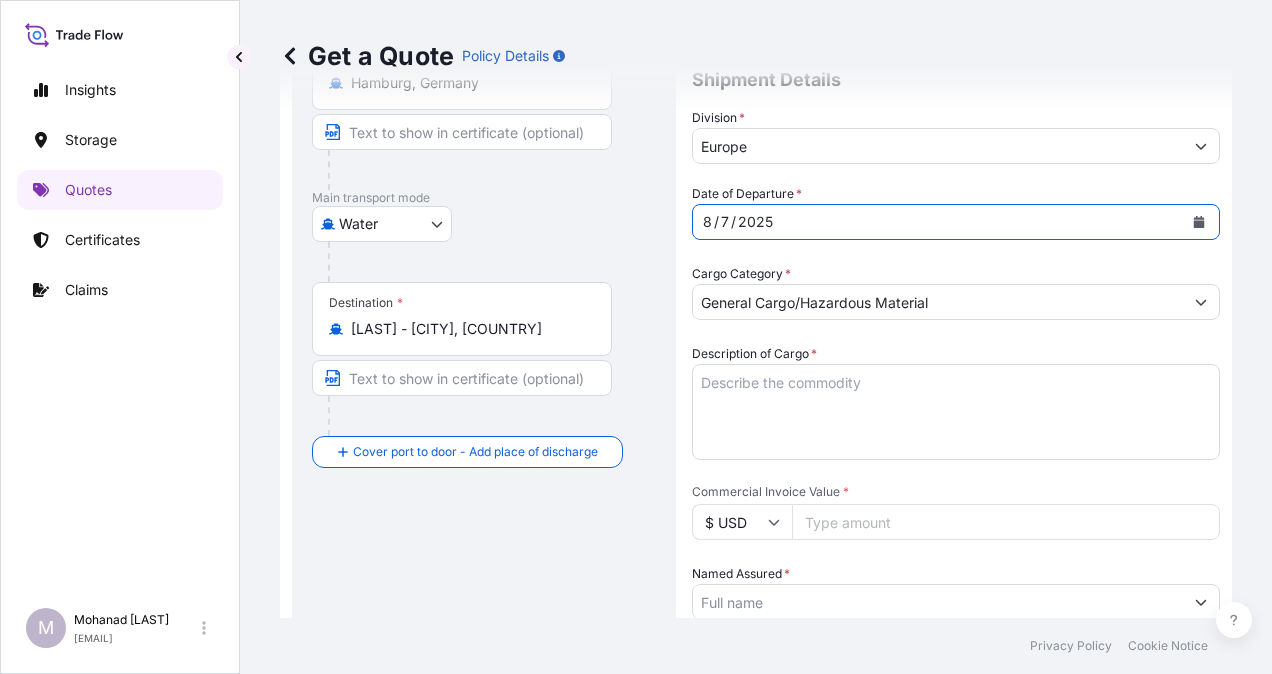 click on "Description of Cargo *" at bounding box center (956, 412) 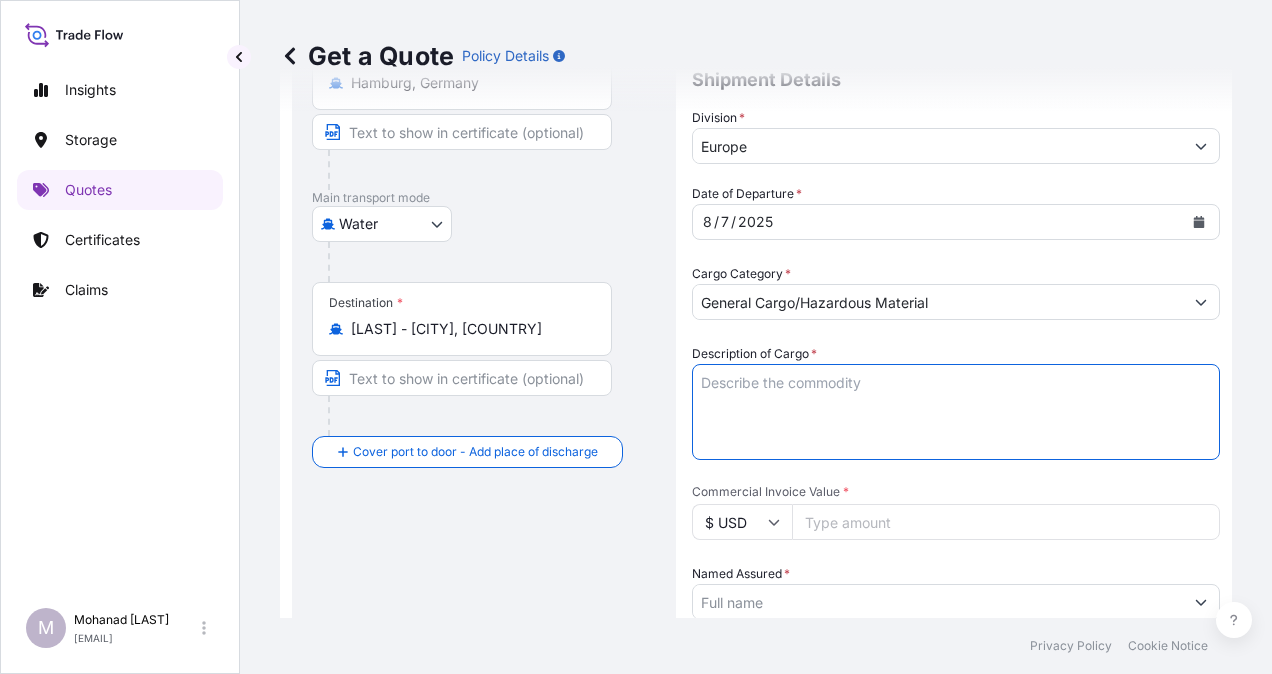 paste on "Non-alcoholic beverages" 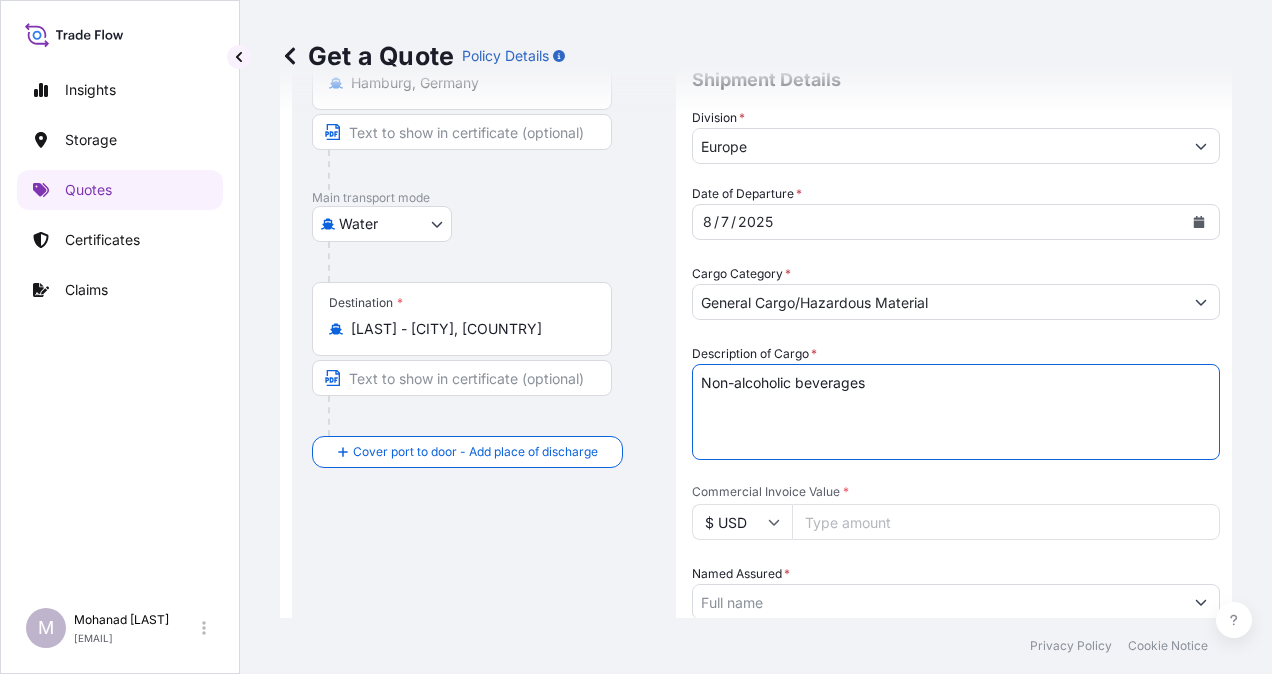 type on "Non-alcoholic beverages" 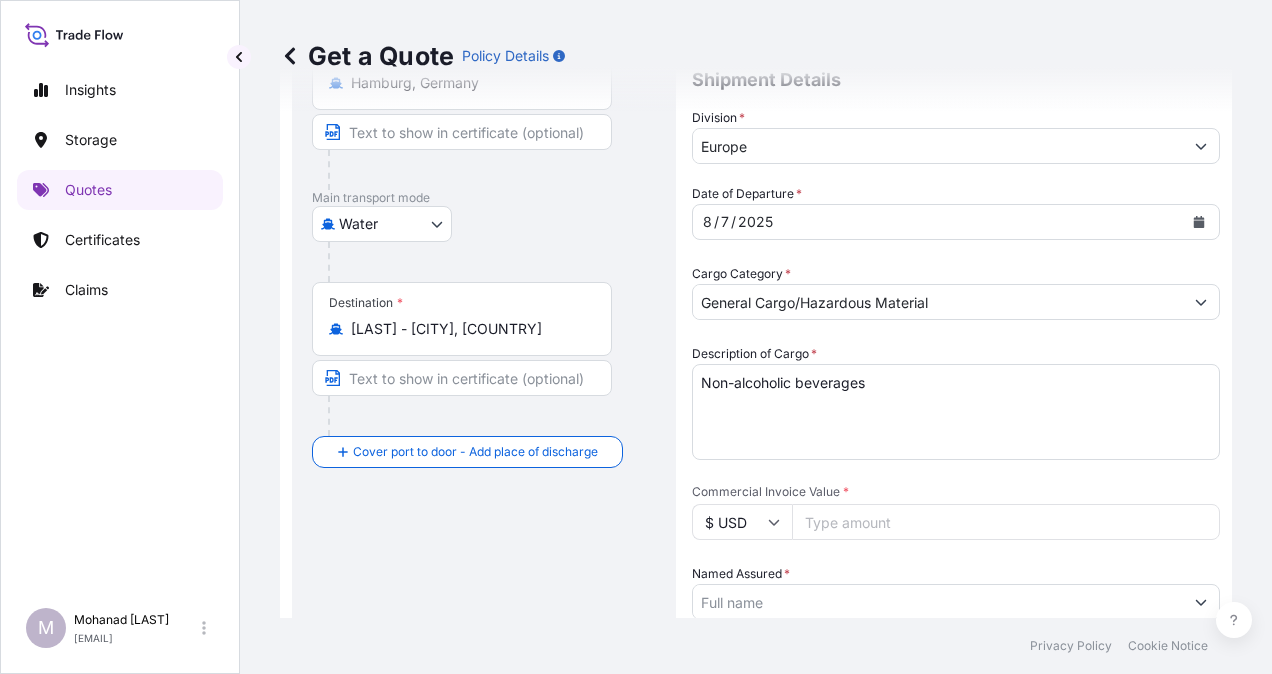 click on "$ USD" at bounding box center (742, 522) 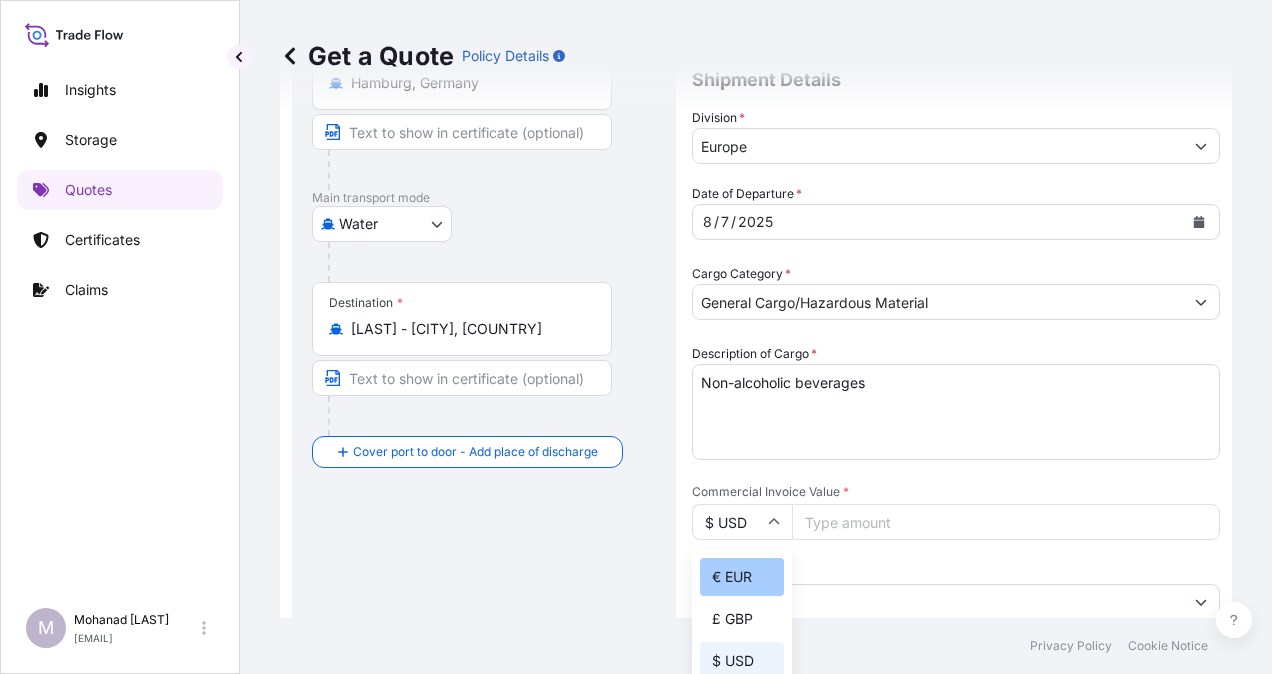 click on "€ EUR" at bounding box center (742, 577) 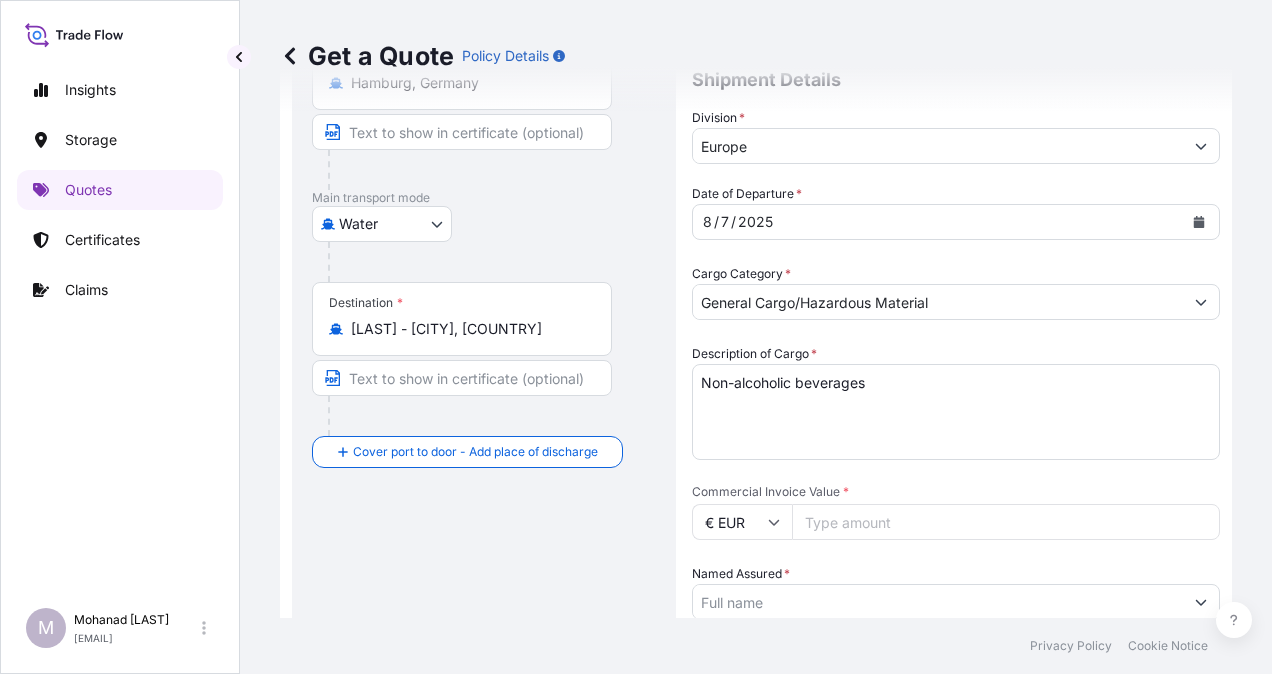 click on "Commercial Invoice Value   *" at bounding box center [1006, 522] 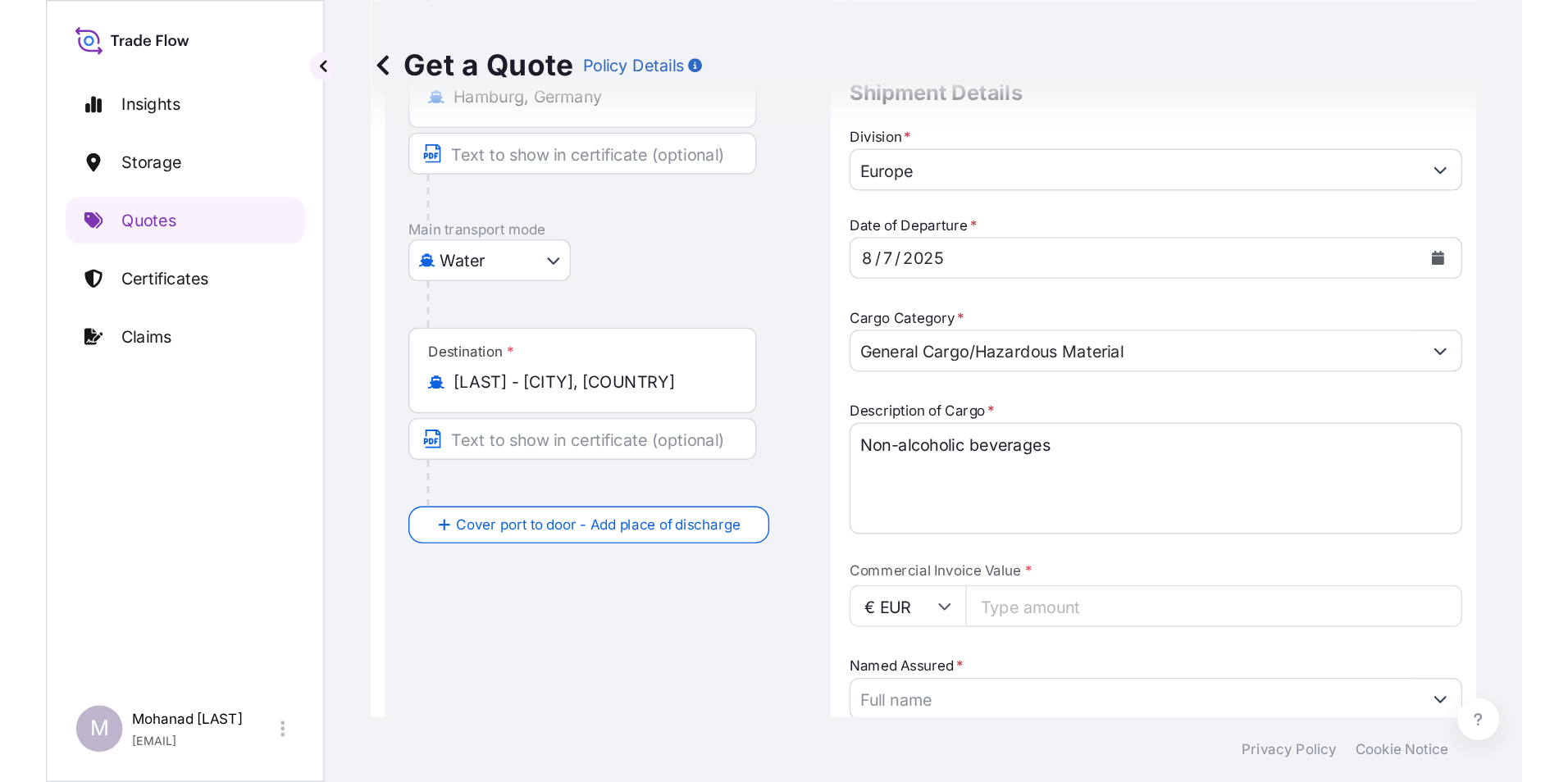 scroll, scrollTop: 354, scrollLeft: 0, axis: vertical 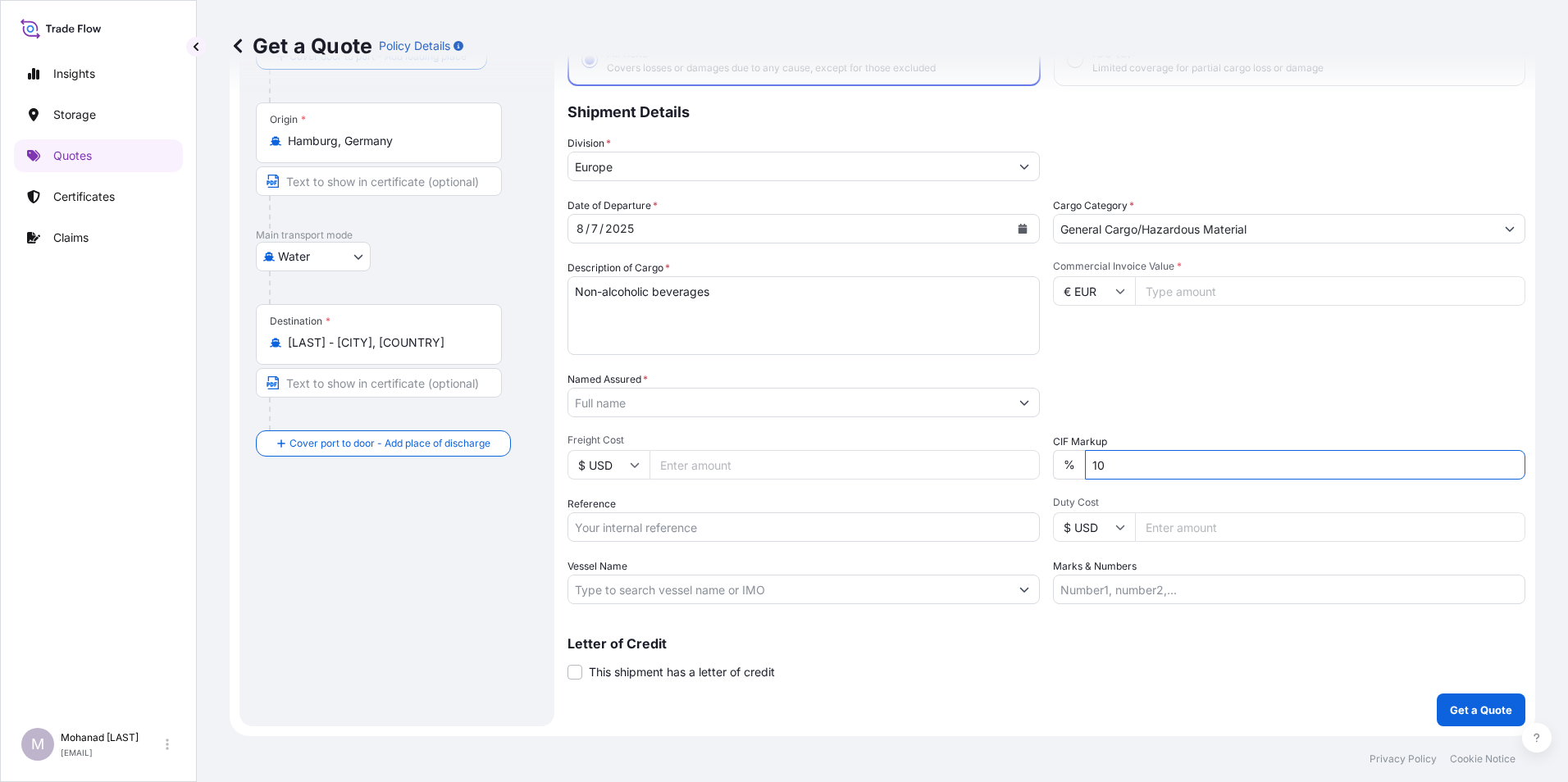 click on "10" at bounding box center (1305, 465) 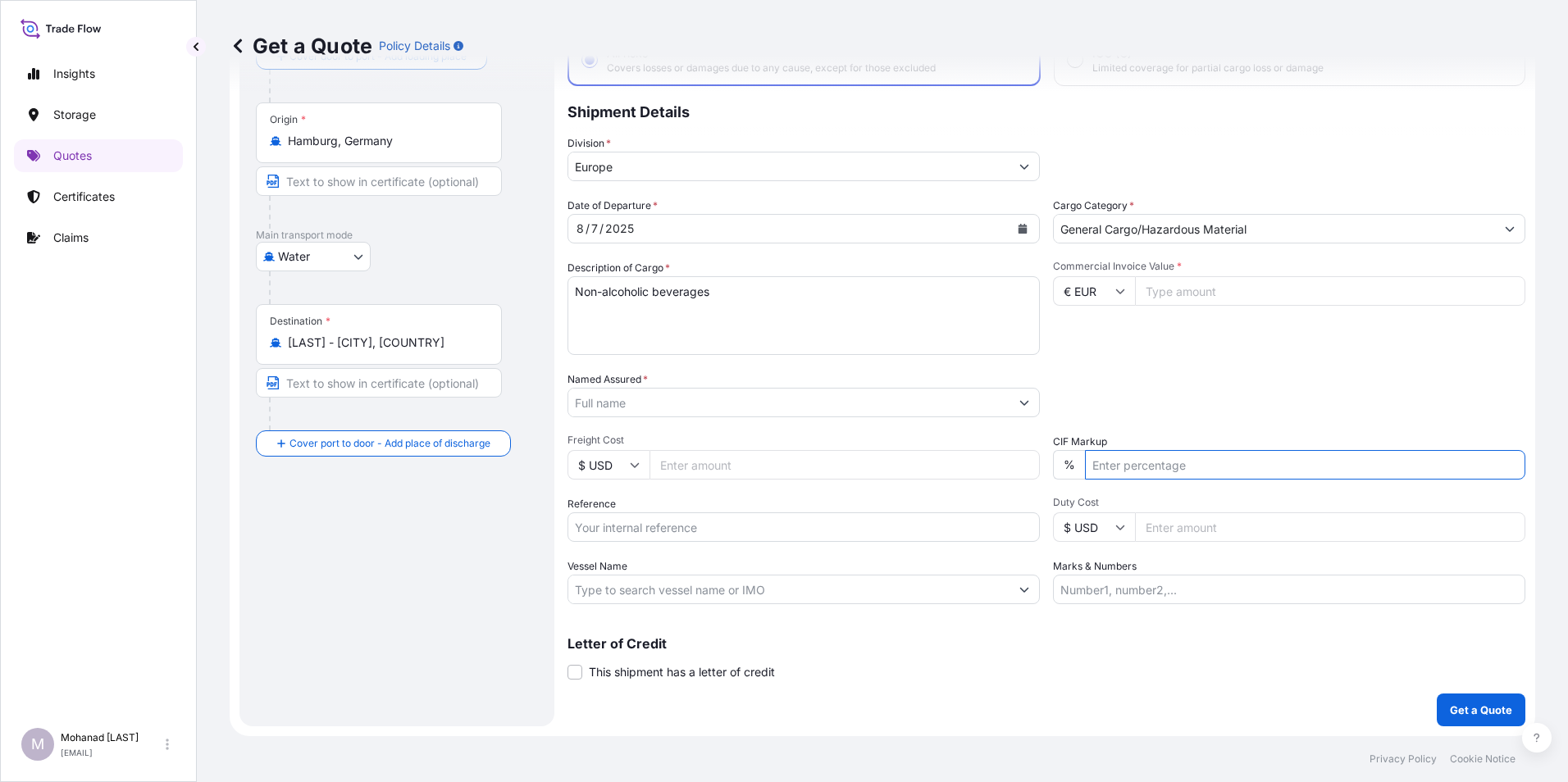 type on "10" 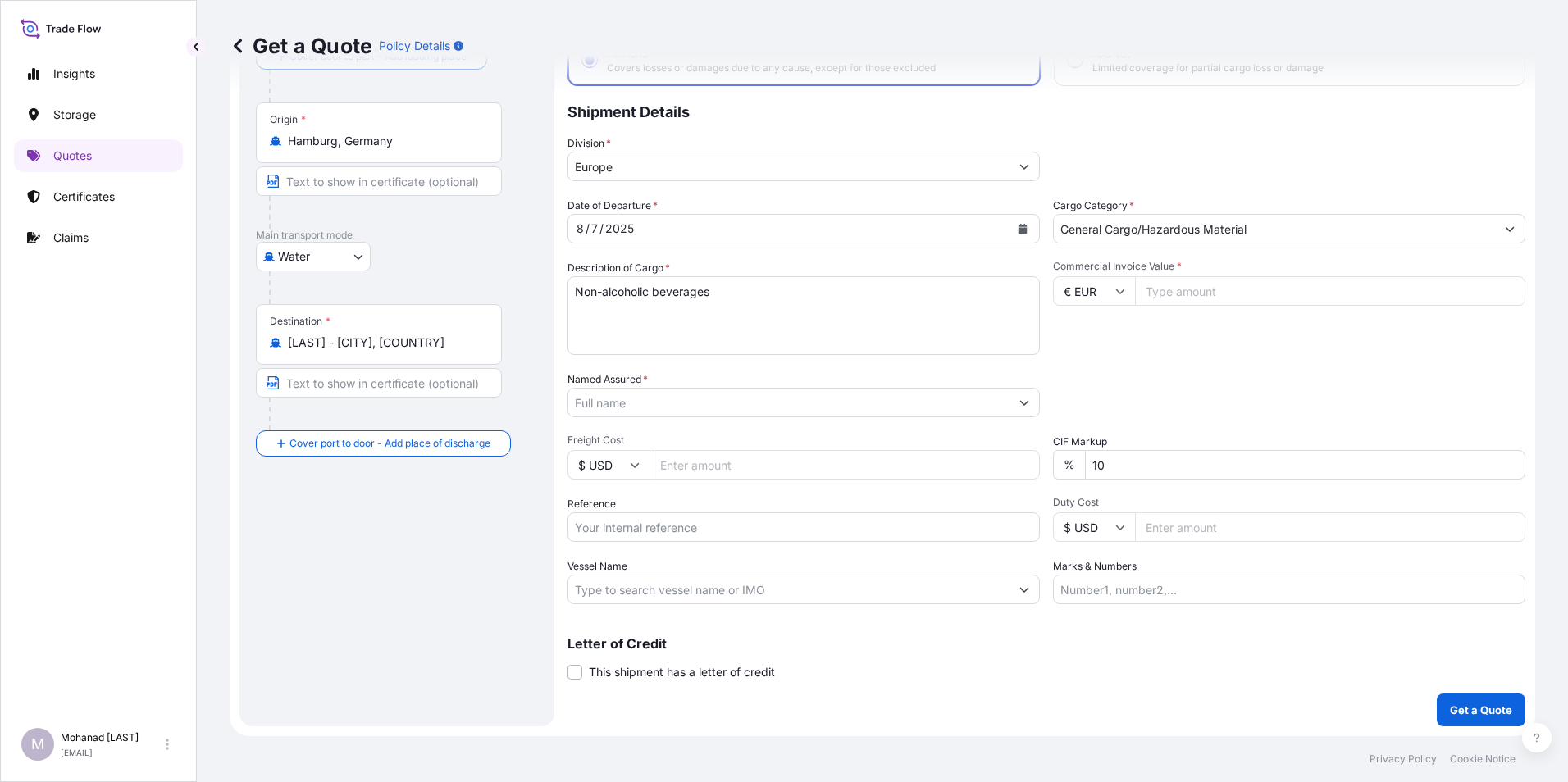 click on "Packing Category Type to search a container mode Please select a primary mode of transportation first." at bounding box center [1289, 394] 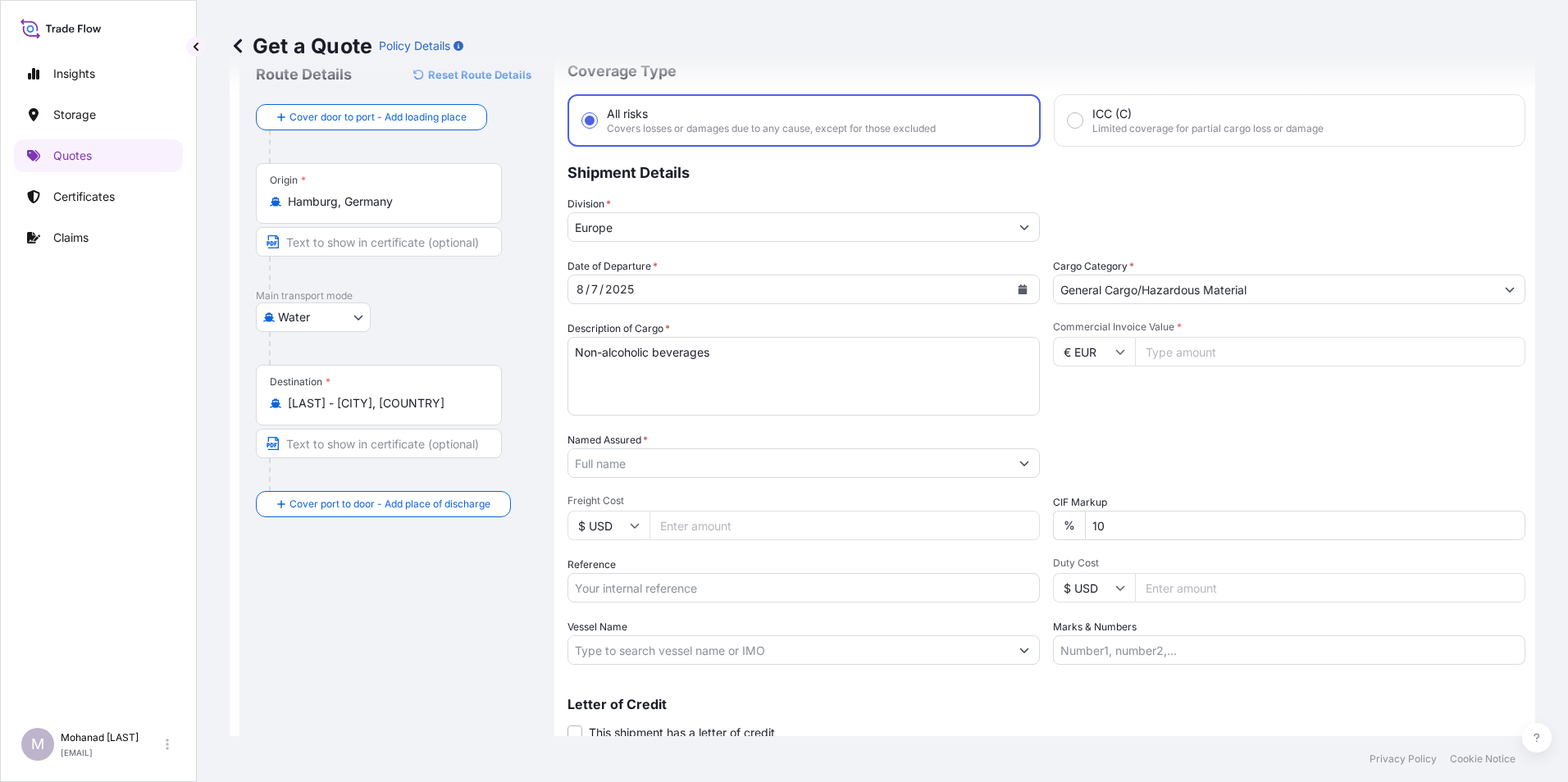 scroll, scrollTop: 117, scrollLeft: 0, axis: vertical 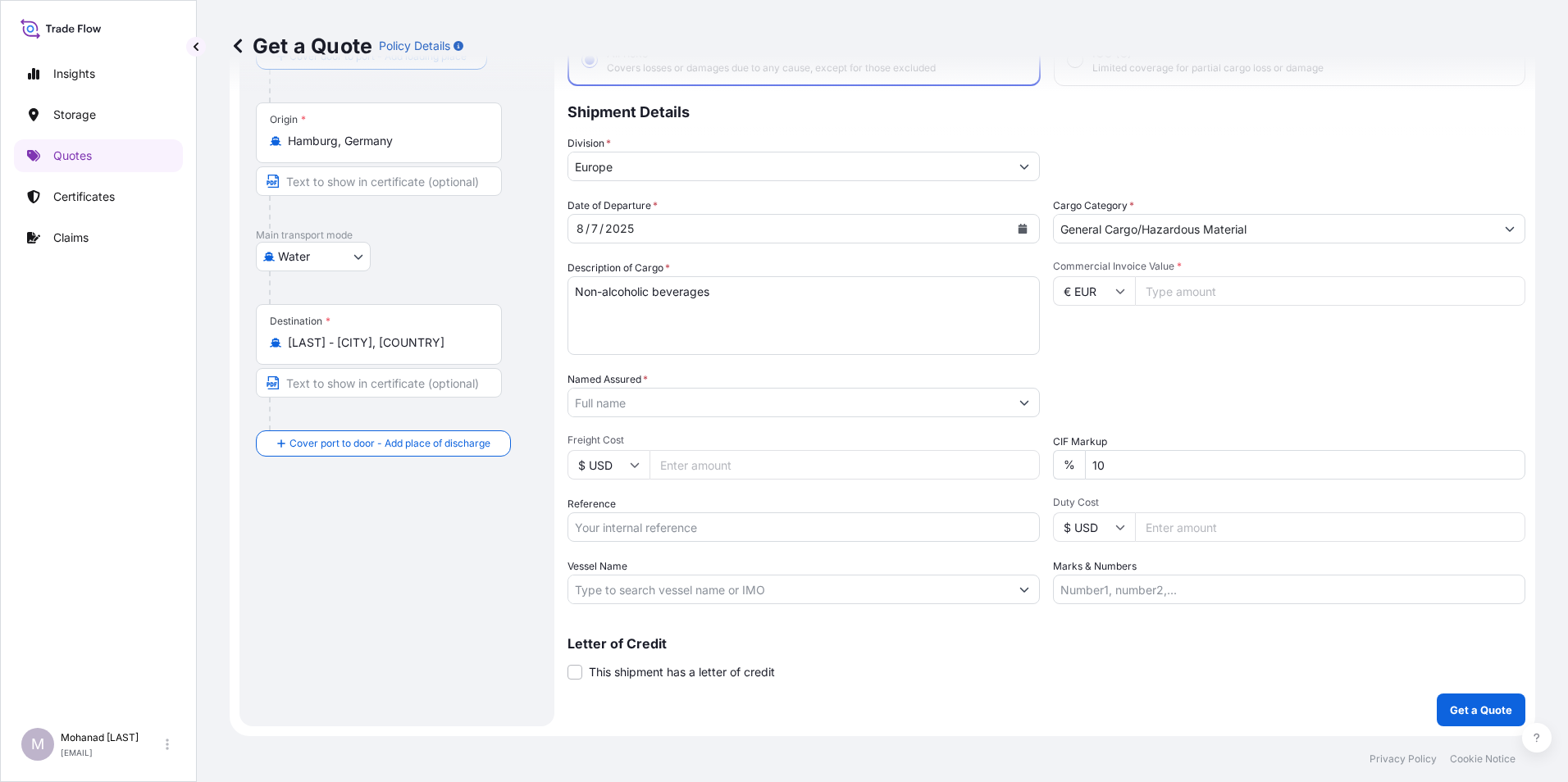 click on "Named Assured *" at bounding box center (804, 394) 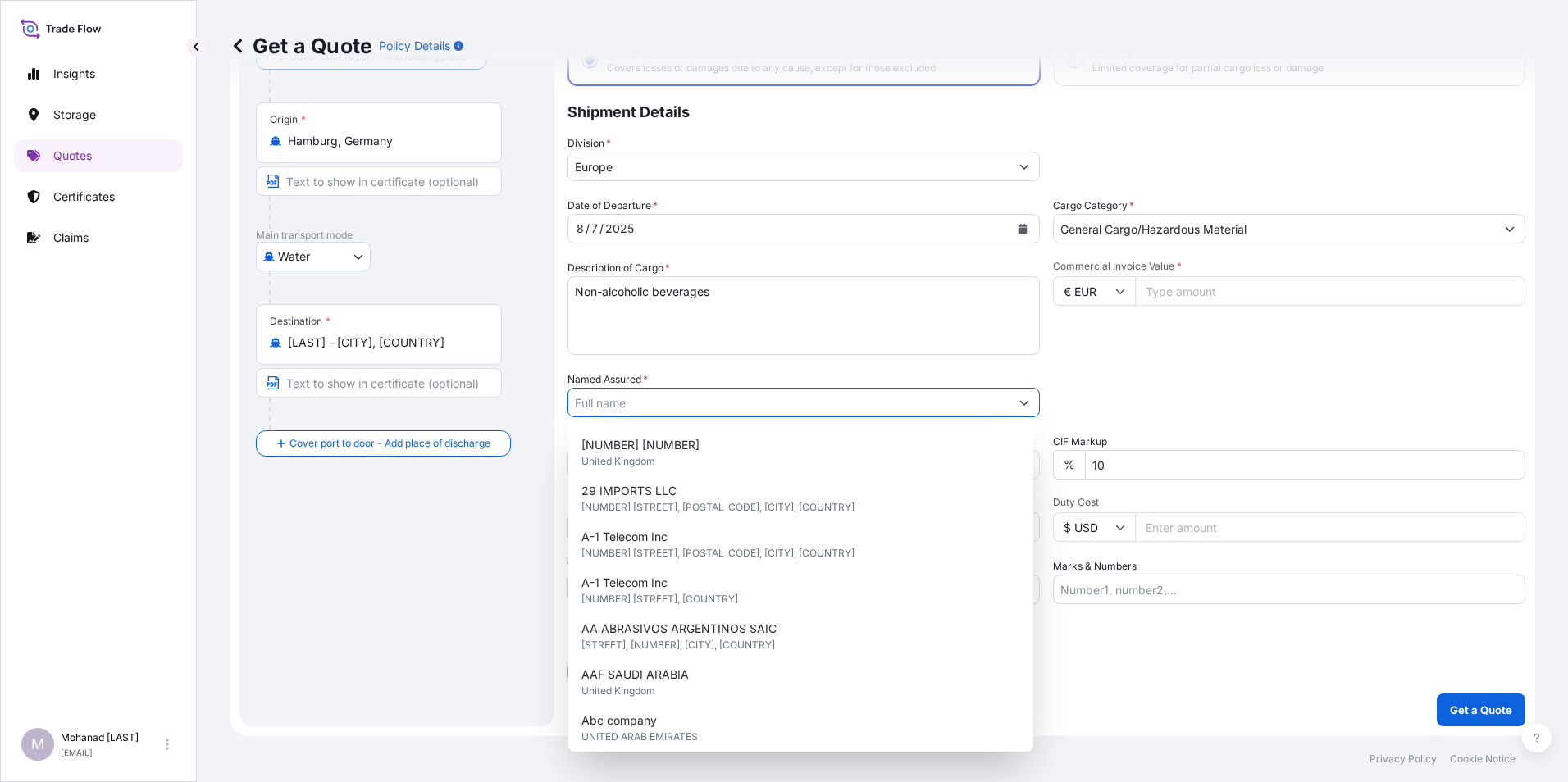 click on "Named Assured *" at bounding box center [789, 402] 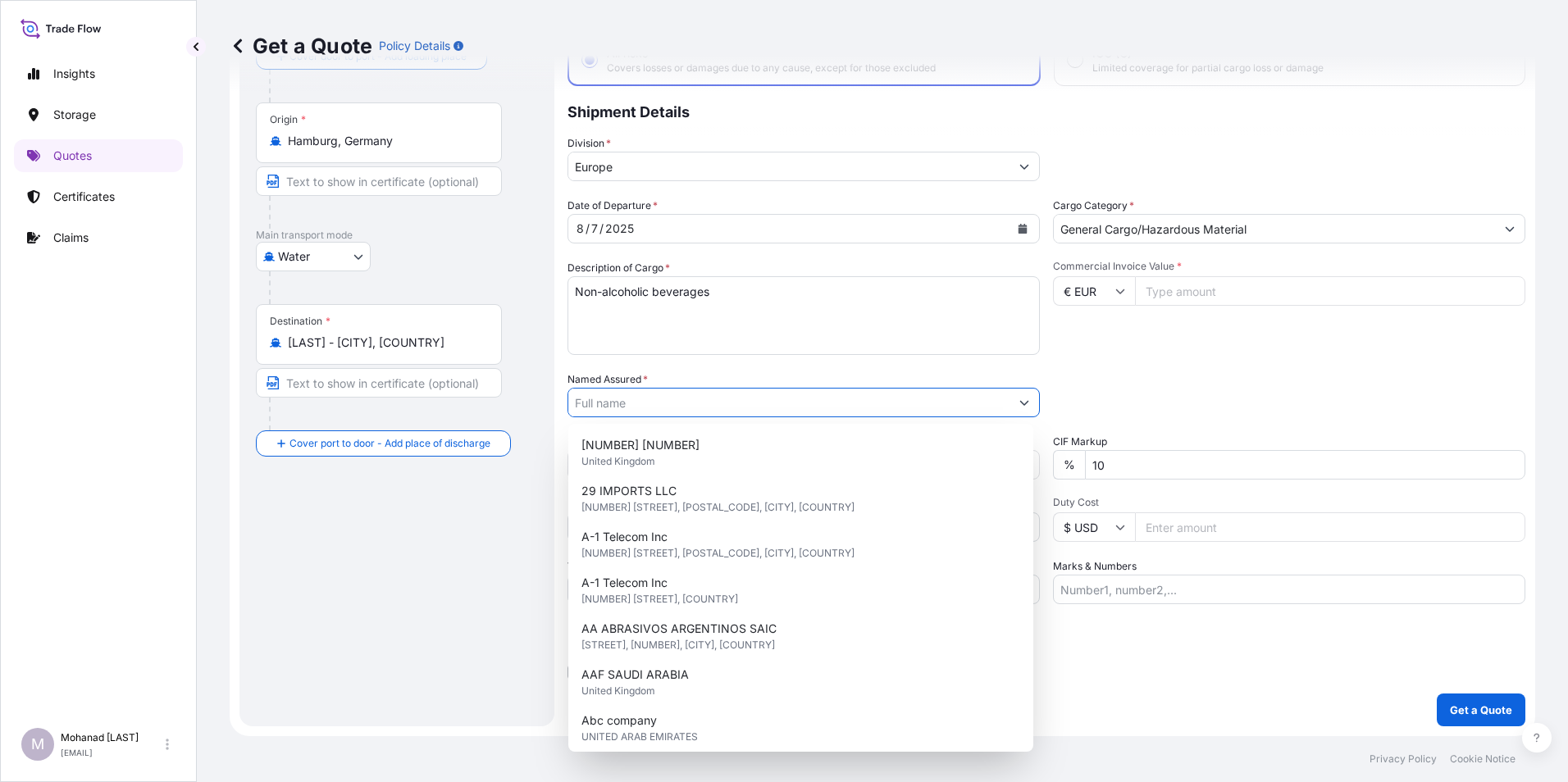 paste on "ALPHA INVESTMENT COMPANY" 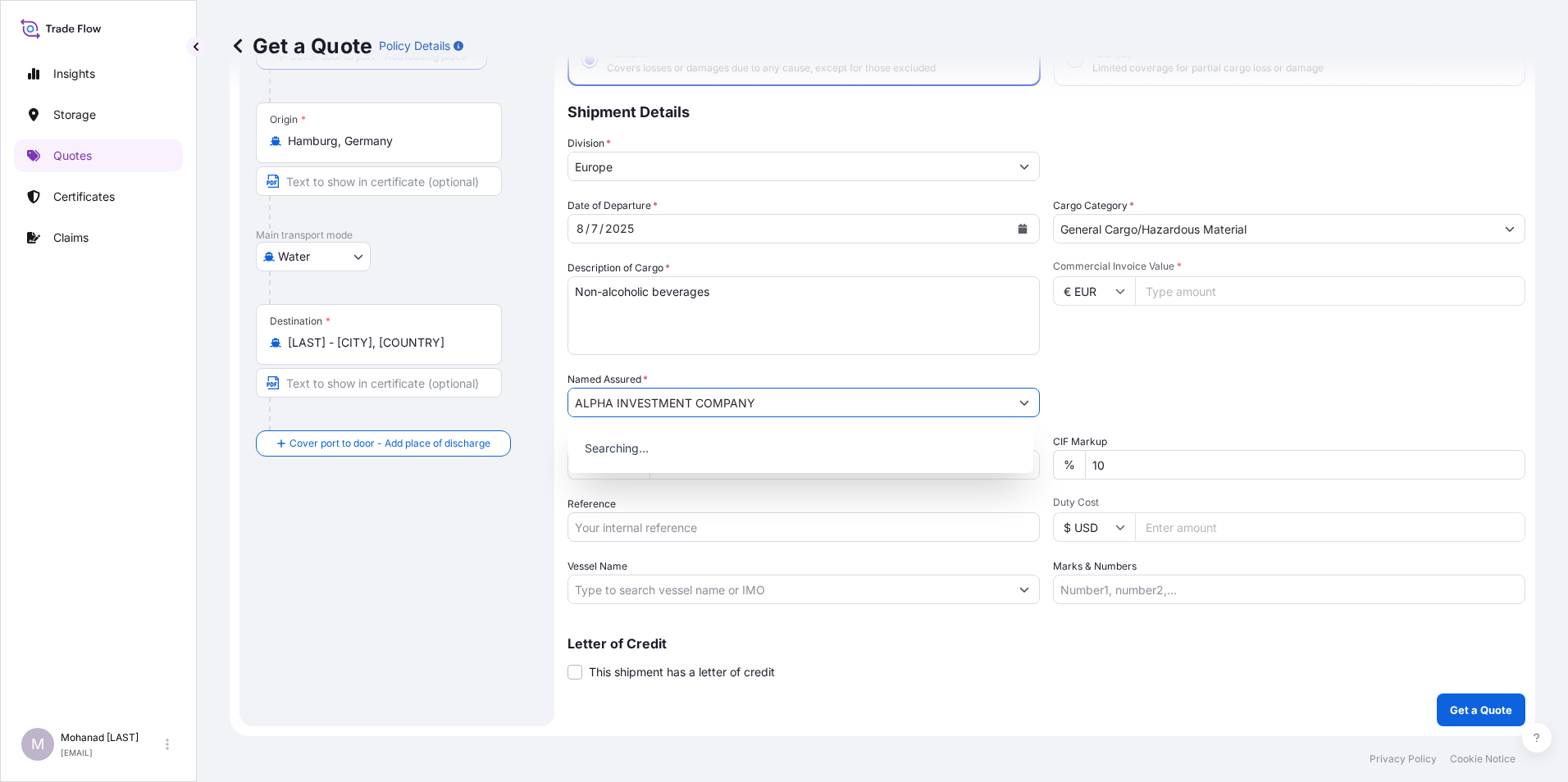 type on "ALPHA INVESTMENT COMPANY" 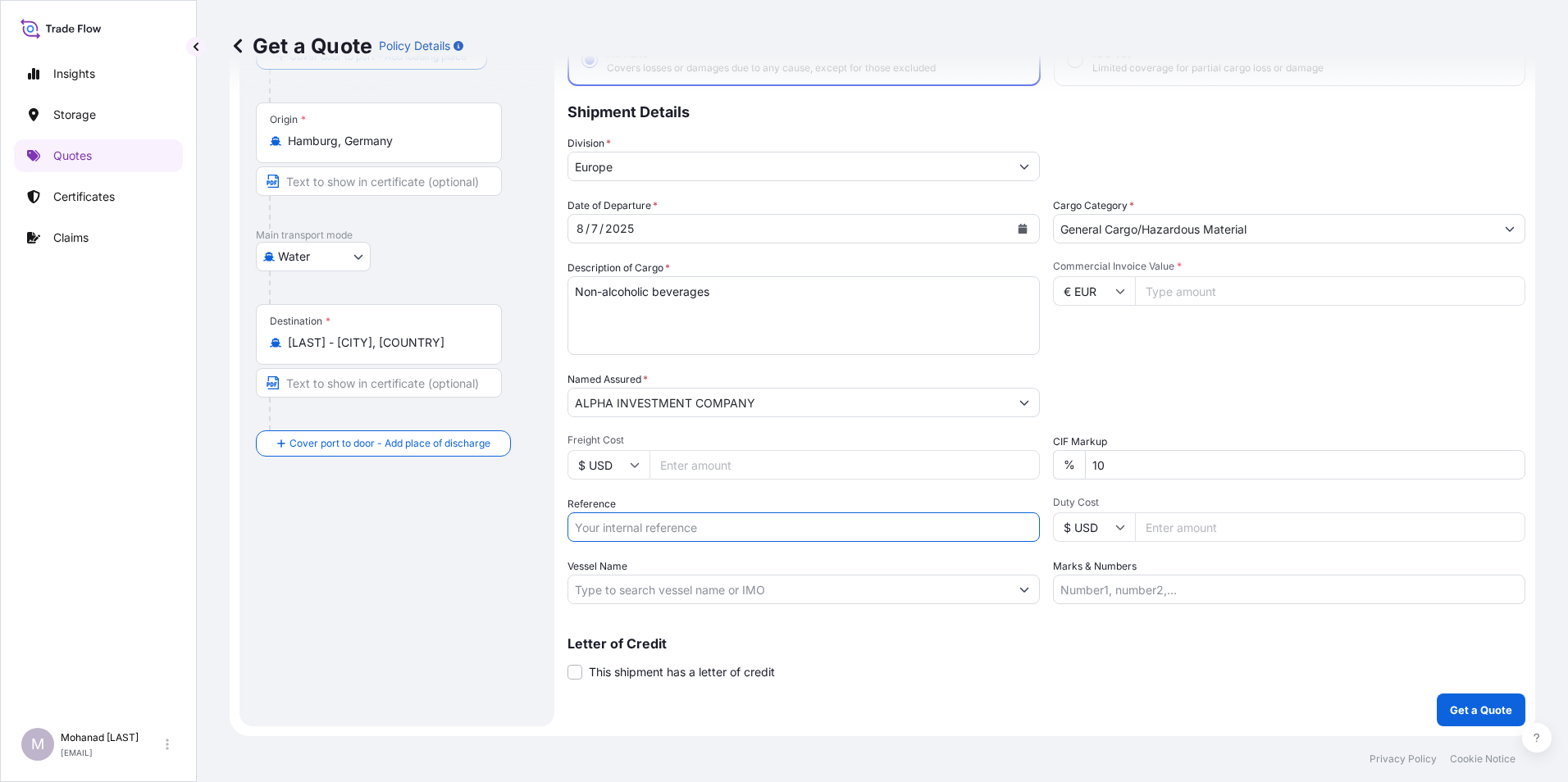 click on "Reference" at bounding box center [804, 527] 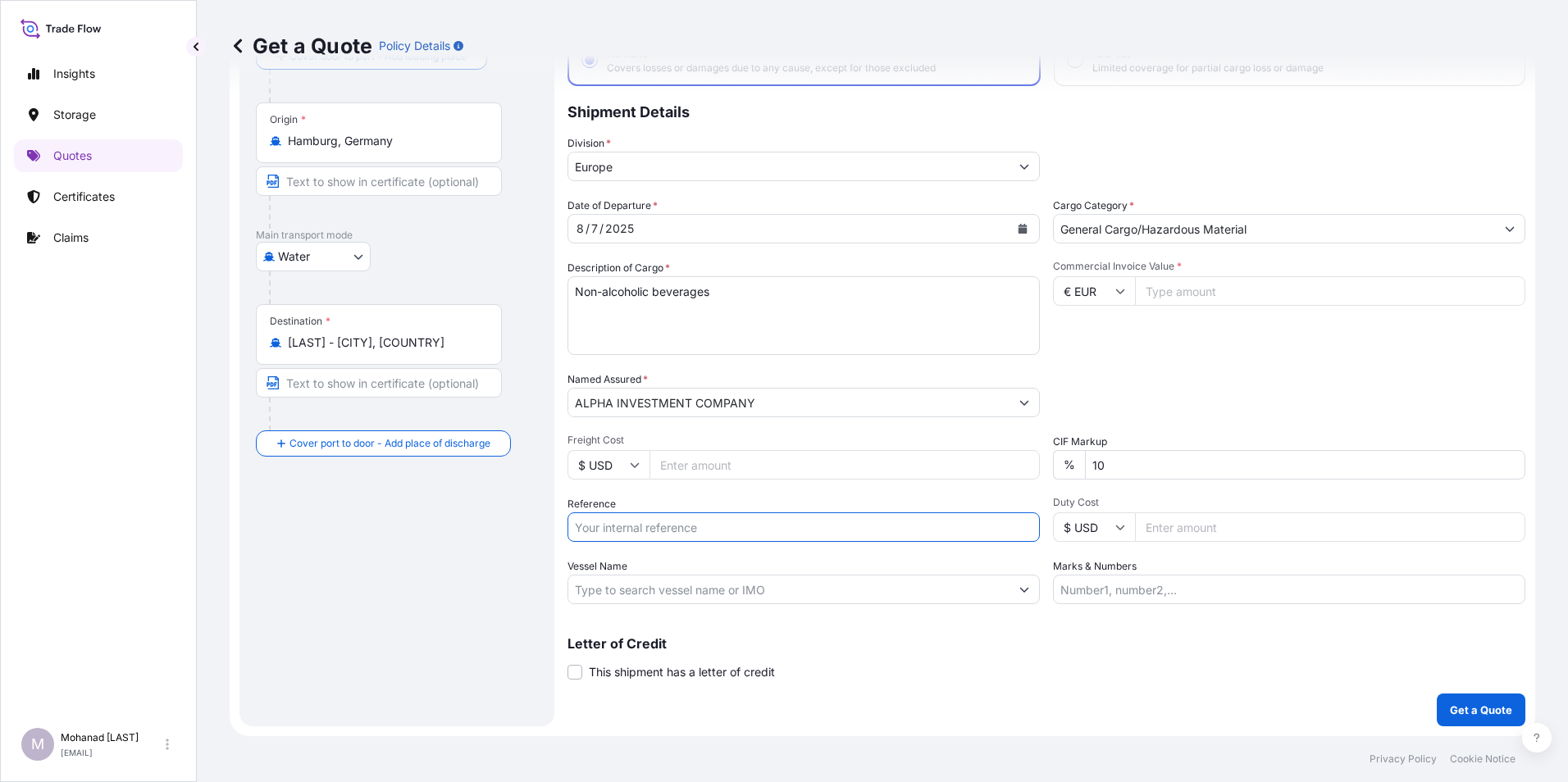 paste on "[NUMBER]" 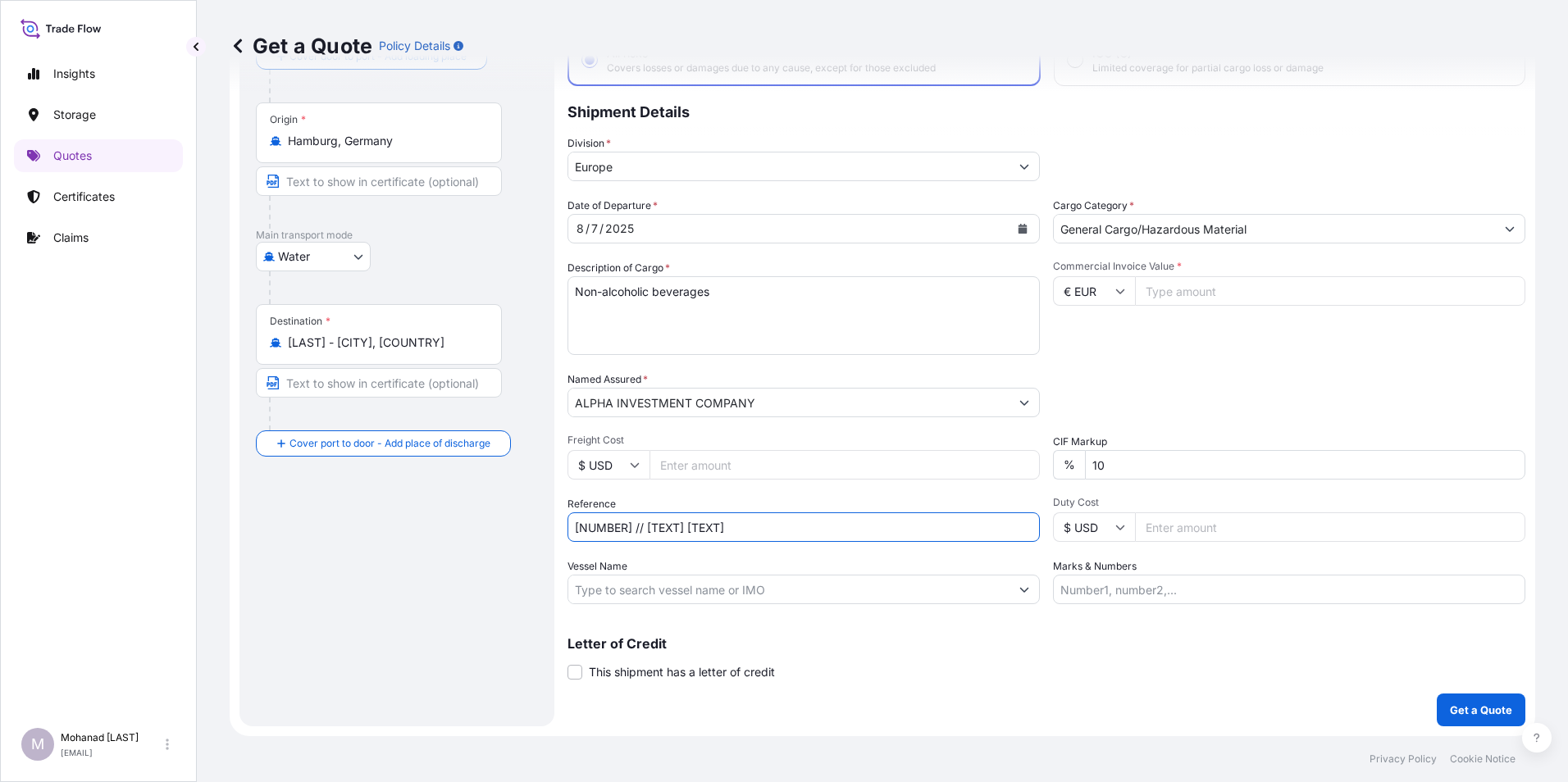paste on "[NUMBER]" 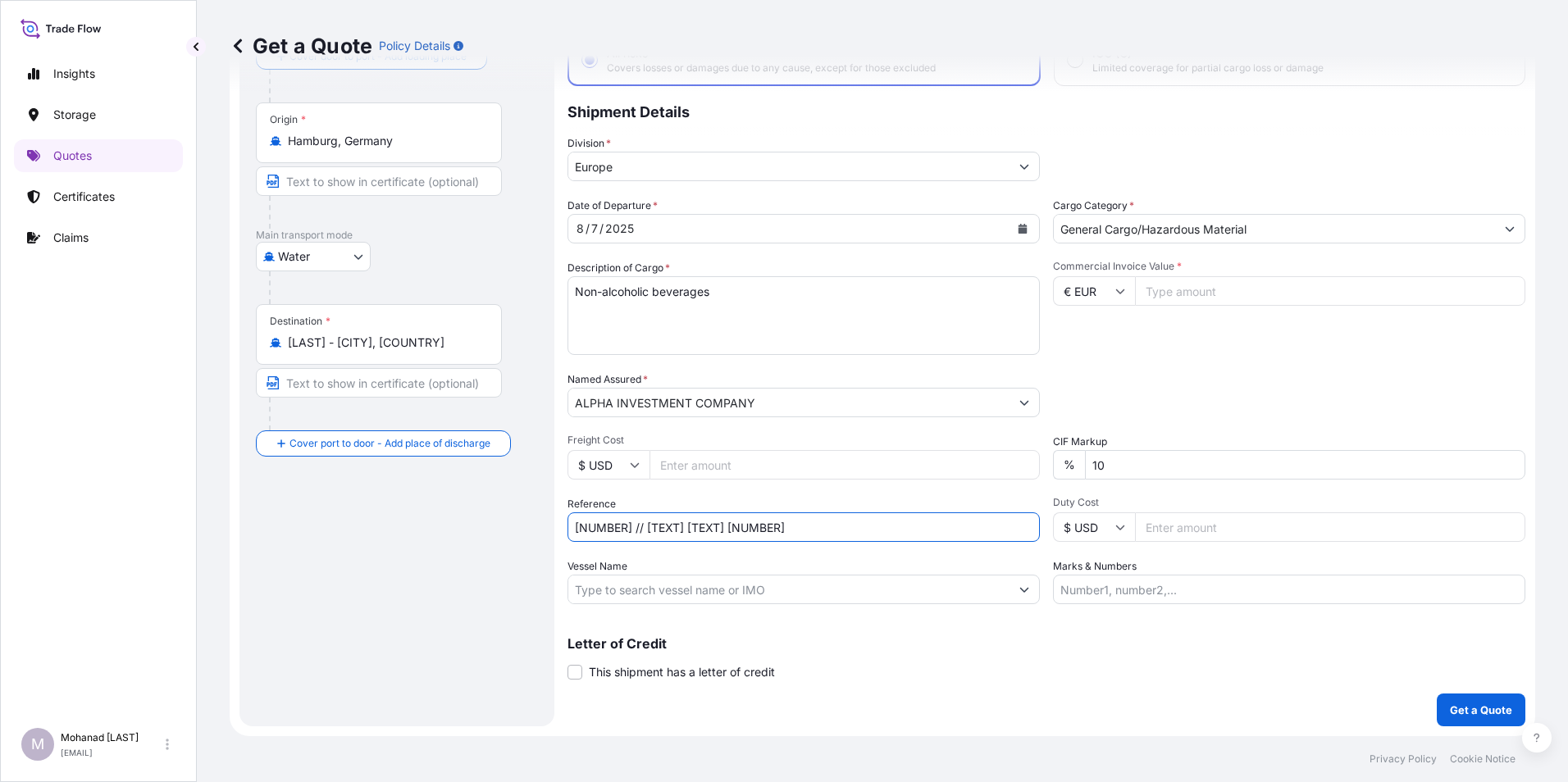 type on "[NUMBER] // [TEXT] [TEXT] [NUMBER]" 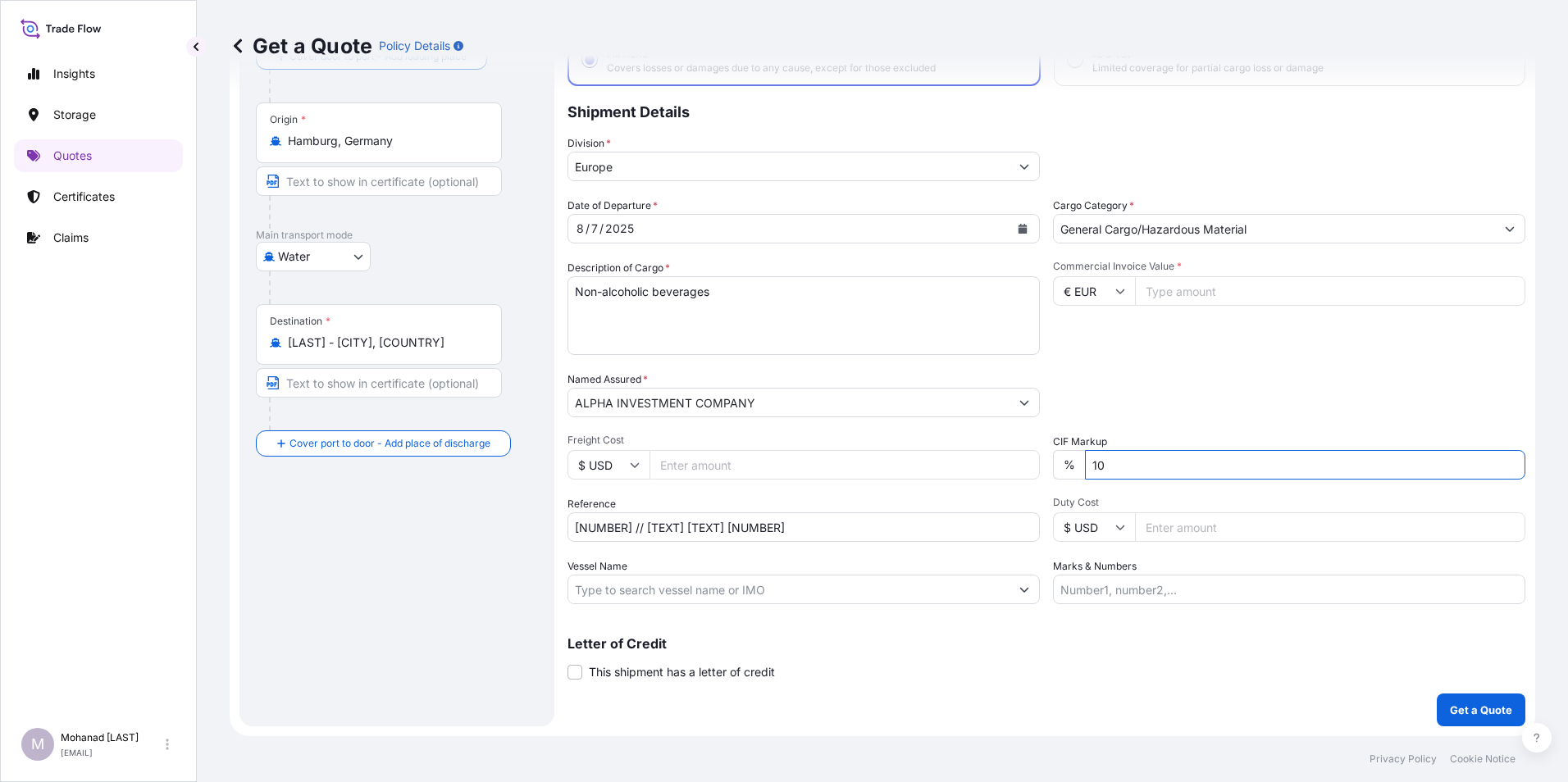click on "10" at bounding box center (1305, 465) 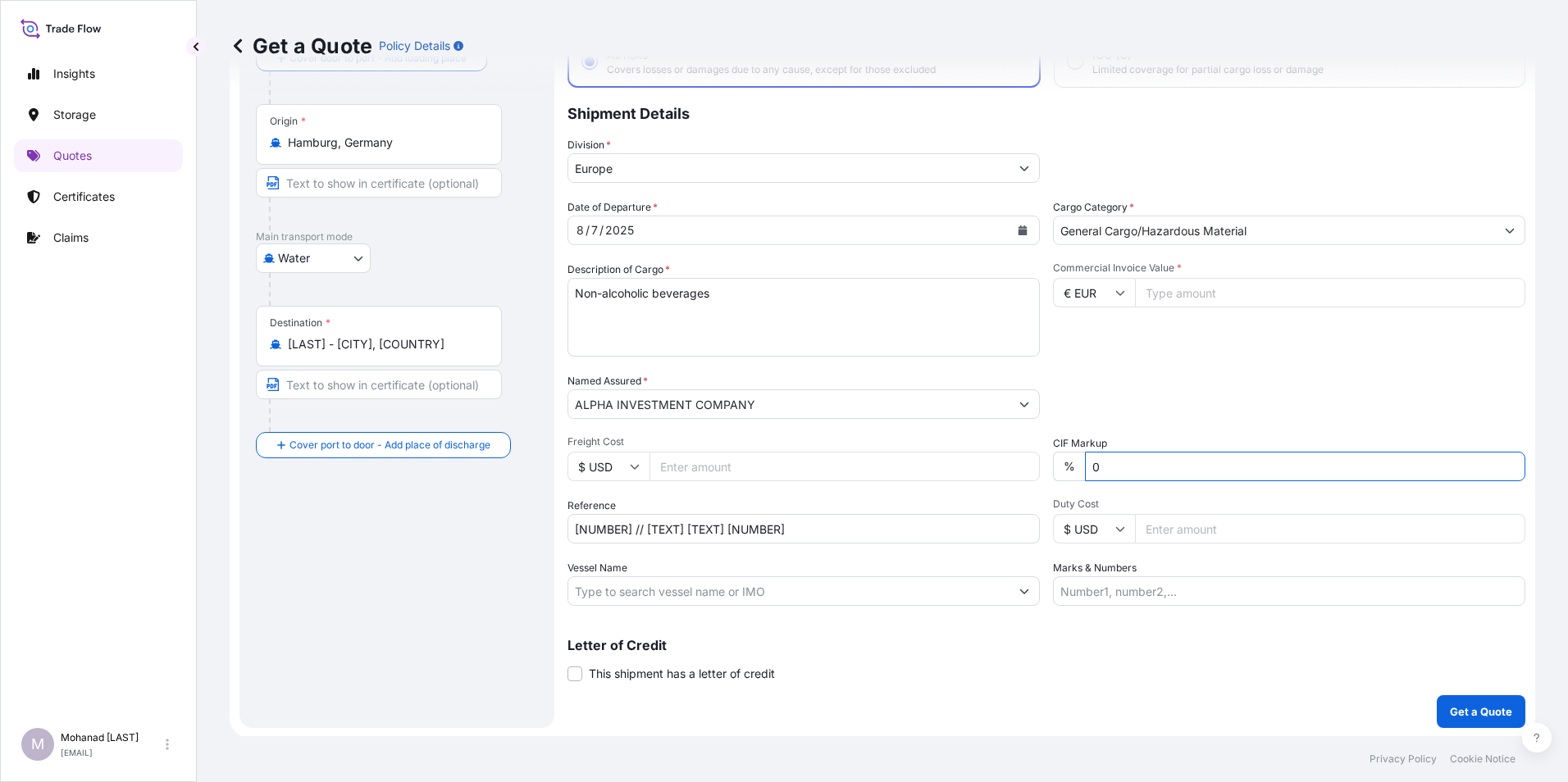 scroll, scrollTop: 117, scrollLeft: 0, axis: vertical 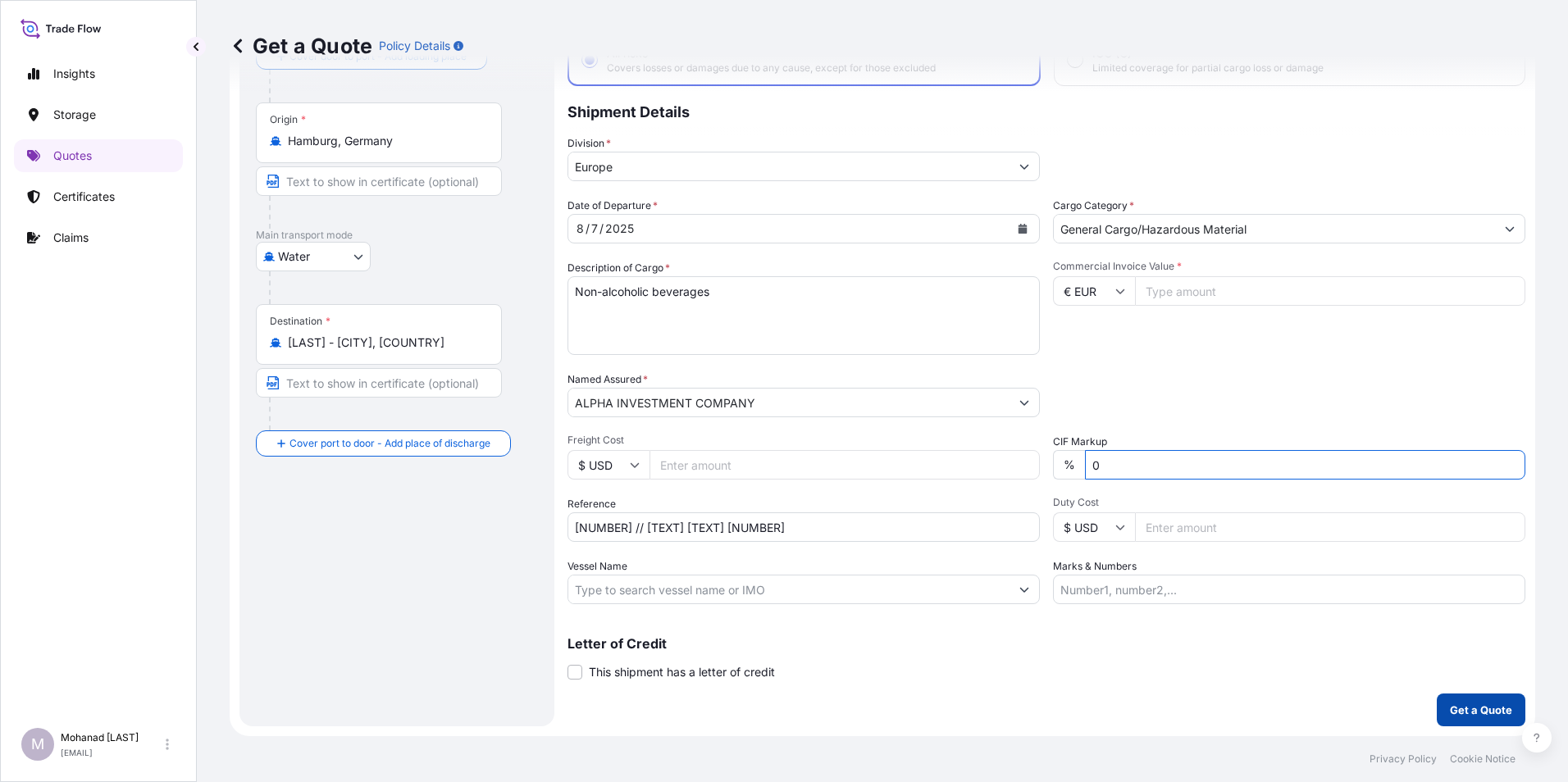 type on "0" 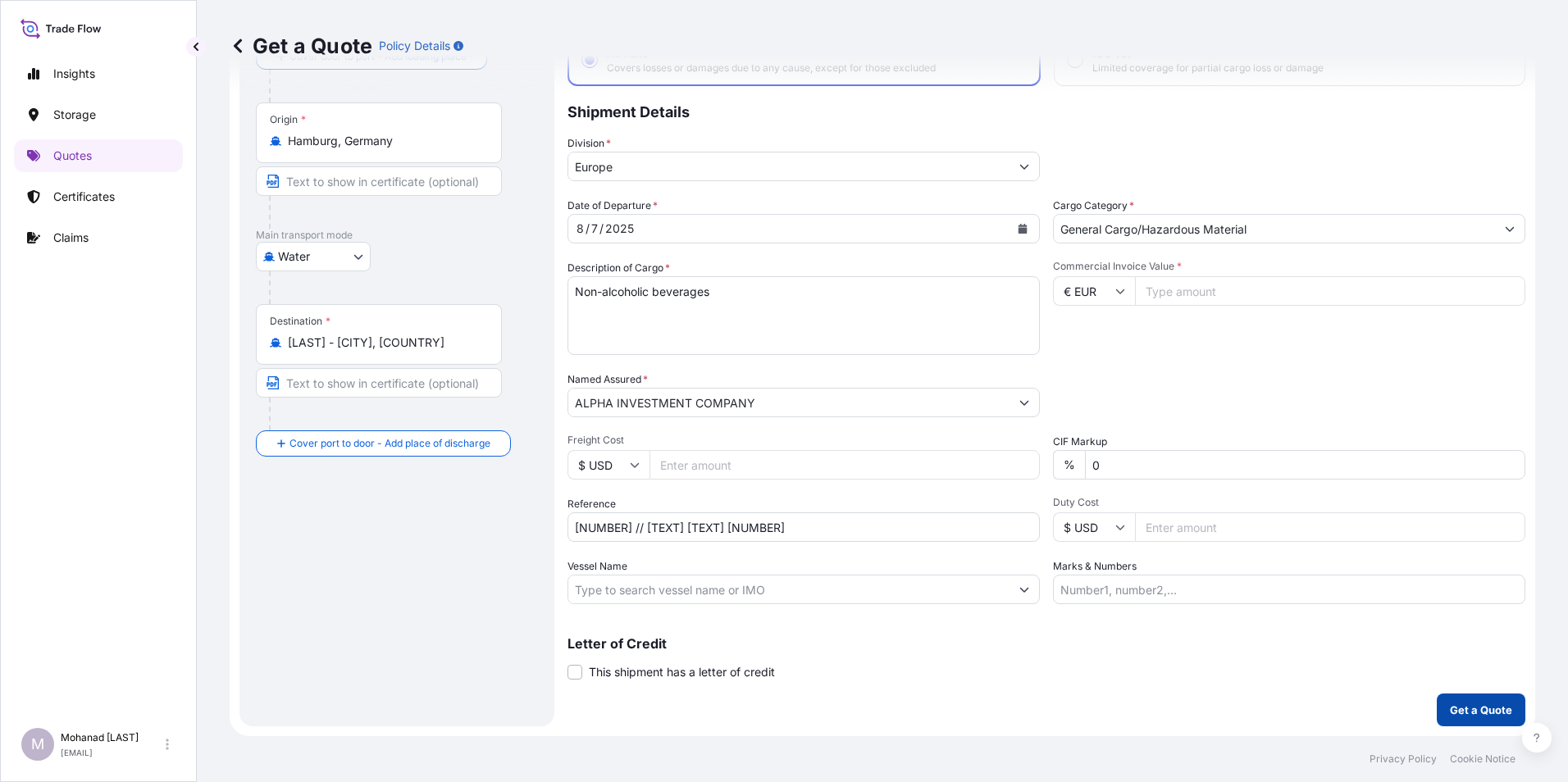 click on "Get a Quote" at bounding box center [1481, 710] 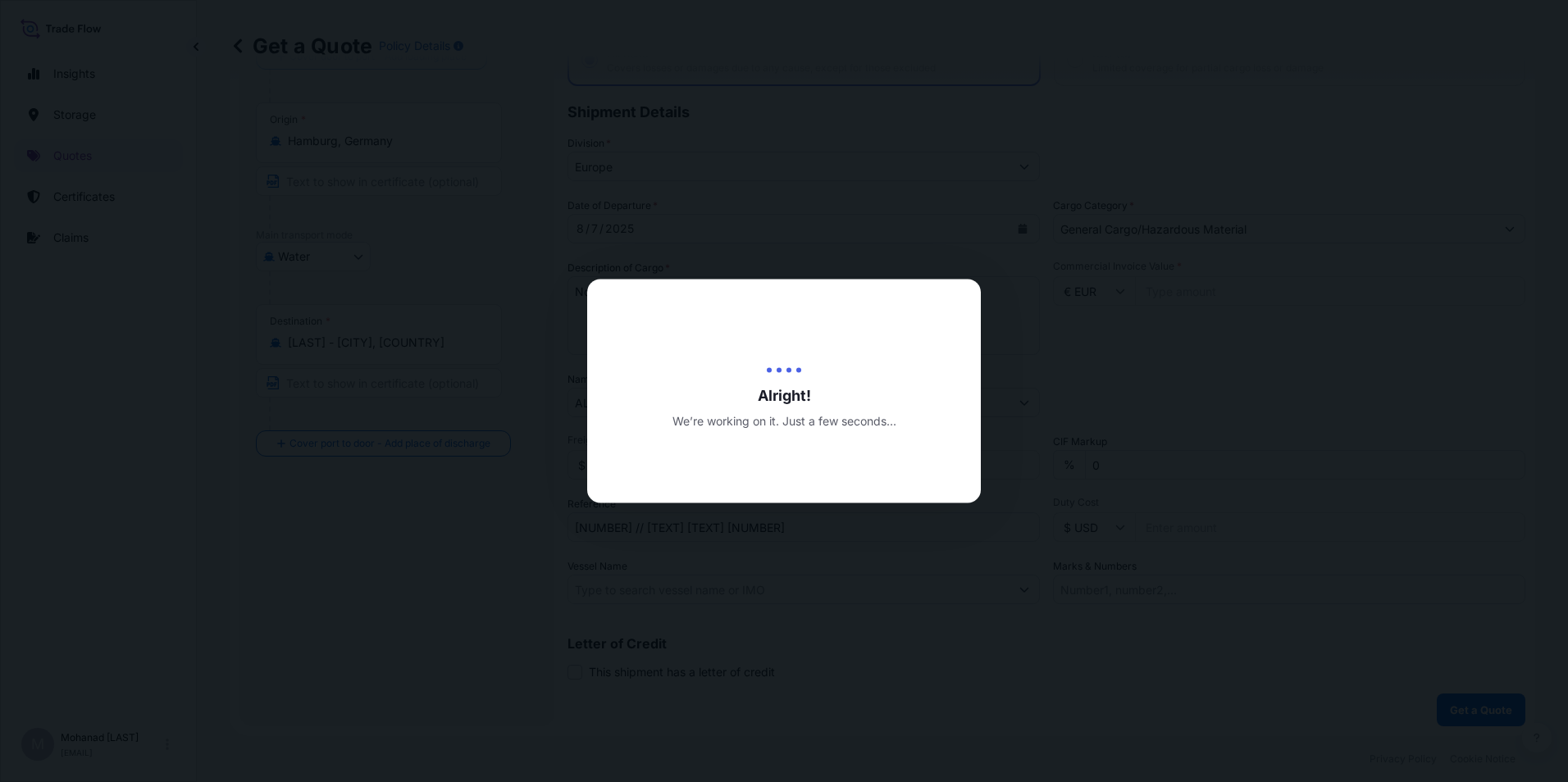 scroll, scrollTop: 0, scrollLeft: 0, axis: both 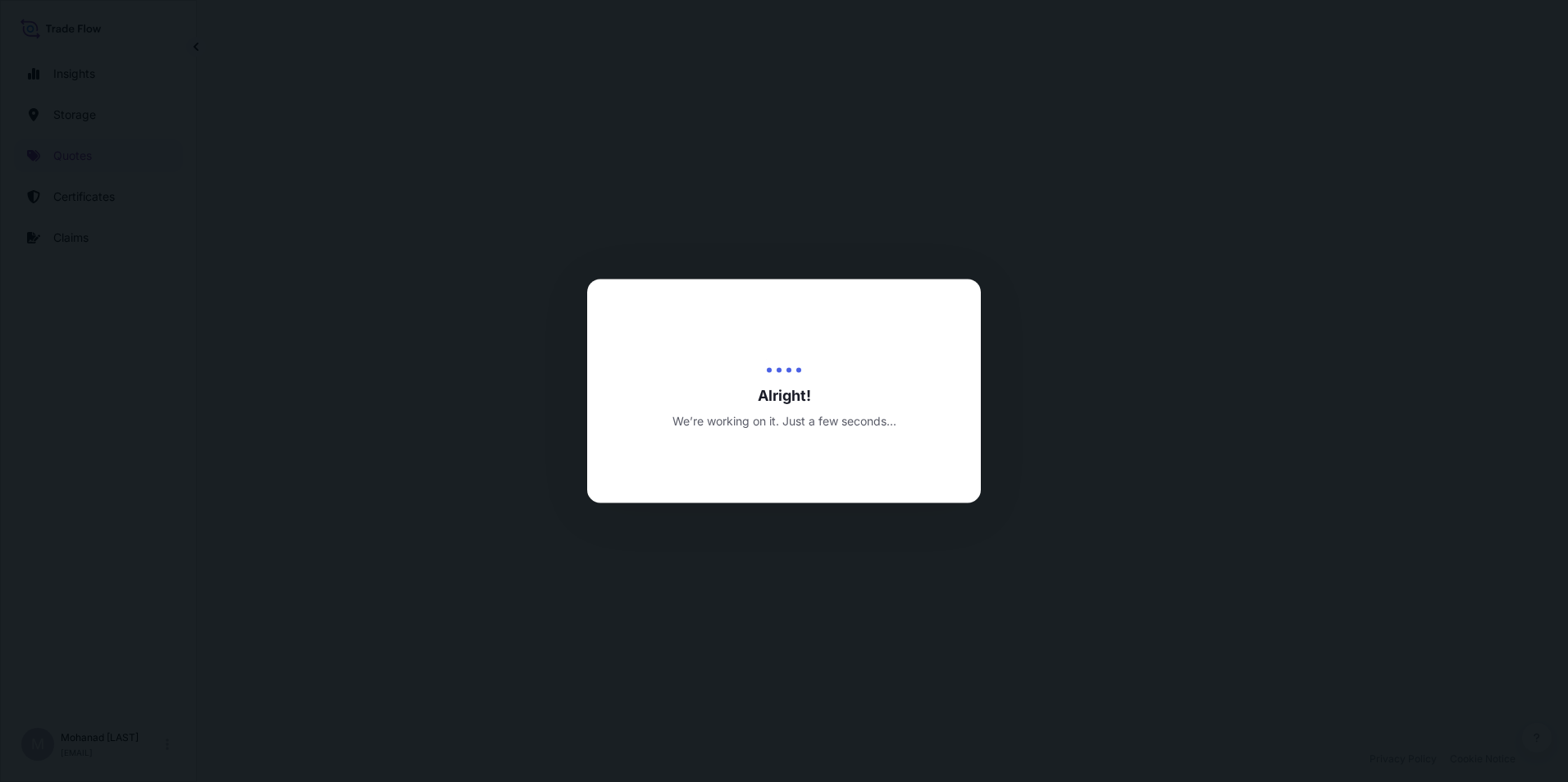 select on "Water" 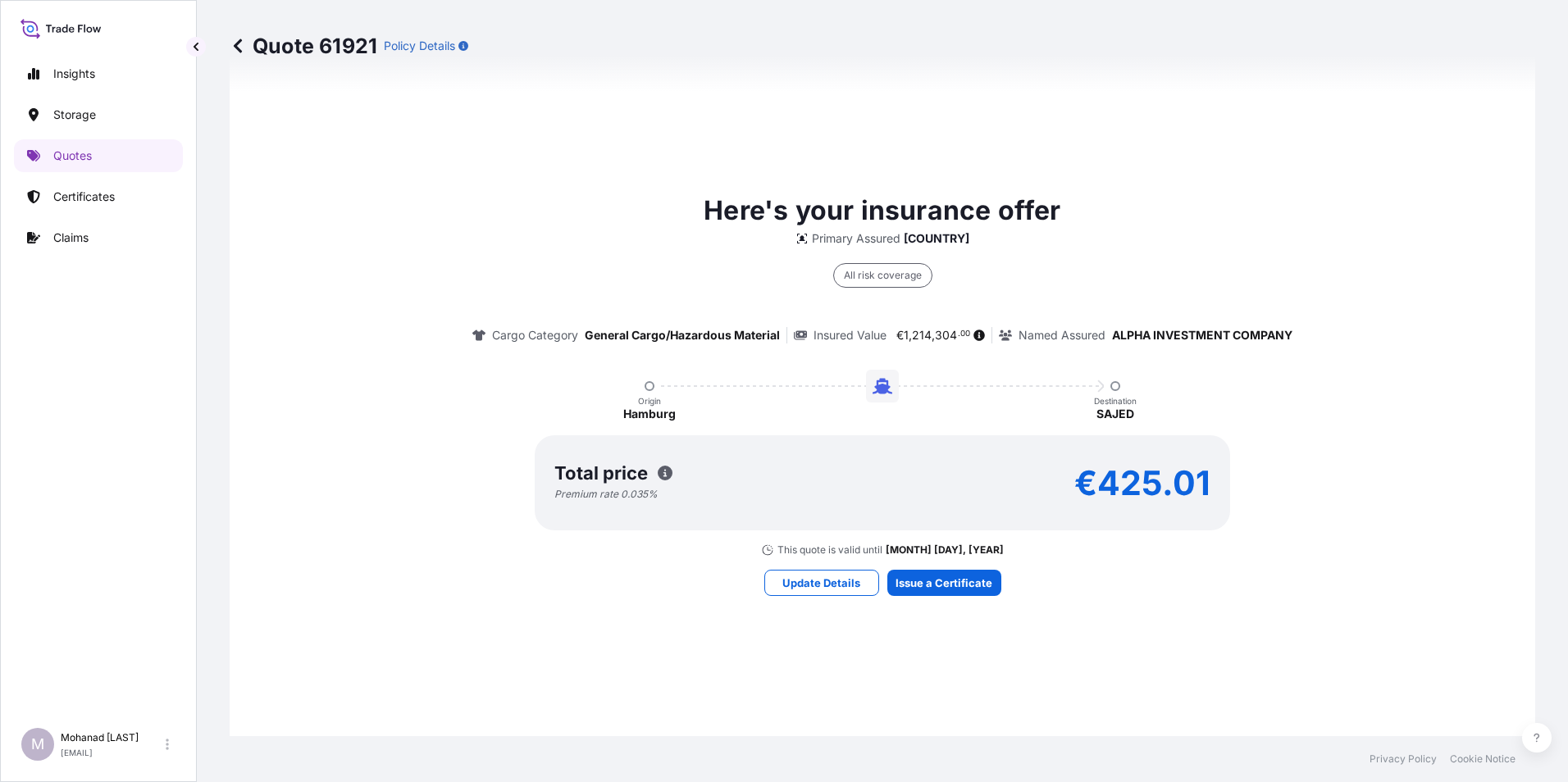 scroll, scrollTop: 1116, scrollLeft: 0, axis: vertical 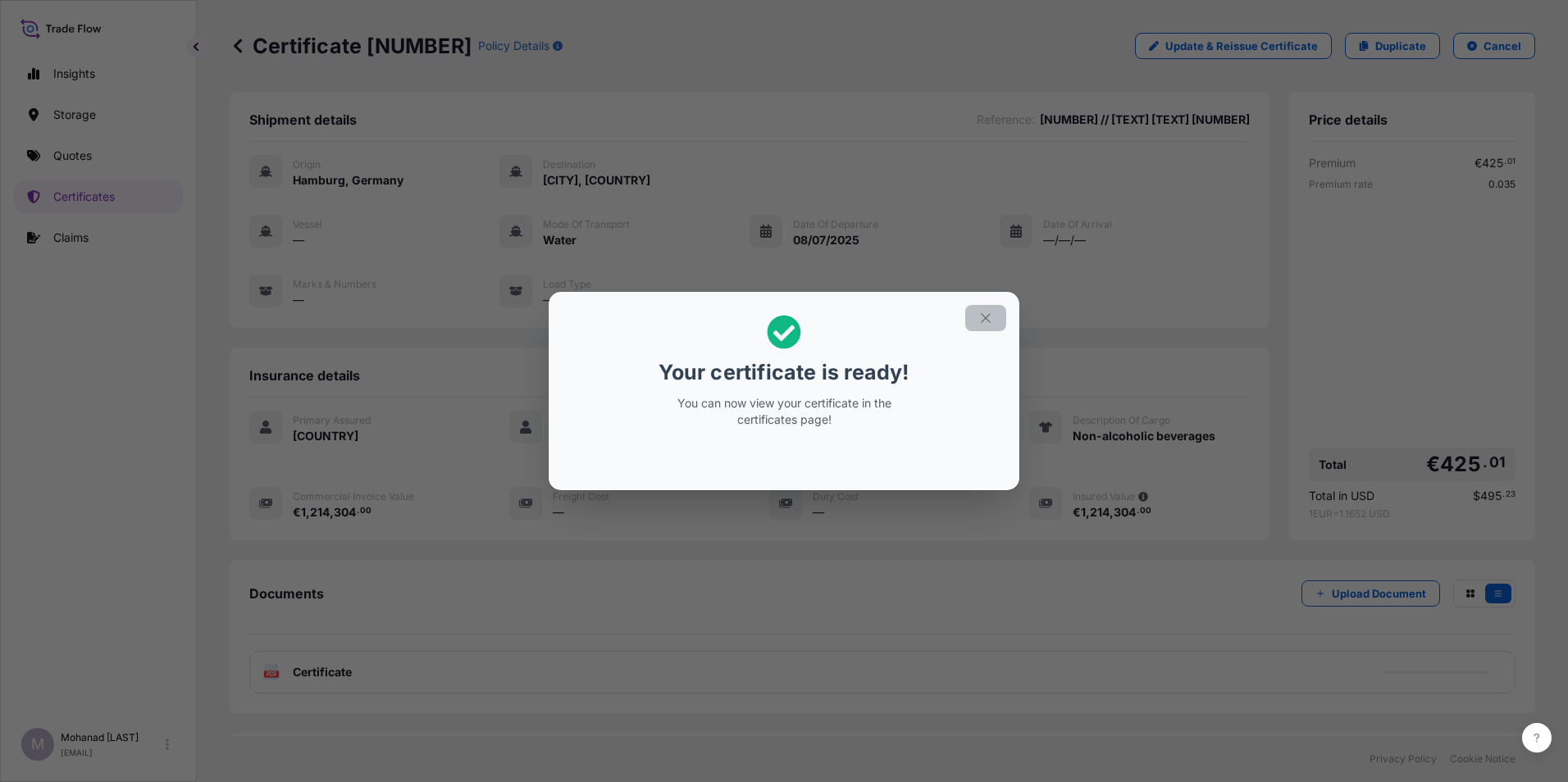 click 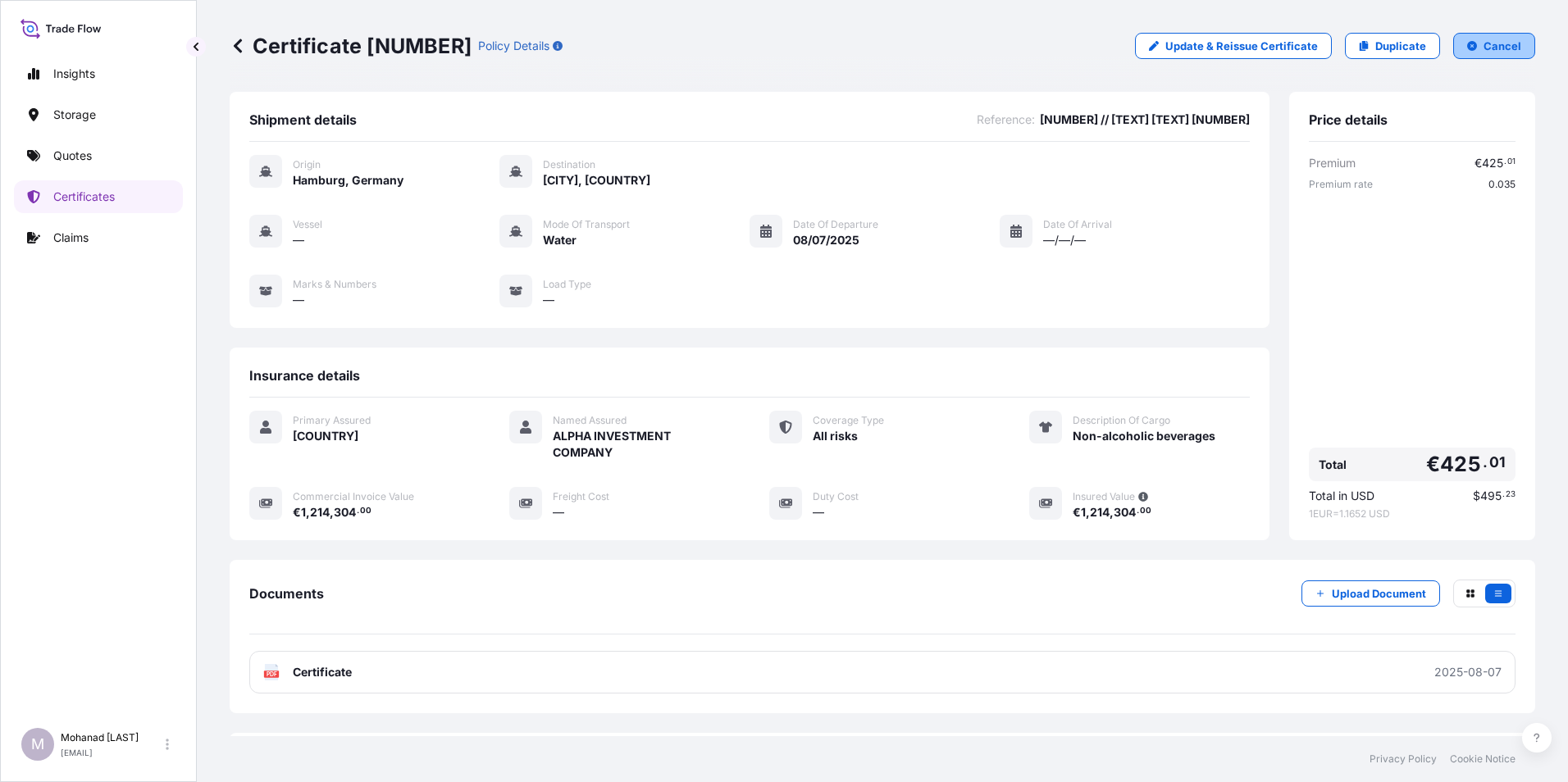 click on "Cancel" at bounding box center [1502, 46] 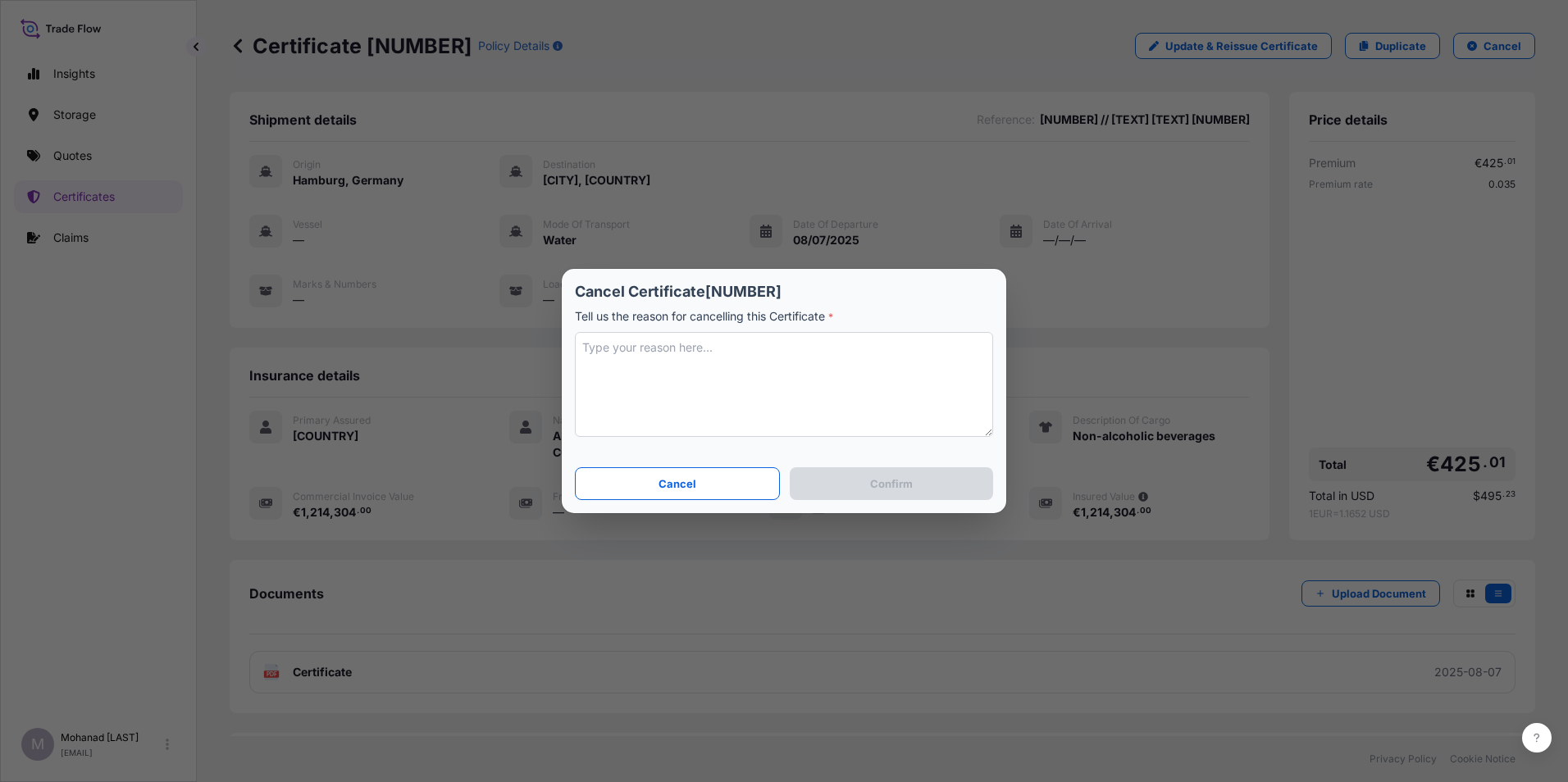 click at bounding box center [784, 384] 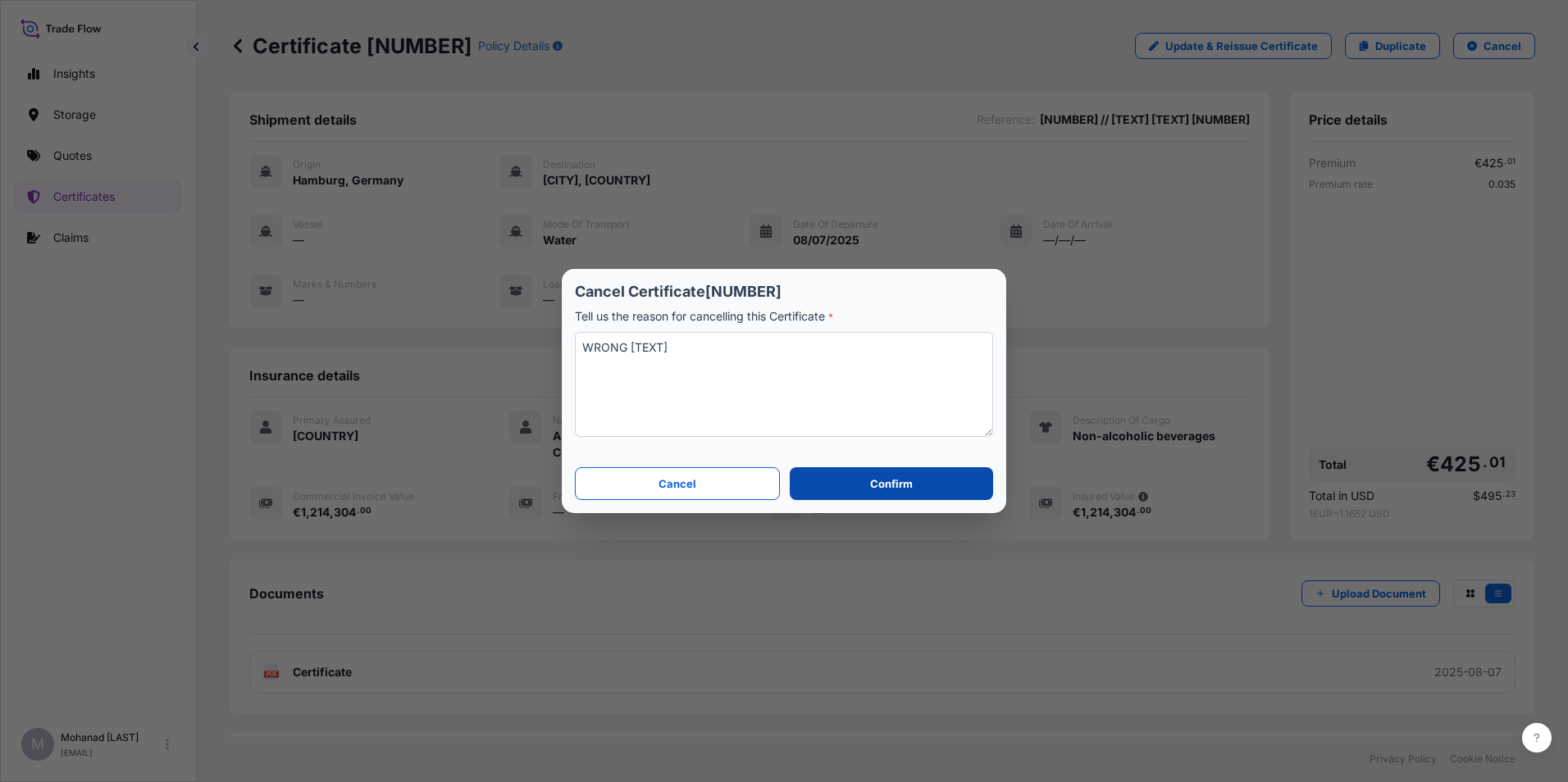 type on "WRONG [TEXT]" 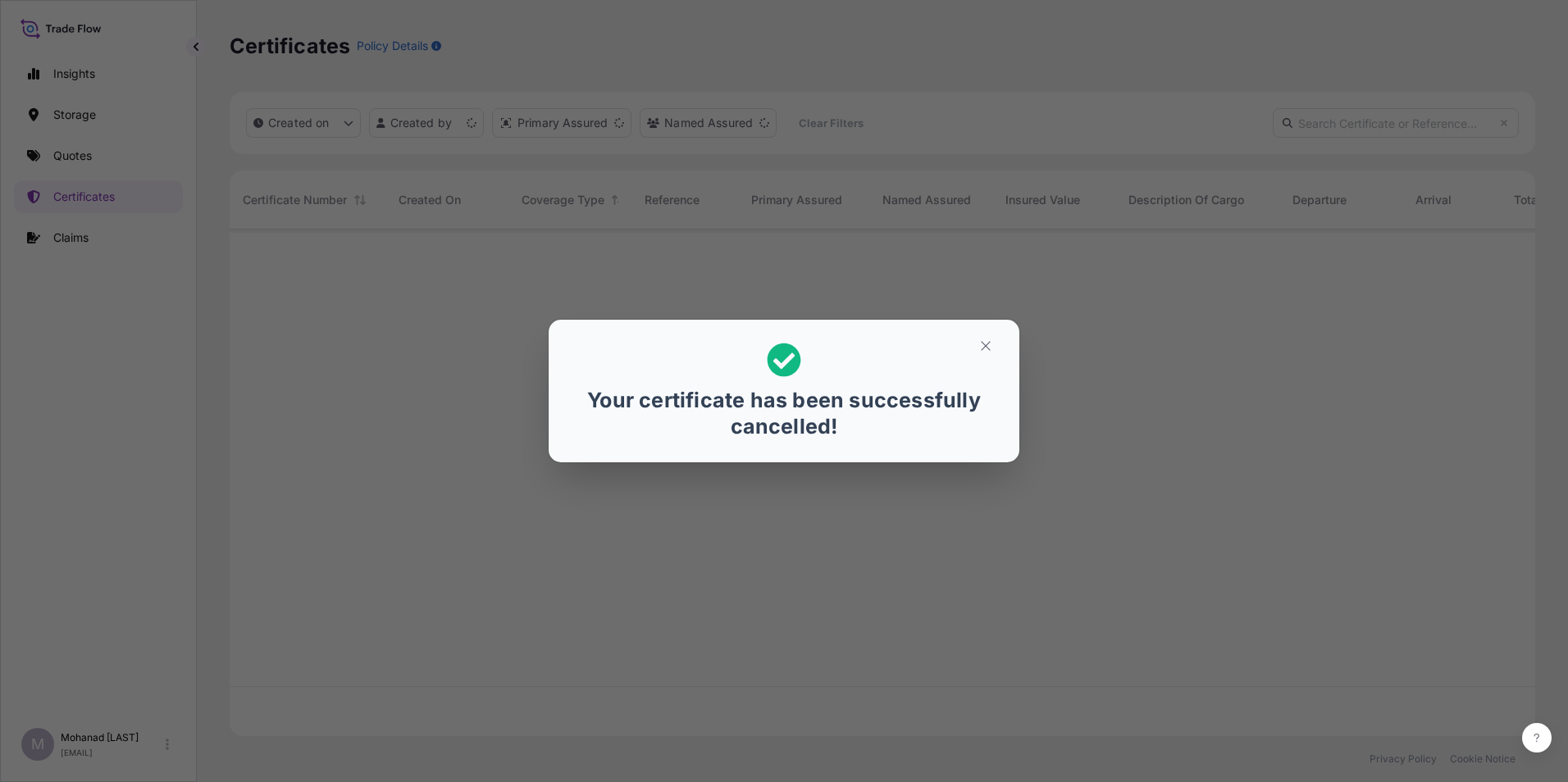 scroll, scrollTop: 13, scrollLeft: 13, axis: both 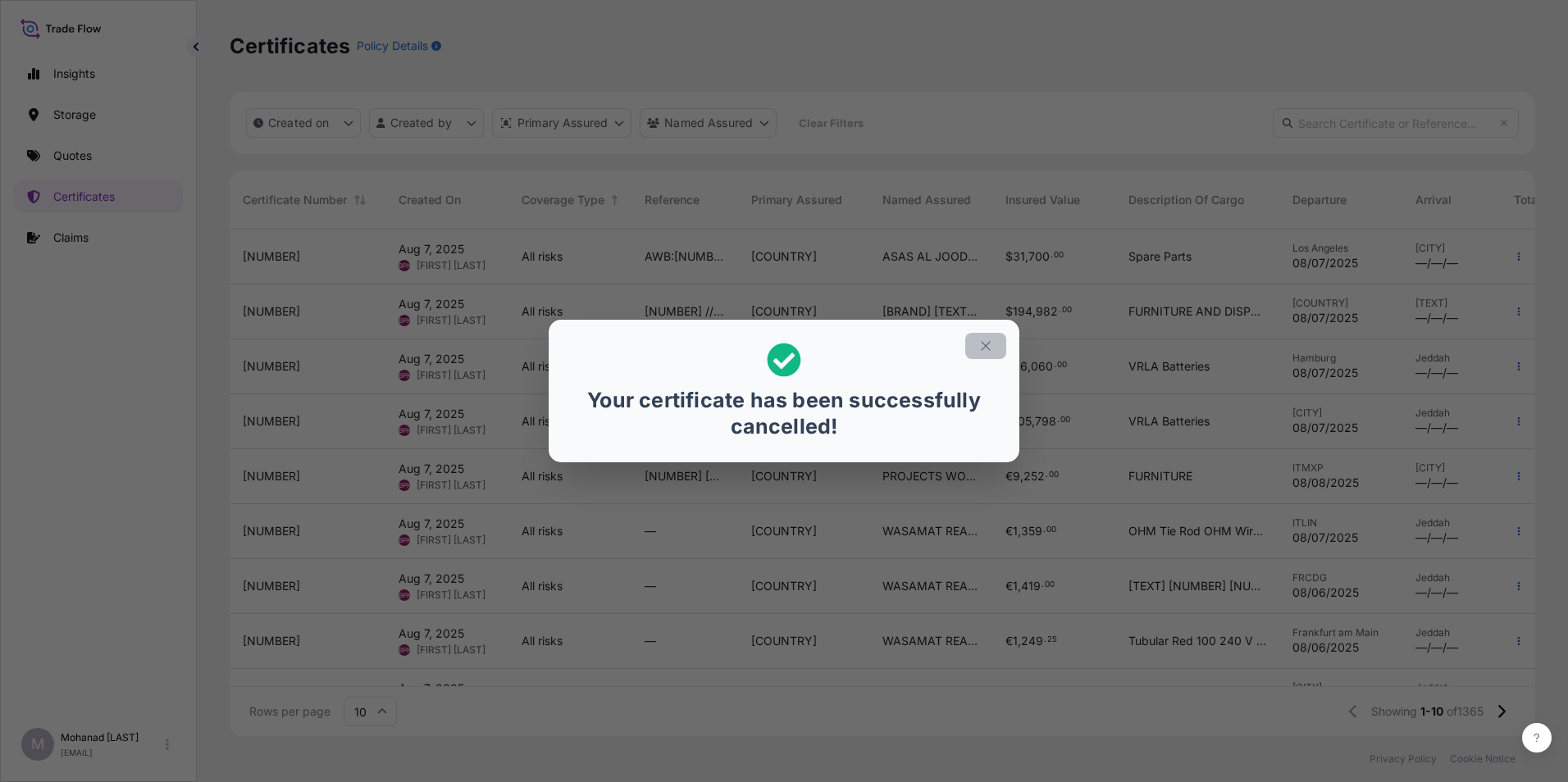 click at bounding box center (986, 346) 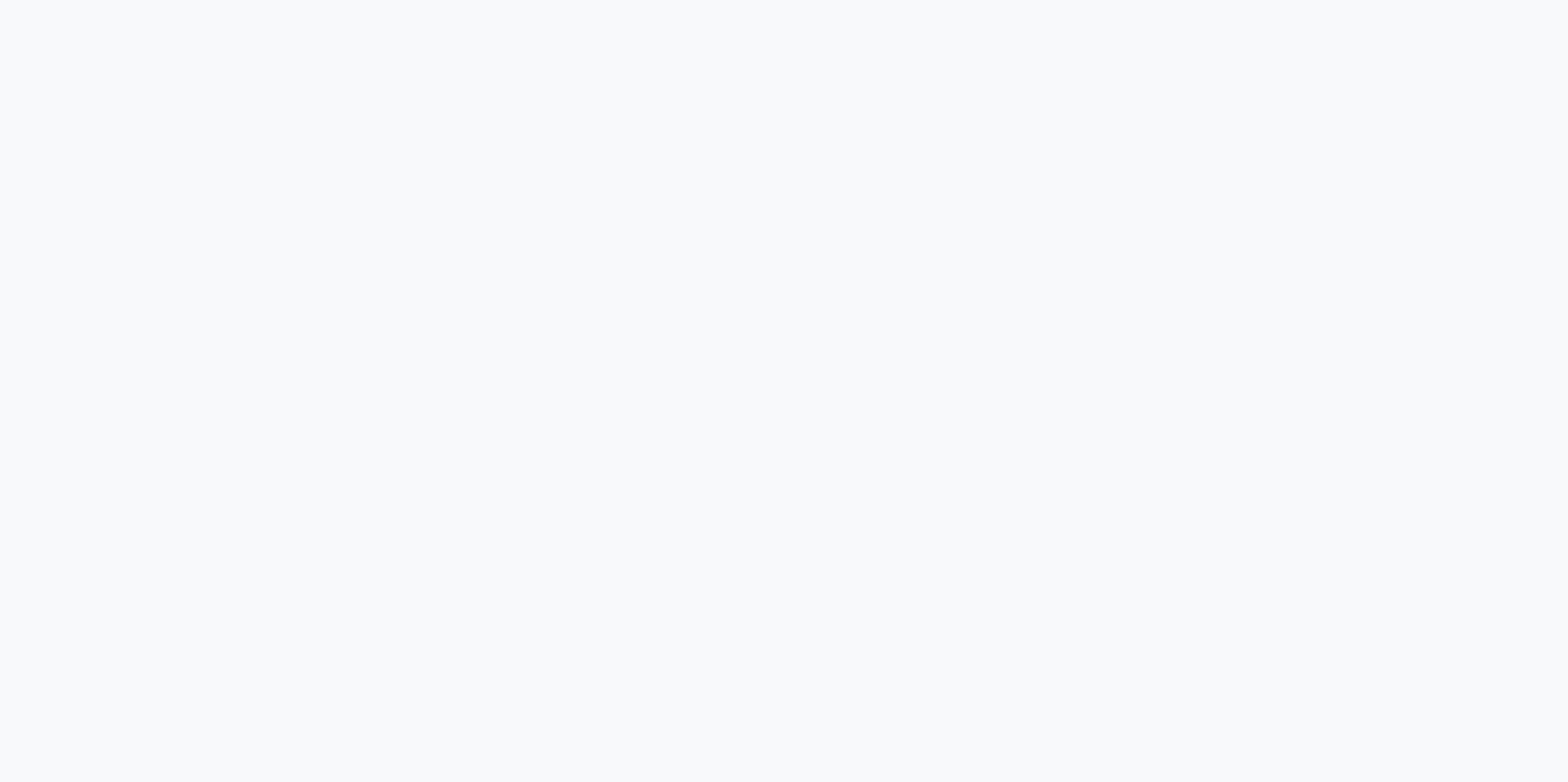 scroll, scrollTop: 0, scrollLeft: 0, axis: both 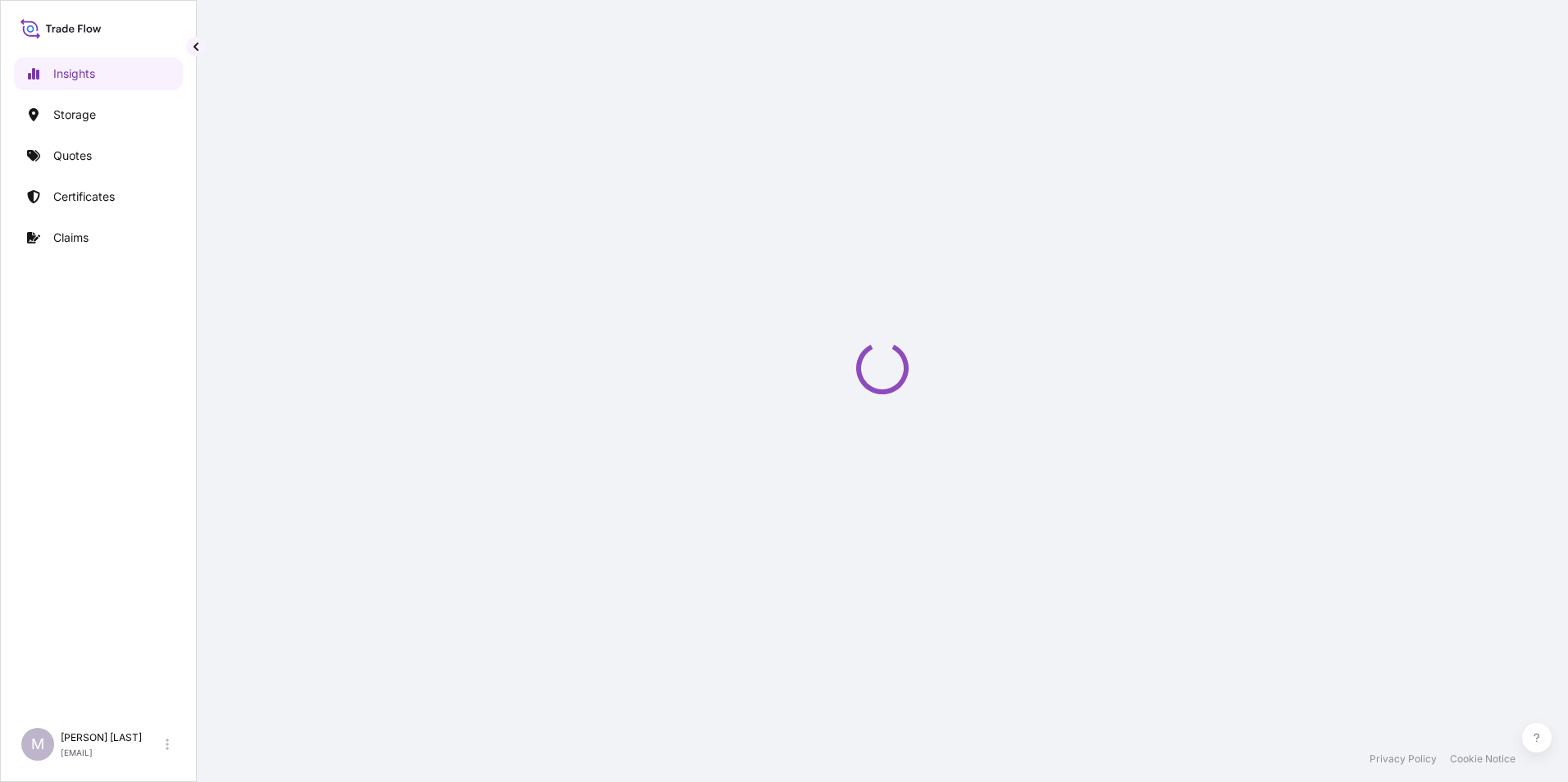 select on "2025" 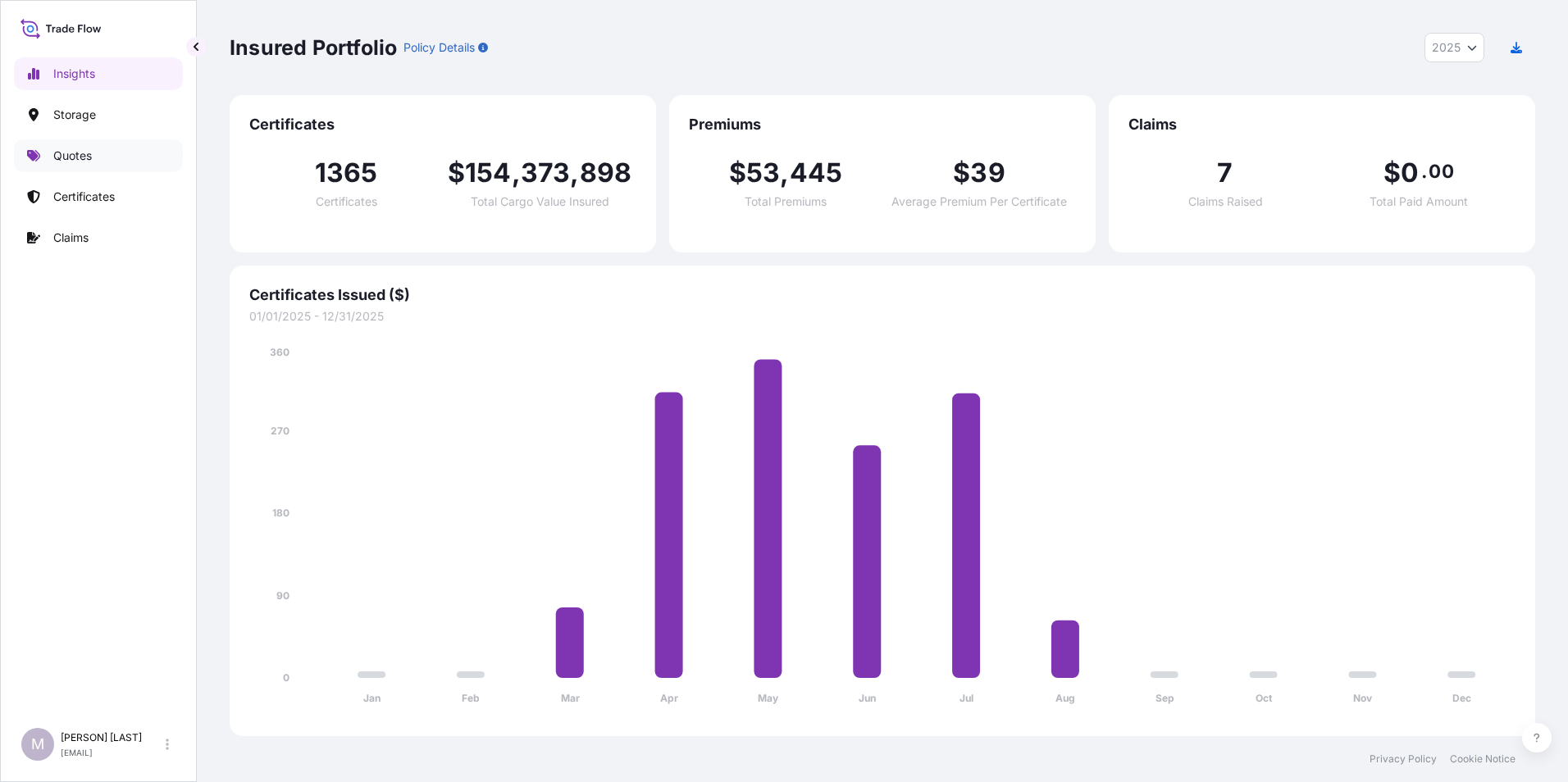 click on "Quotes" at bounding box center [72, 156] 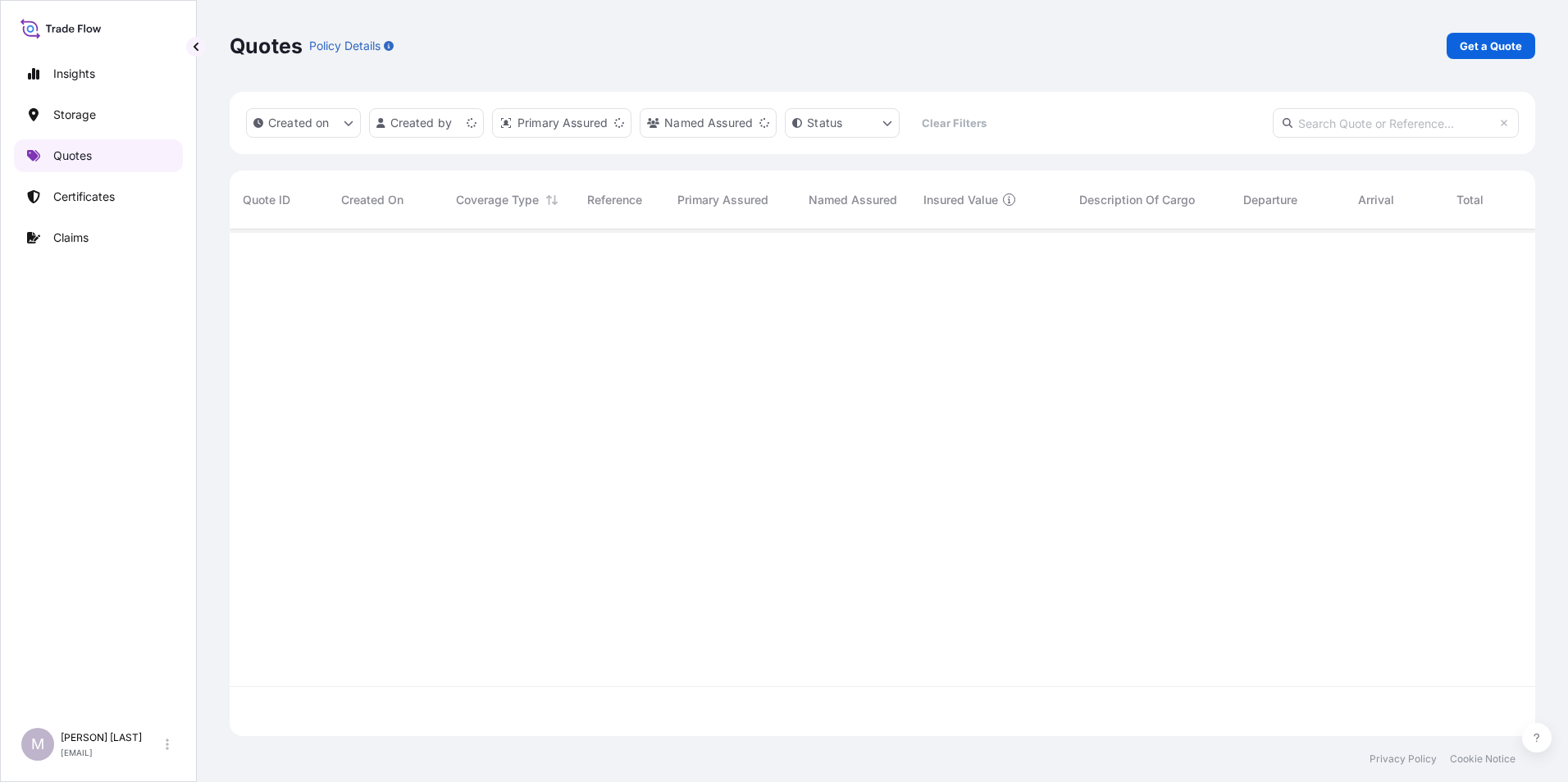scroll, scrollTop: 13, scrollLeft: 13, axis: both 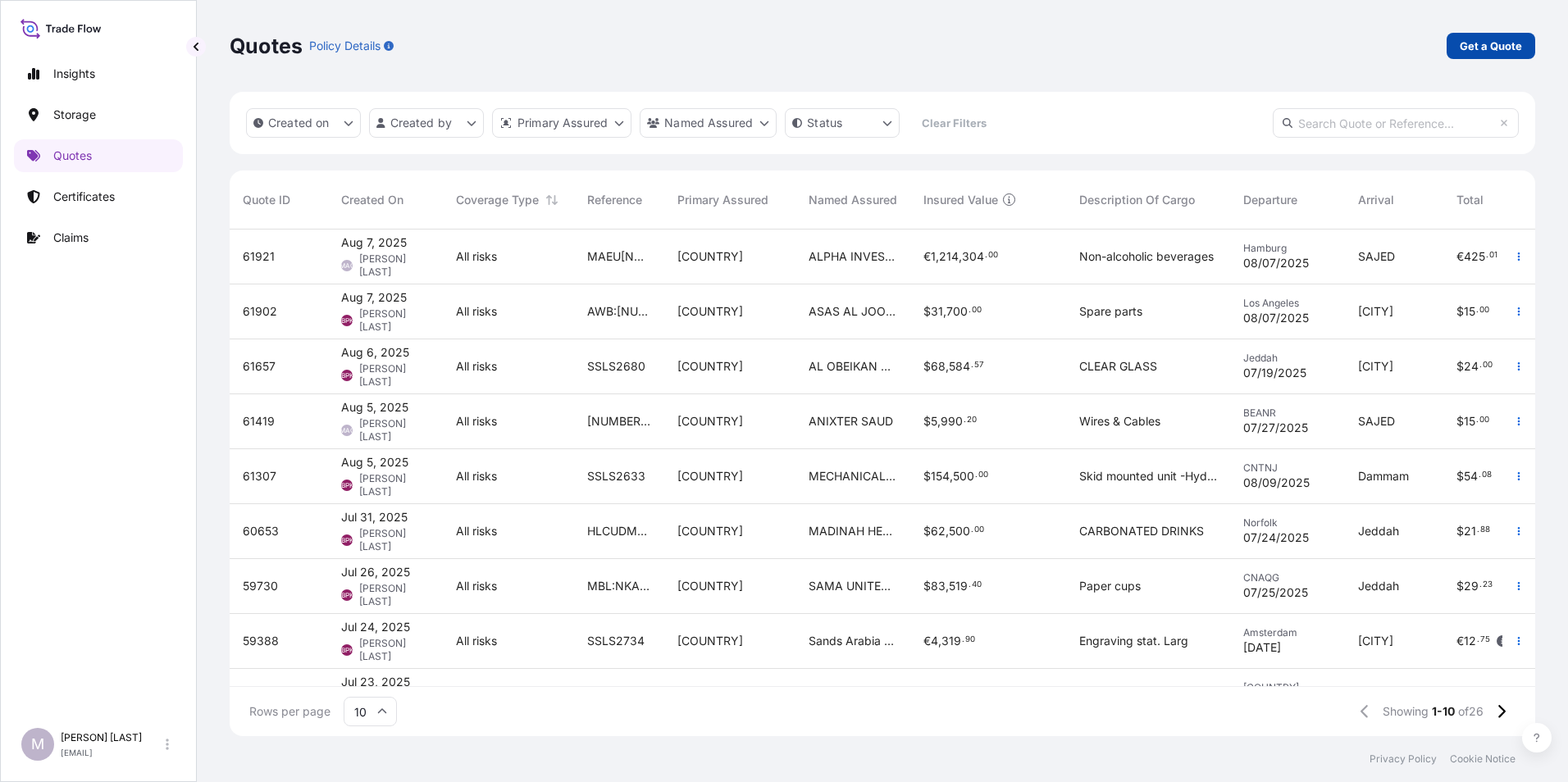 click on "Get a Quote" at bounding box center [1491, 46] 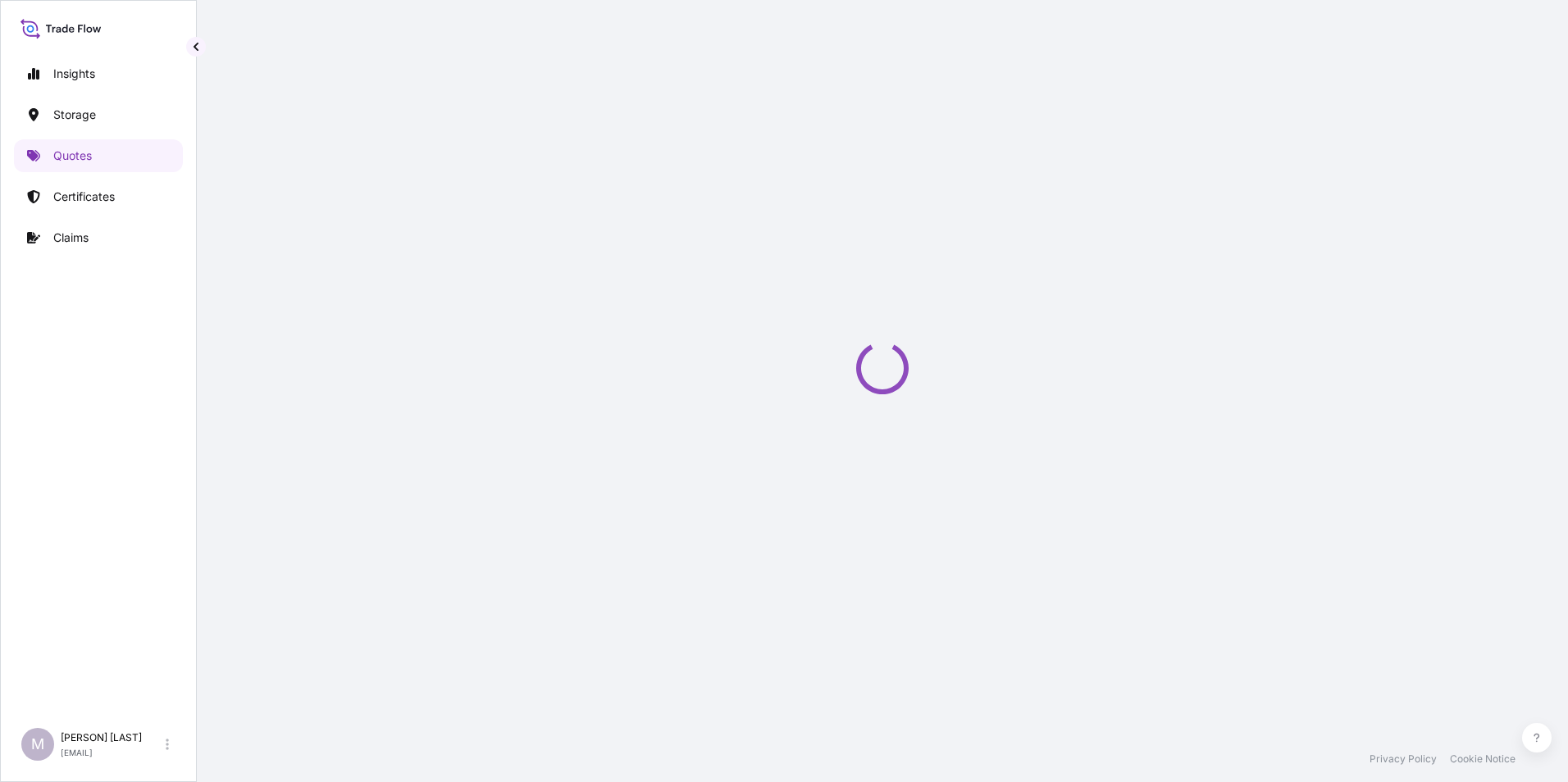 scroll, scrollTop: 26, scrollLeft: 0, axis: vertical 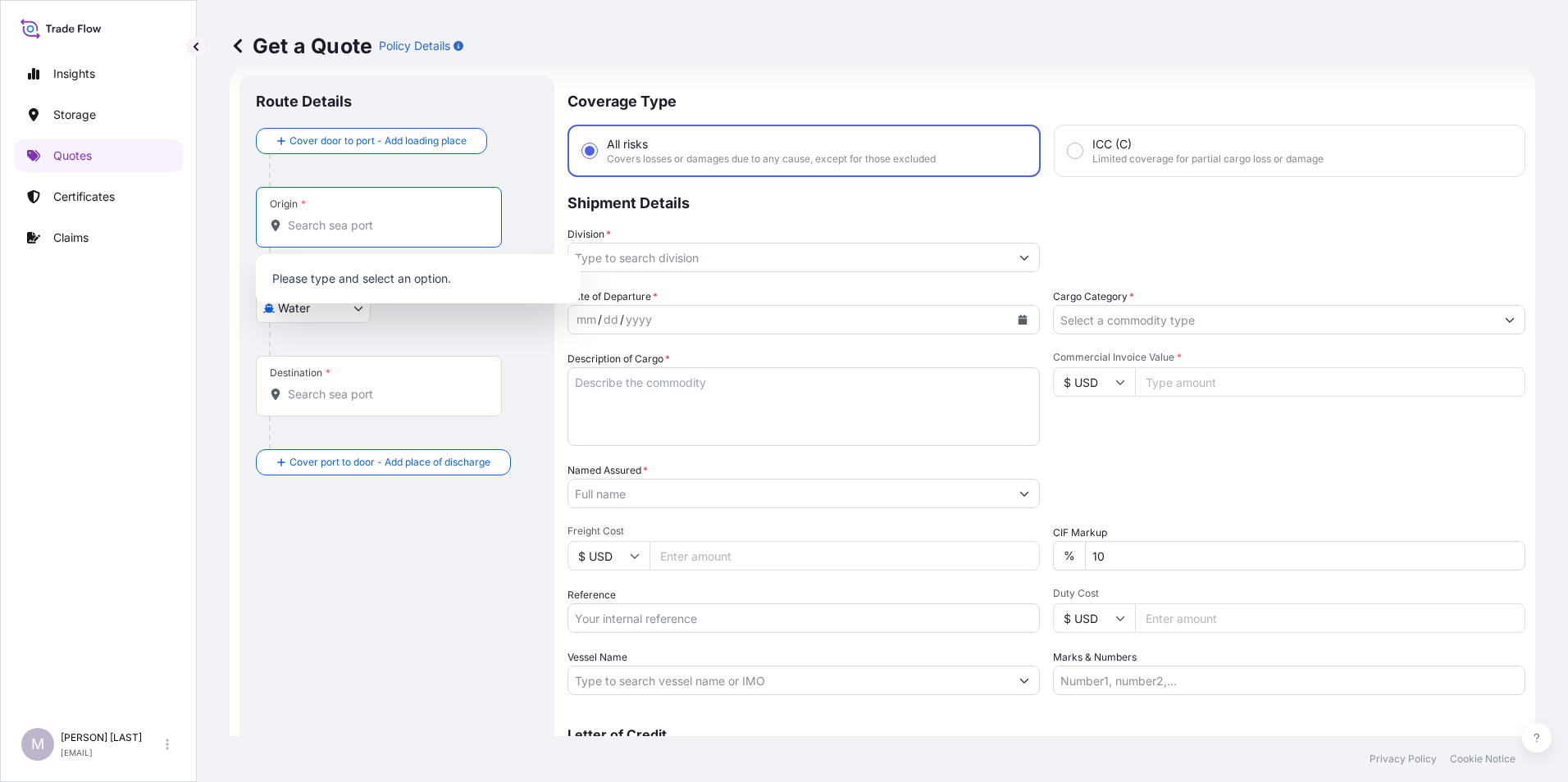 click on "Origin *" at bounding box center [385, 225] 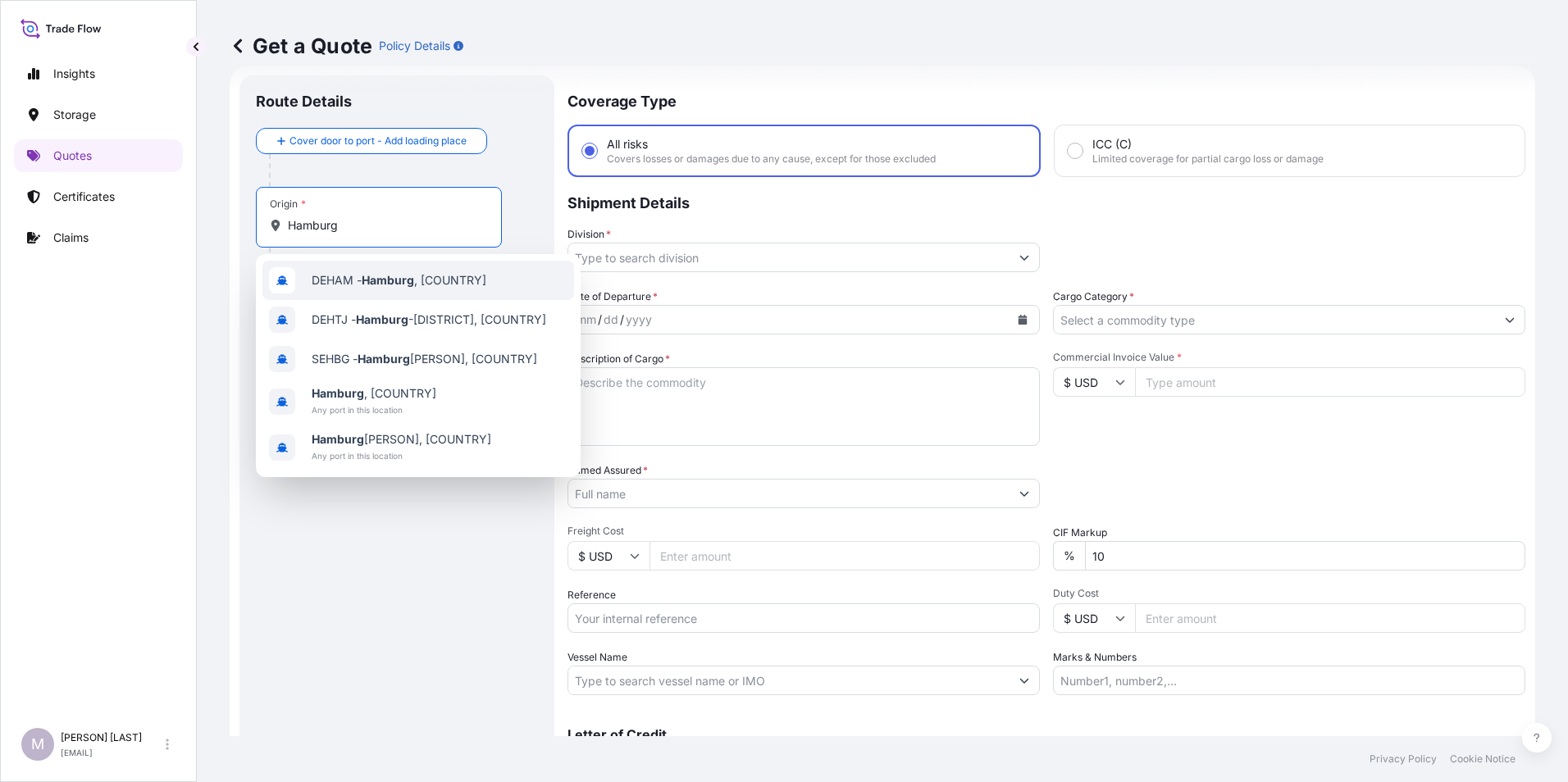 click on "DEHAM -  Hamburg , Germany" at bounding box center [418, 280] 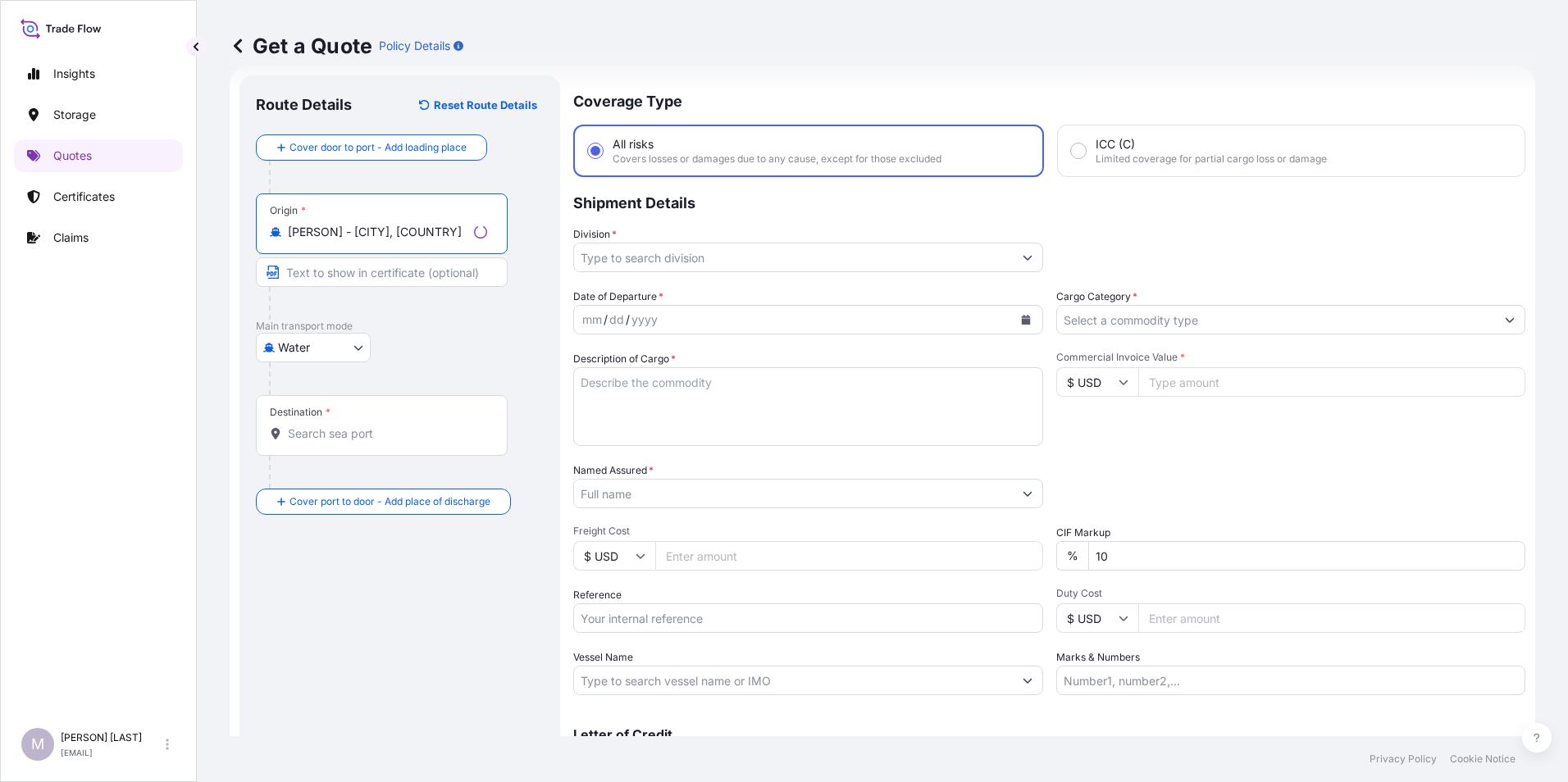 type on "DEHAM - Hamburg, Germany" 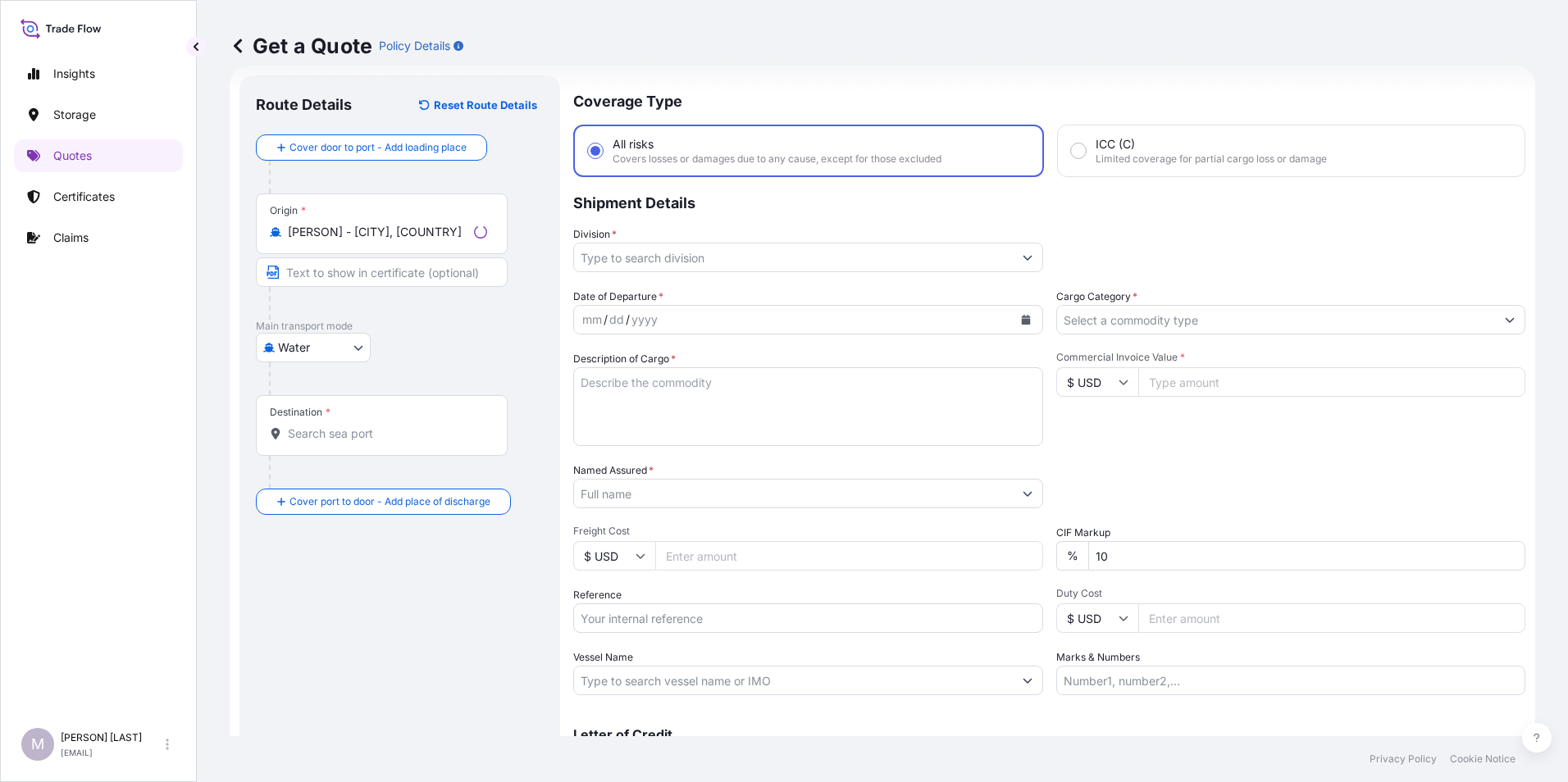click on "Destination *" at bounding box center [381, 425] 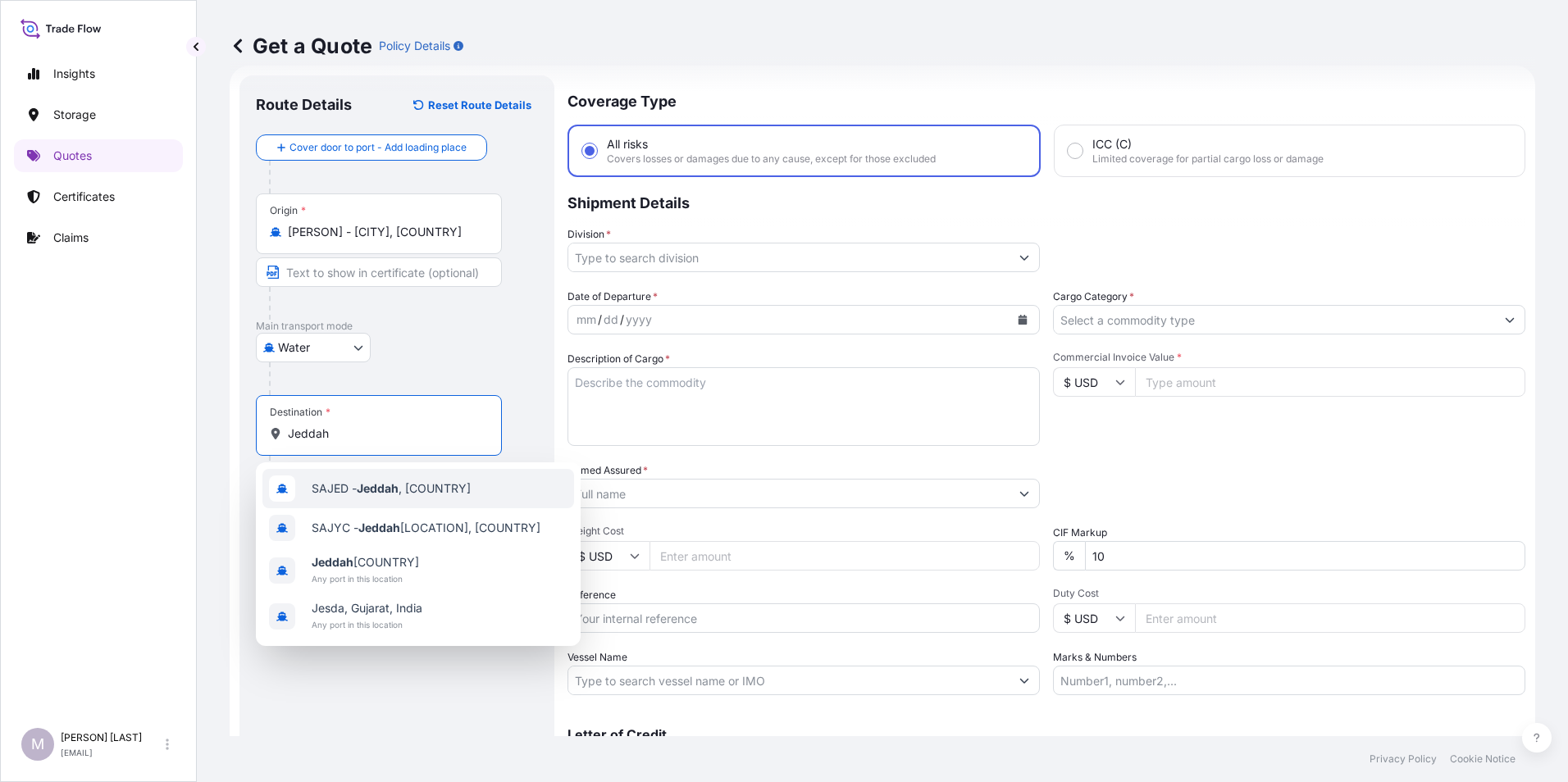 click on "SAJED -  Jeddah , Saudi Arabia" at bounding box center (391, 489) 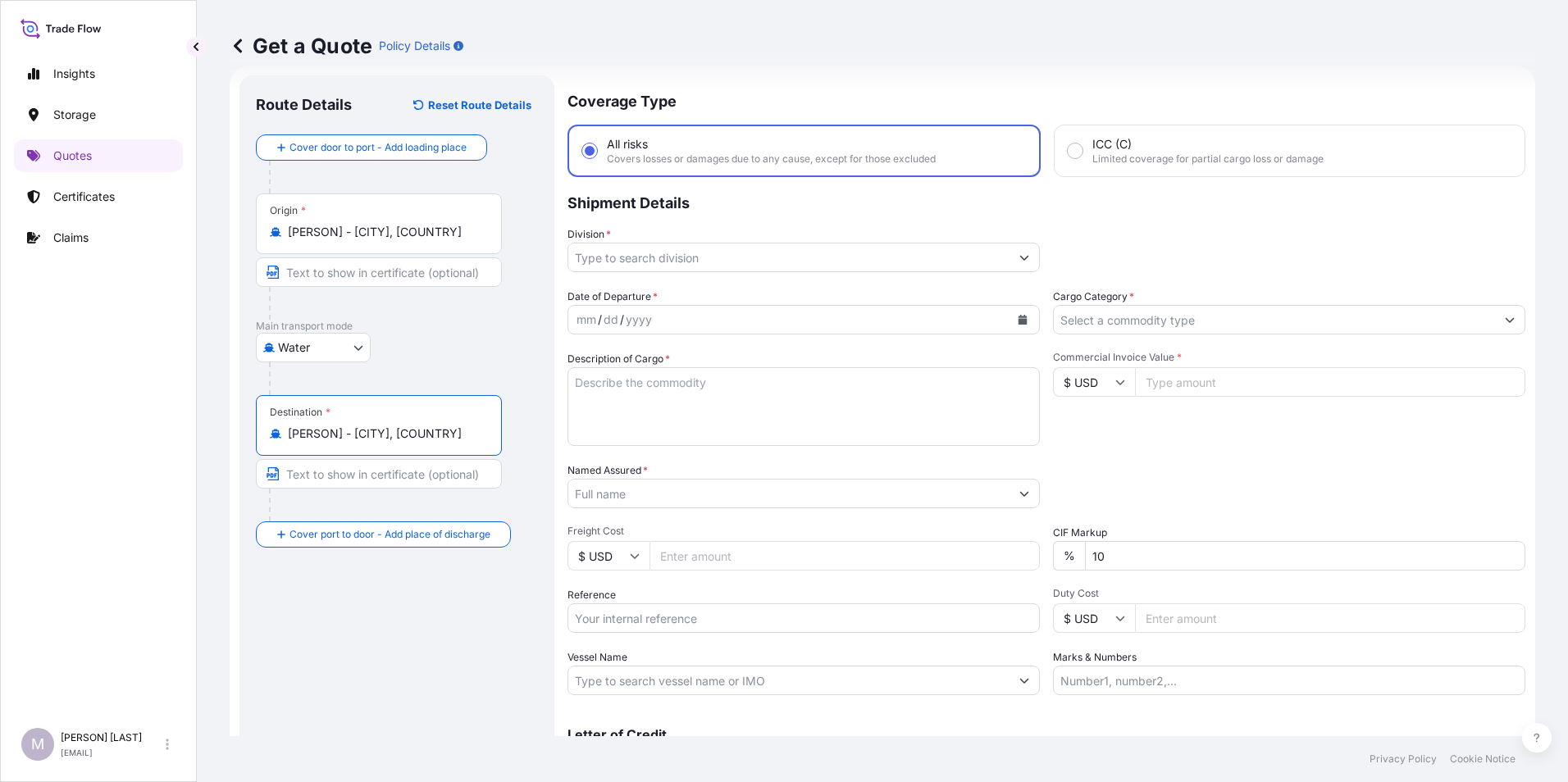 type on "[LAST] - [CITY], [COUNTRY]" 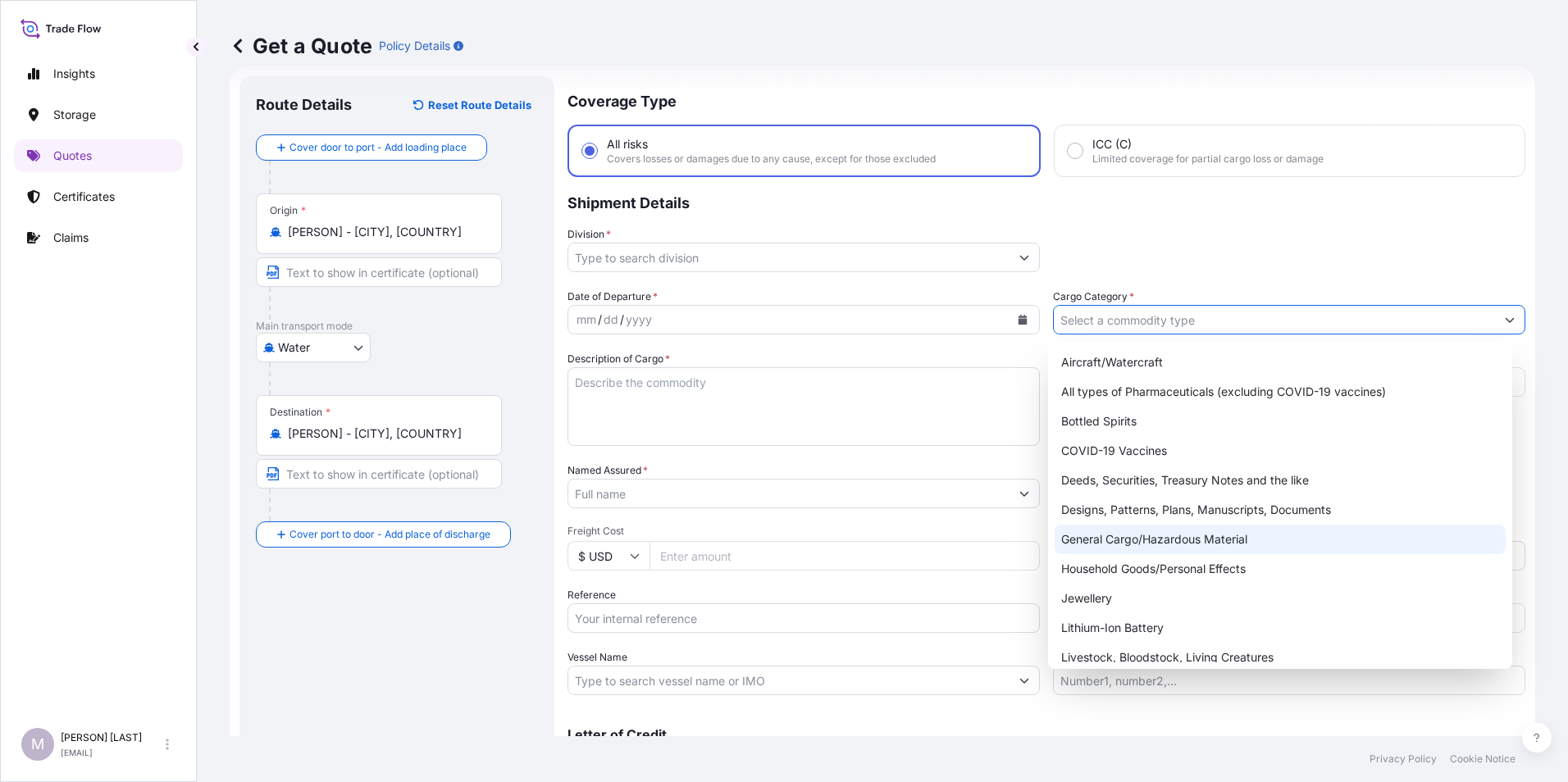 click on "General Cargo/Hazardous Material" at bounding box center (1280, 539) 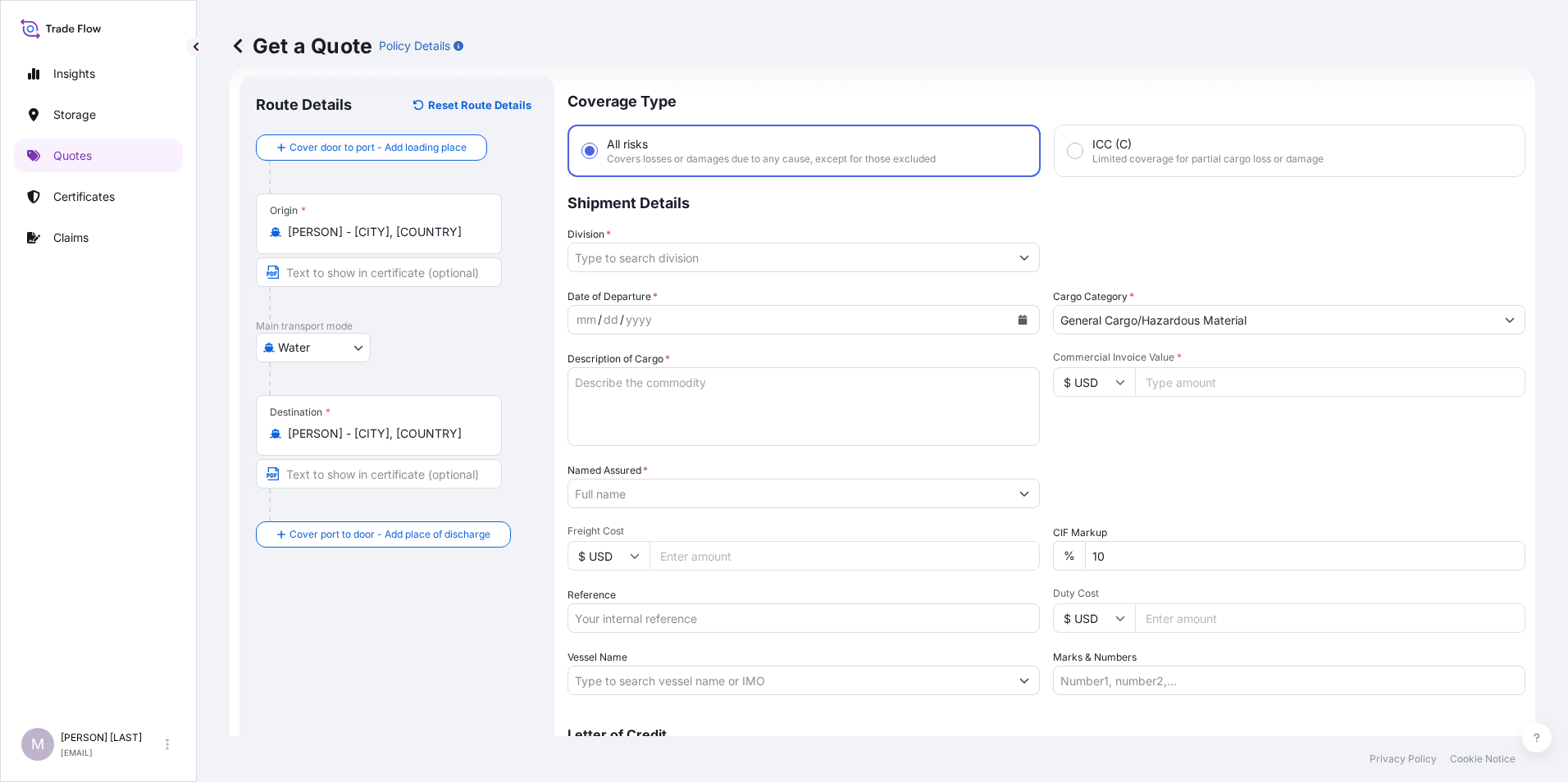 click on "$ USD" at bounding box center [1094, 382] 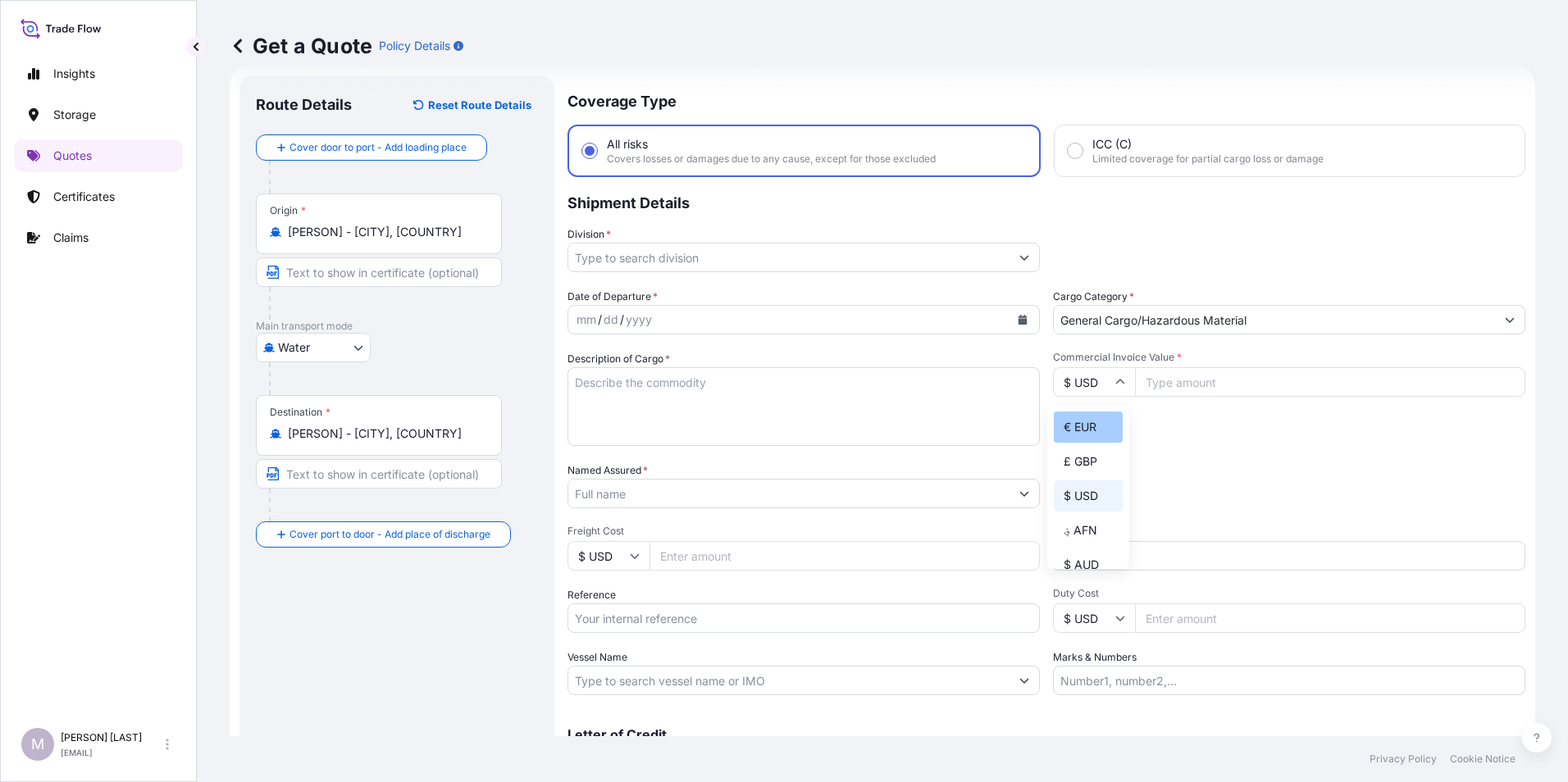 click on "€ EUR" at bounding box center [1088, 427] 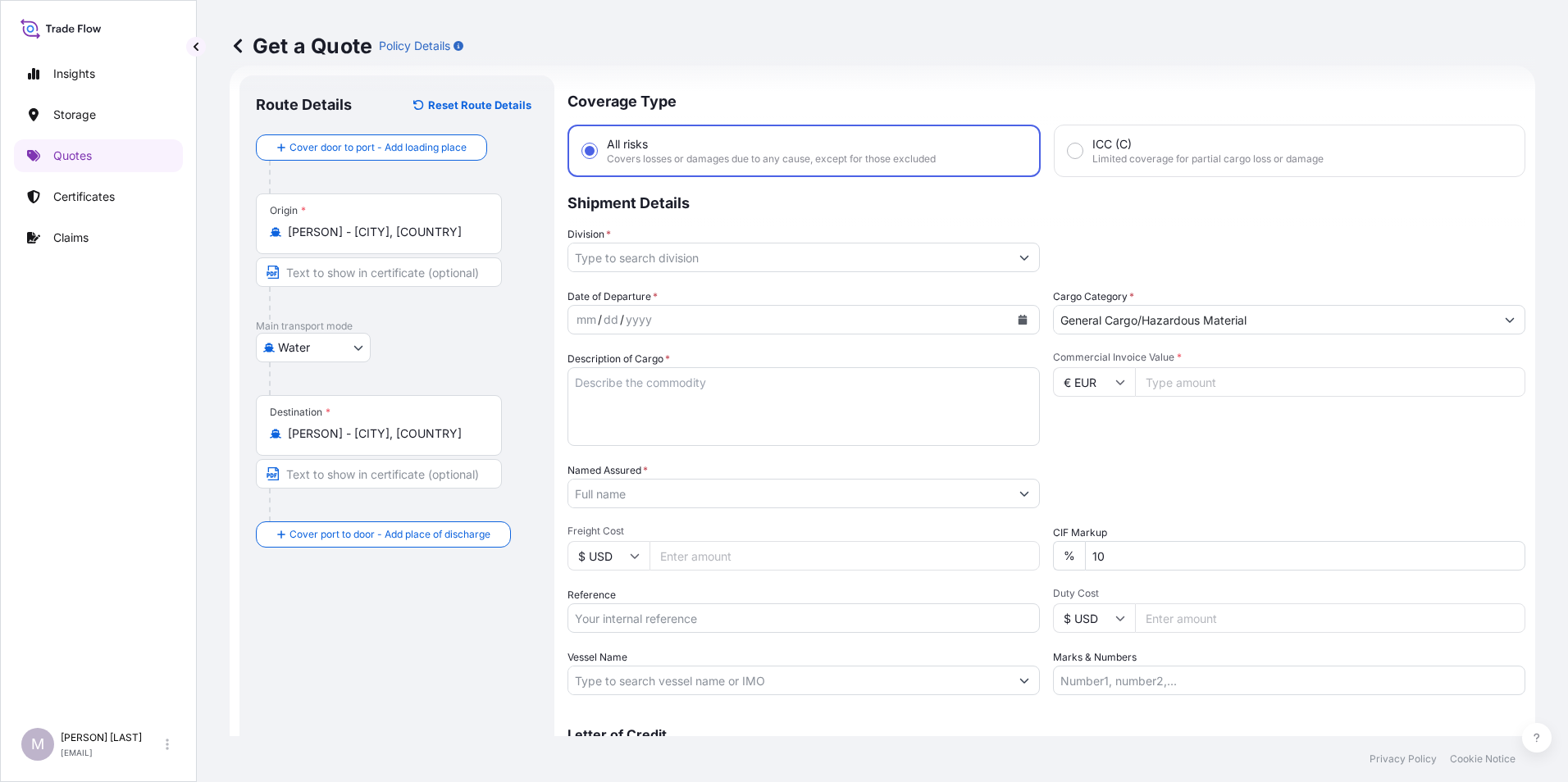 click on "Commercial Invoice Value   *" at bounding box center (1330, 382) 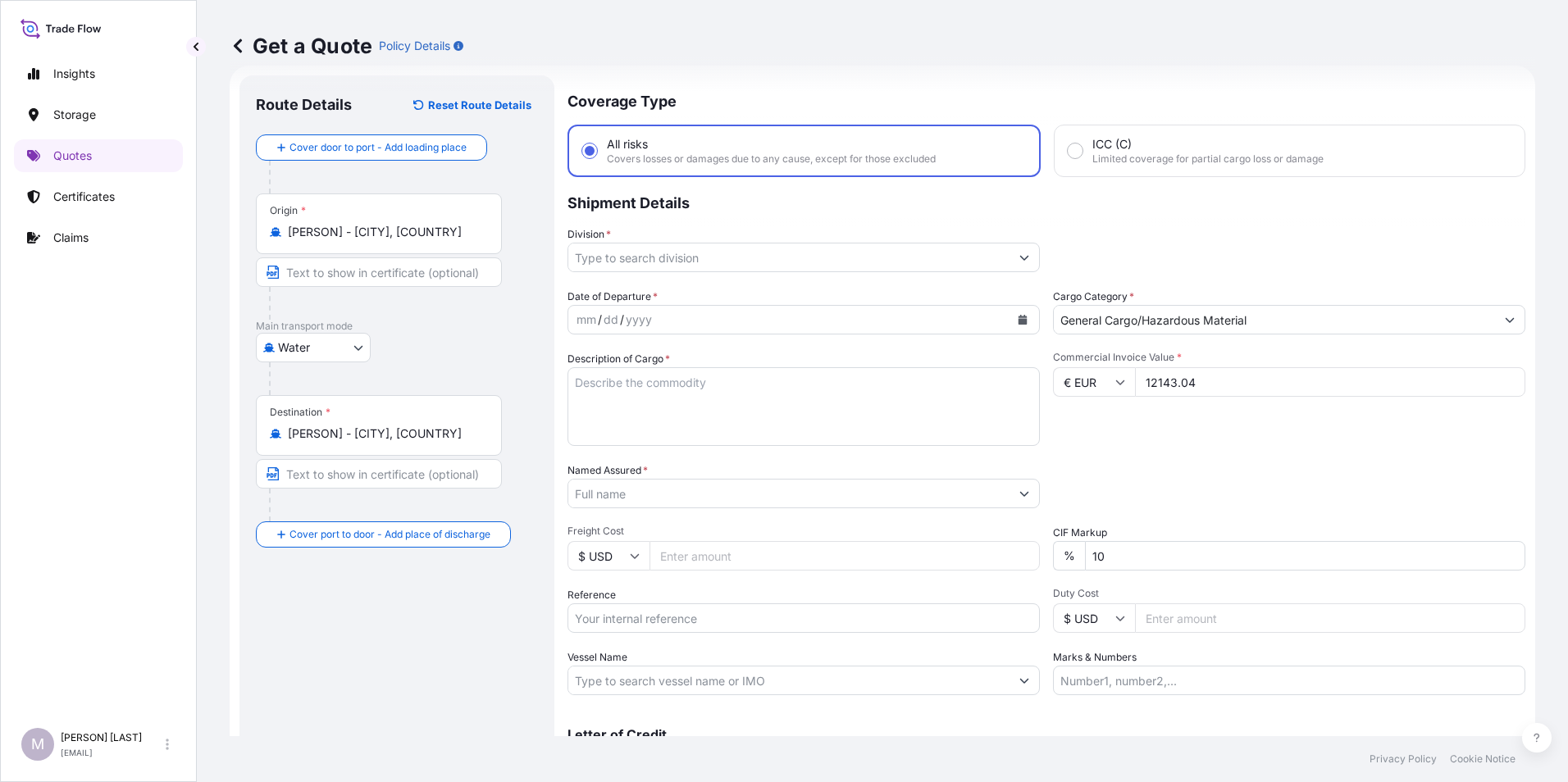 type on "12143.04" 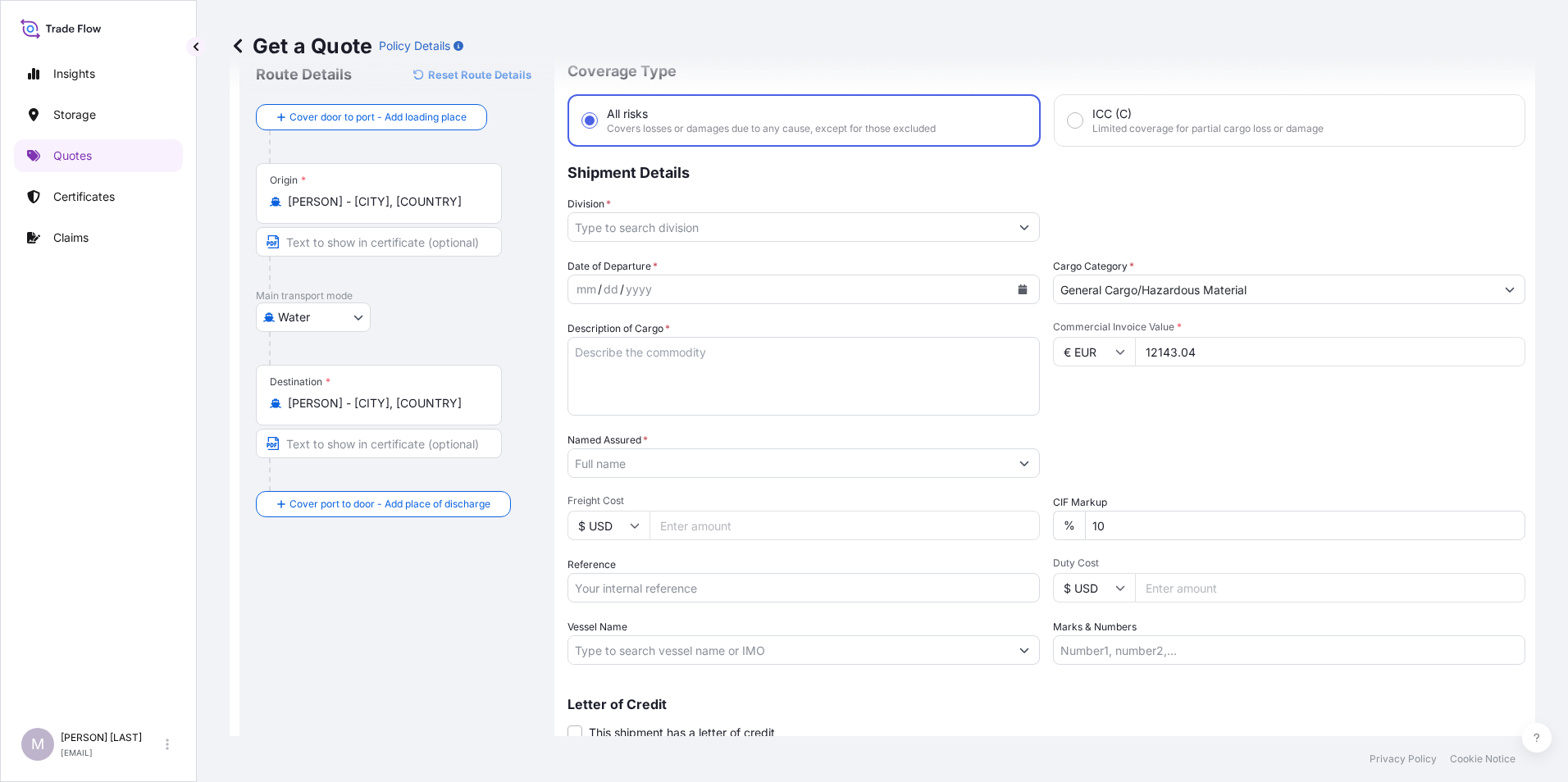 scroll, scrollTop: 108, scrollLeft: 0, axis: vertical 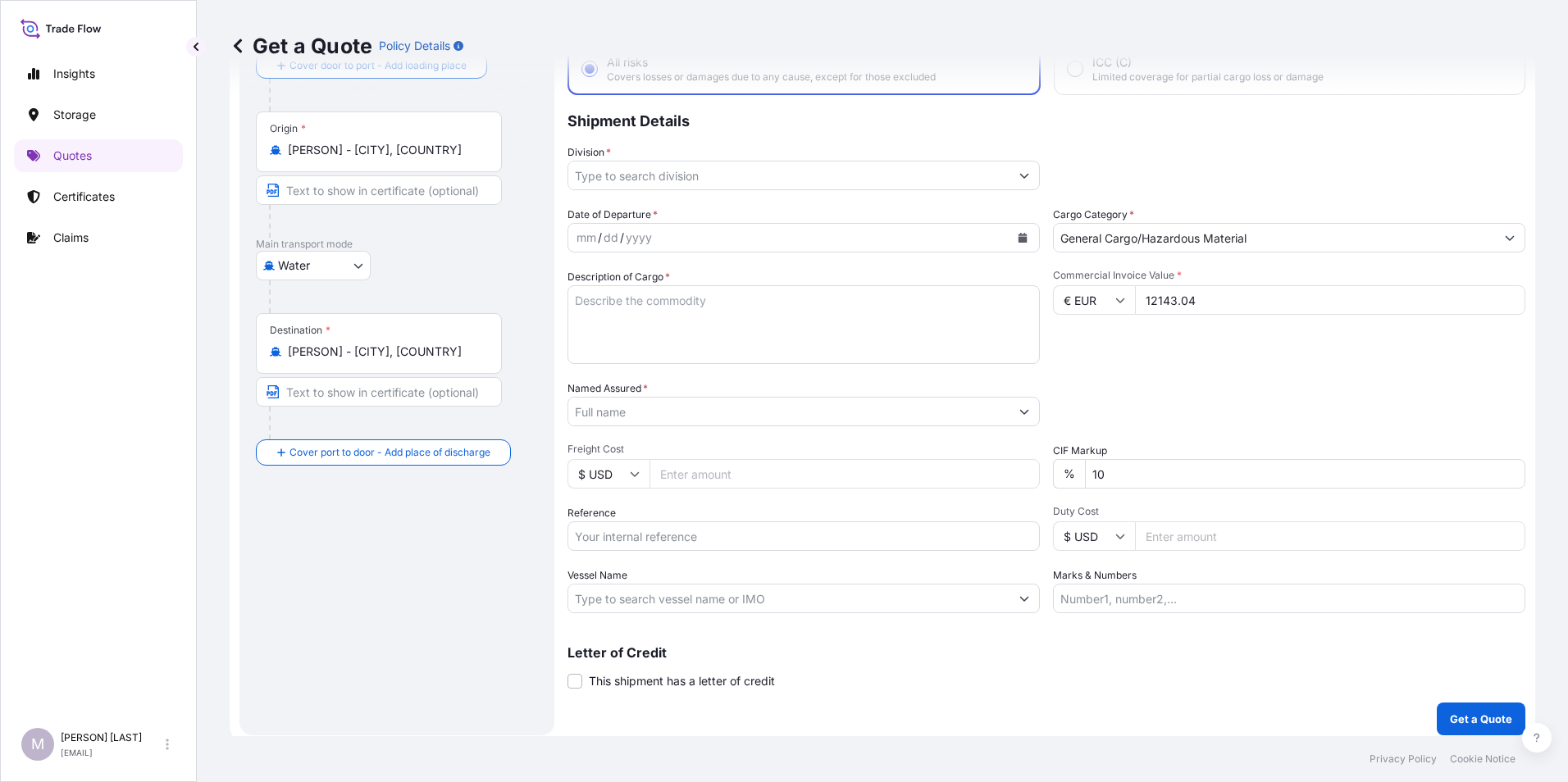 click on "10" at bounding box center (1305, 474) 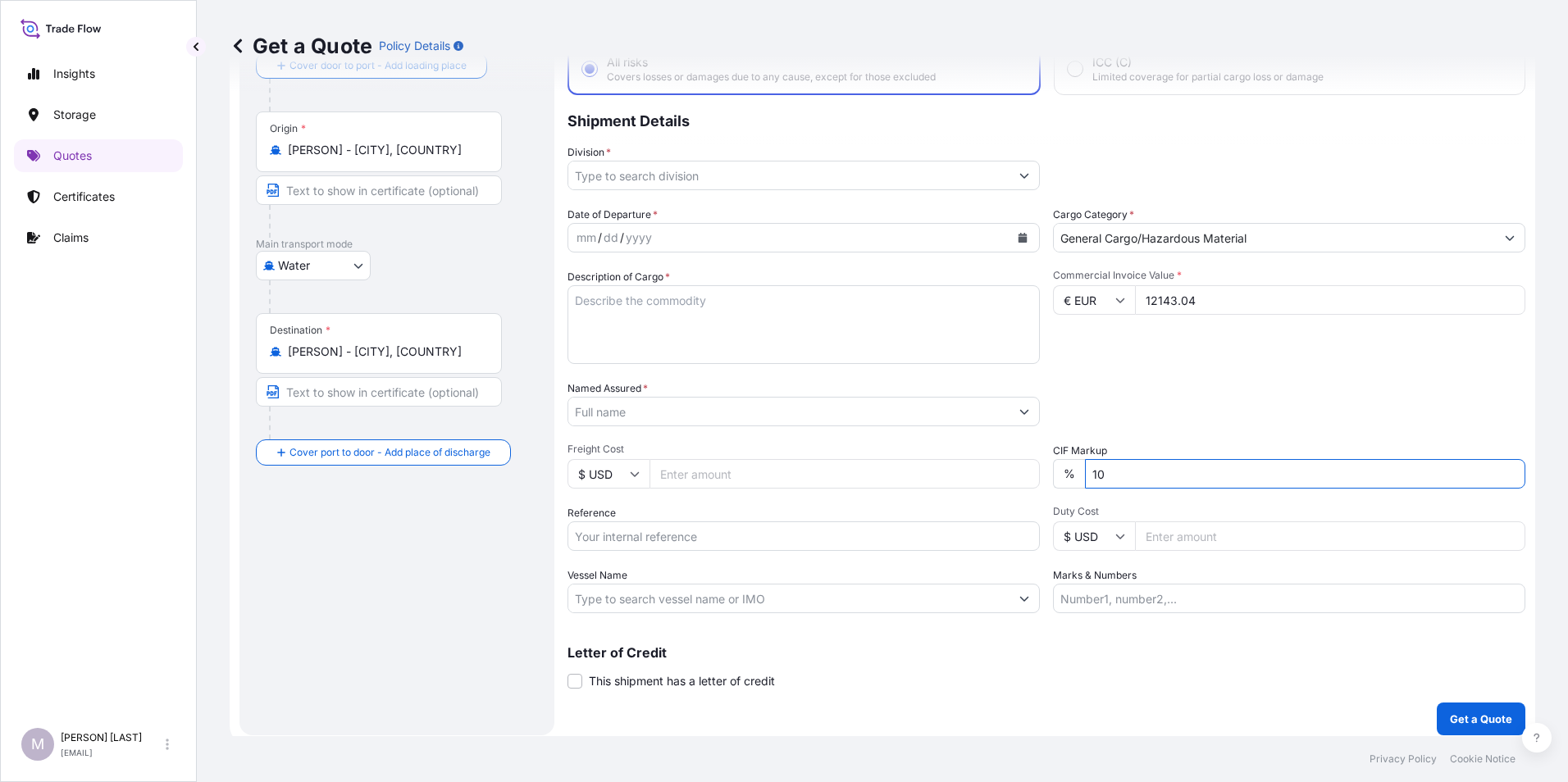 type on "1" 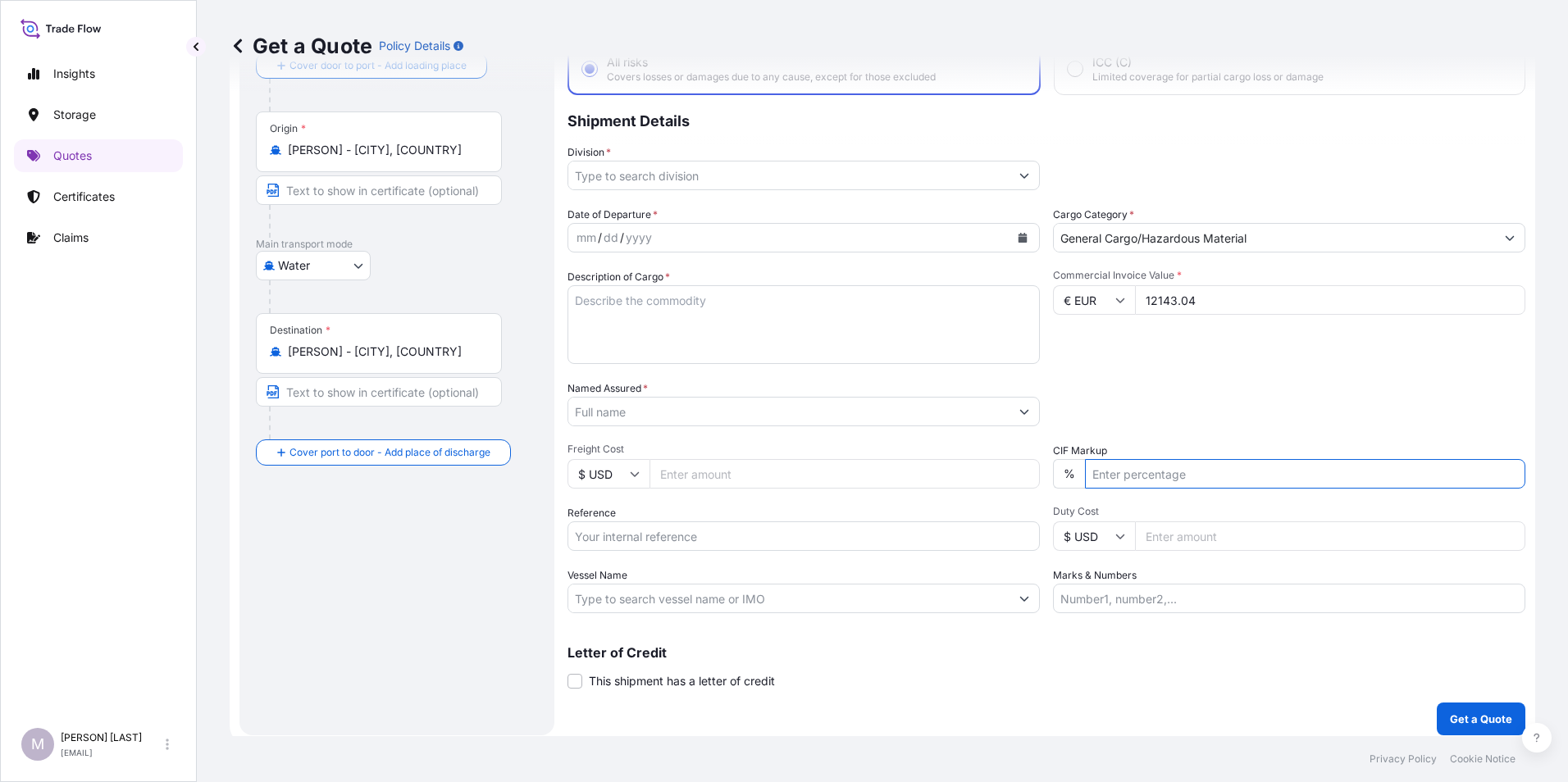 type on "10" 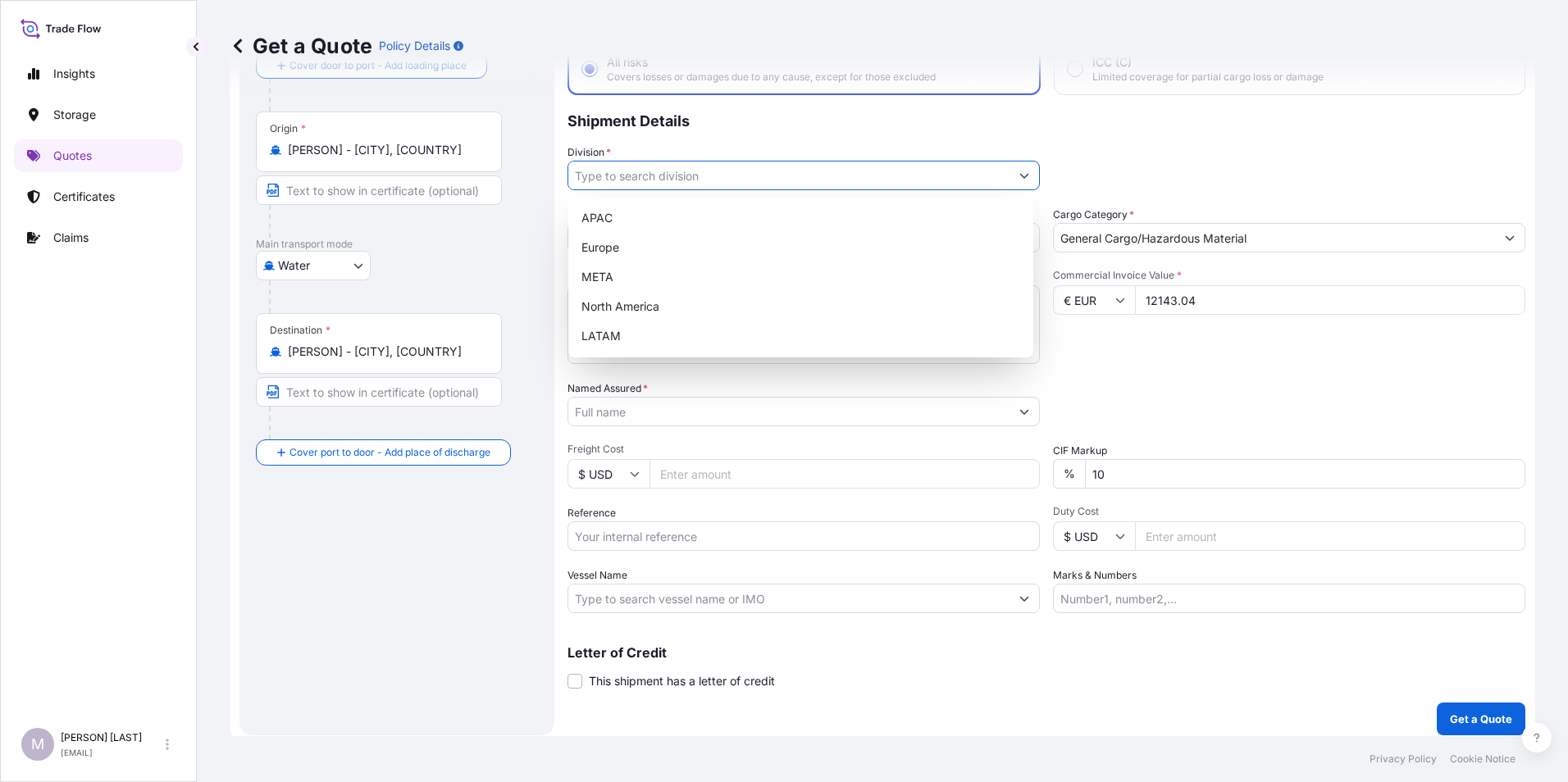 click on "Division *" at bounding box center [789, 175] 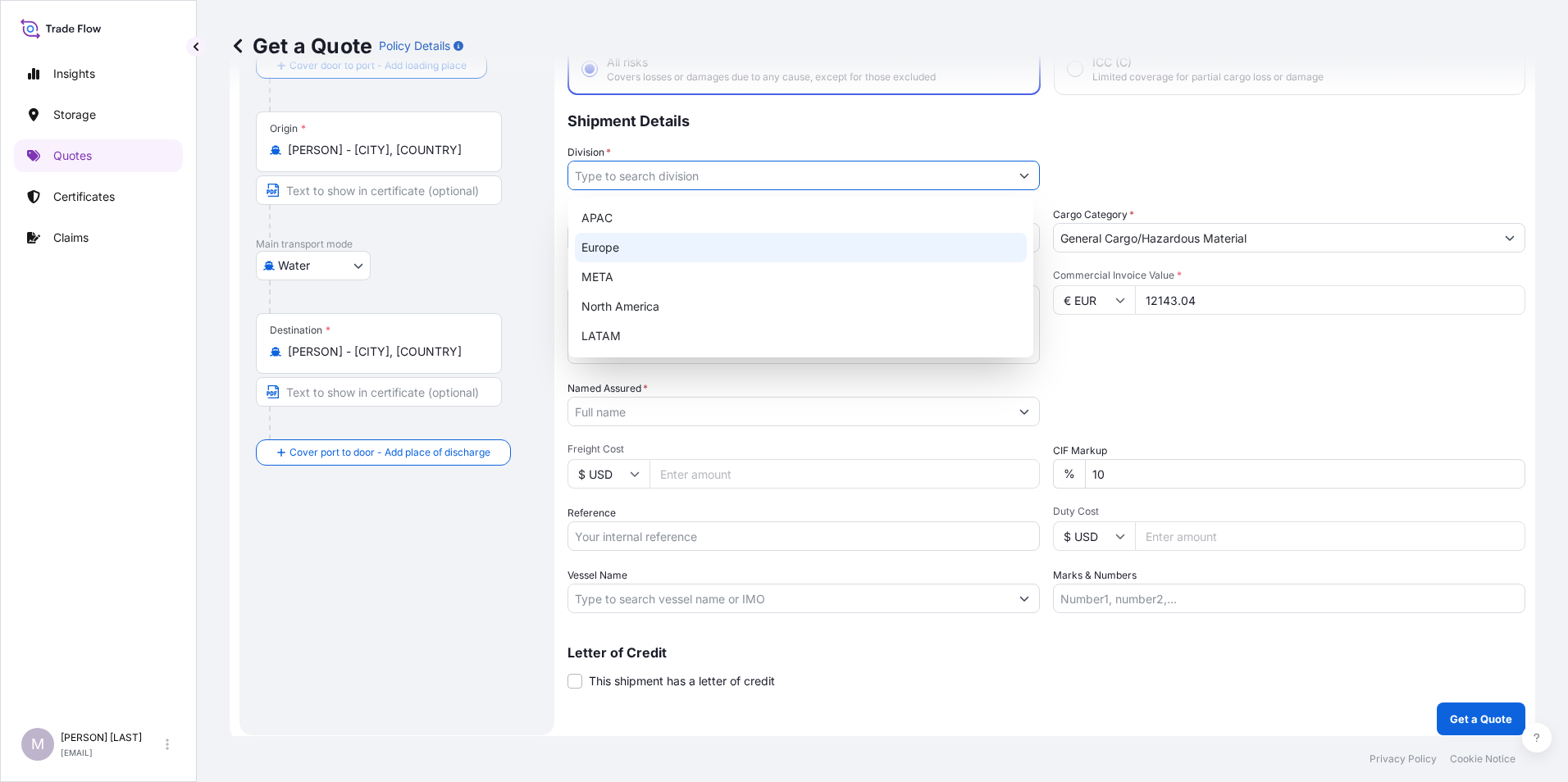 click on "Europe" at bounding box center [800, 248] 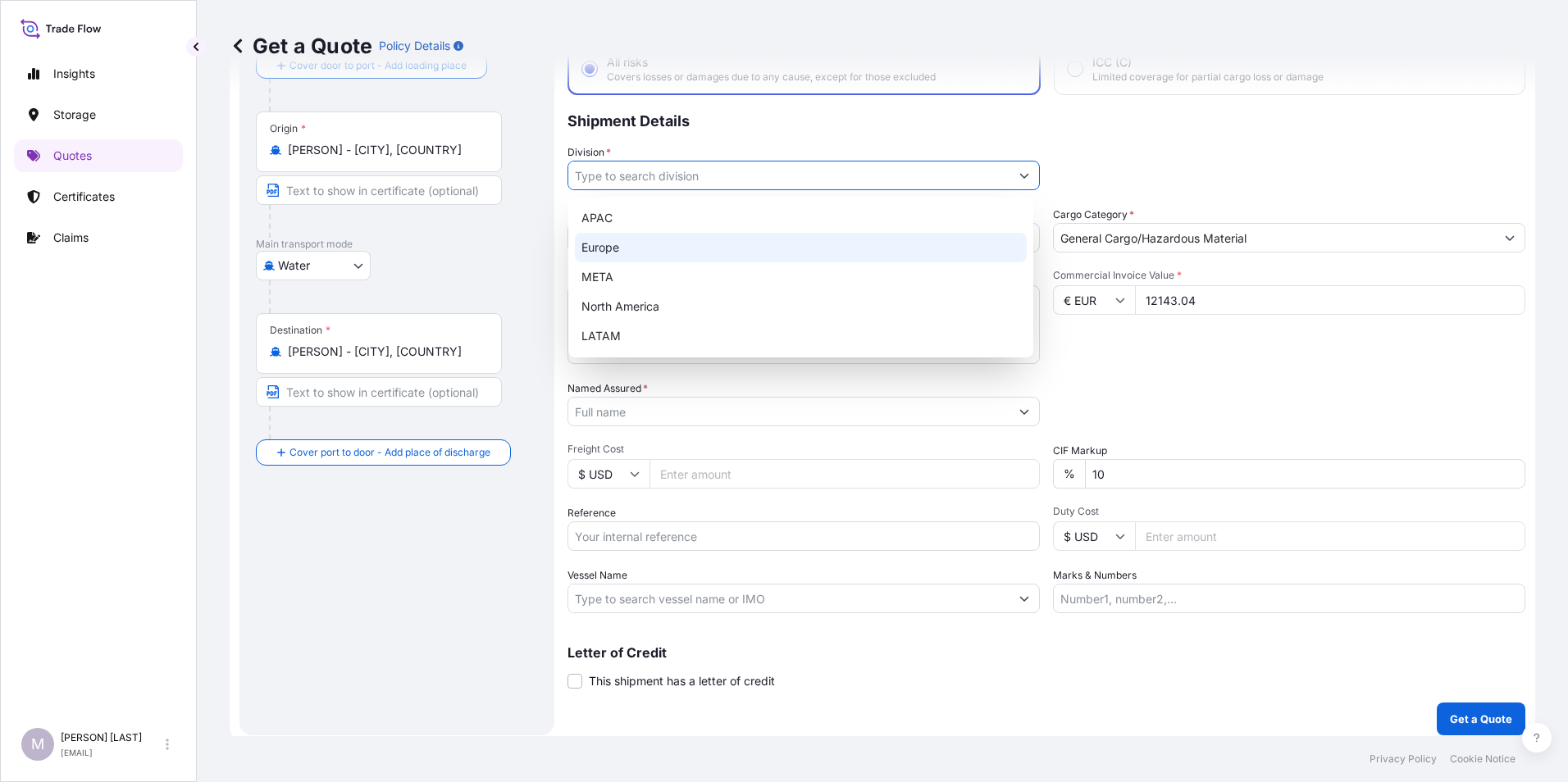 type on "Europe" 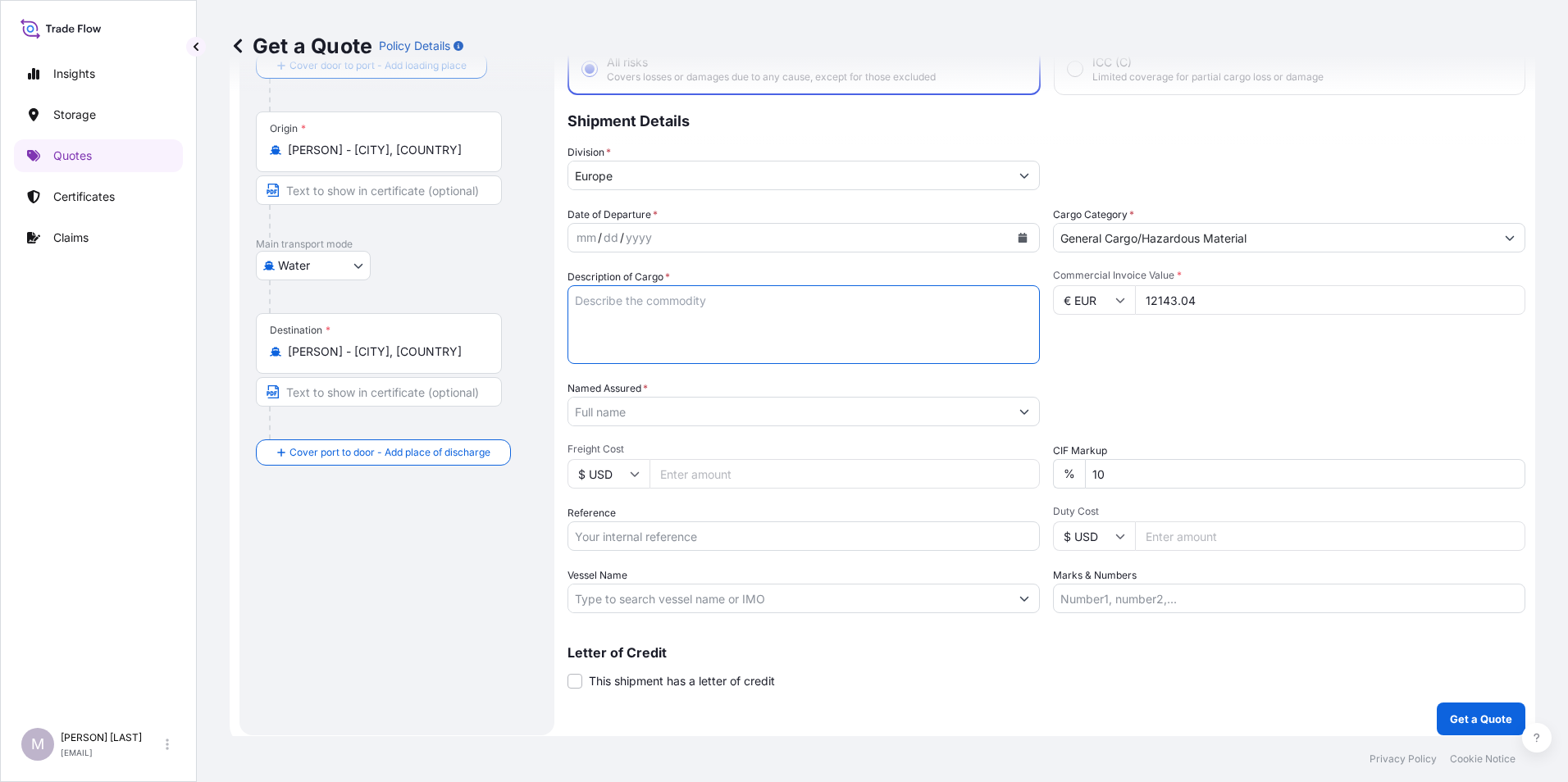 click on "Description of Cargo *" at bounding box center [804, 325] 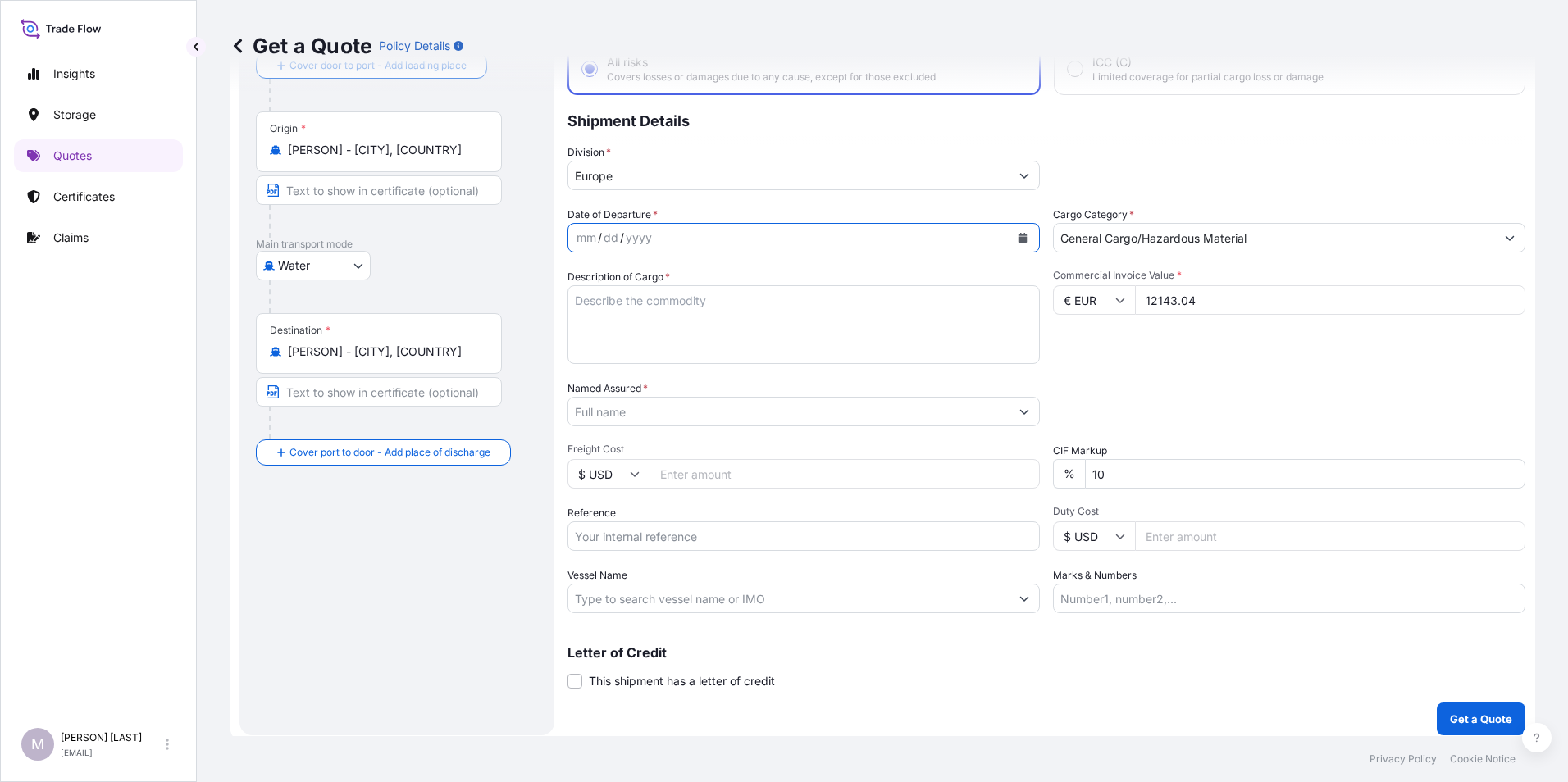 click 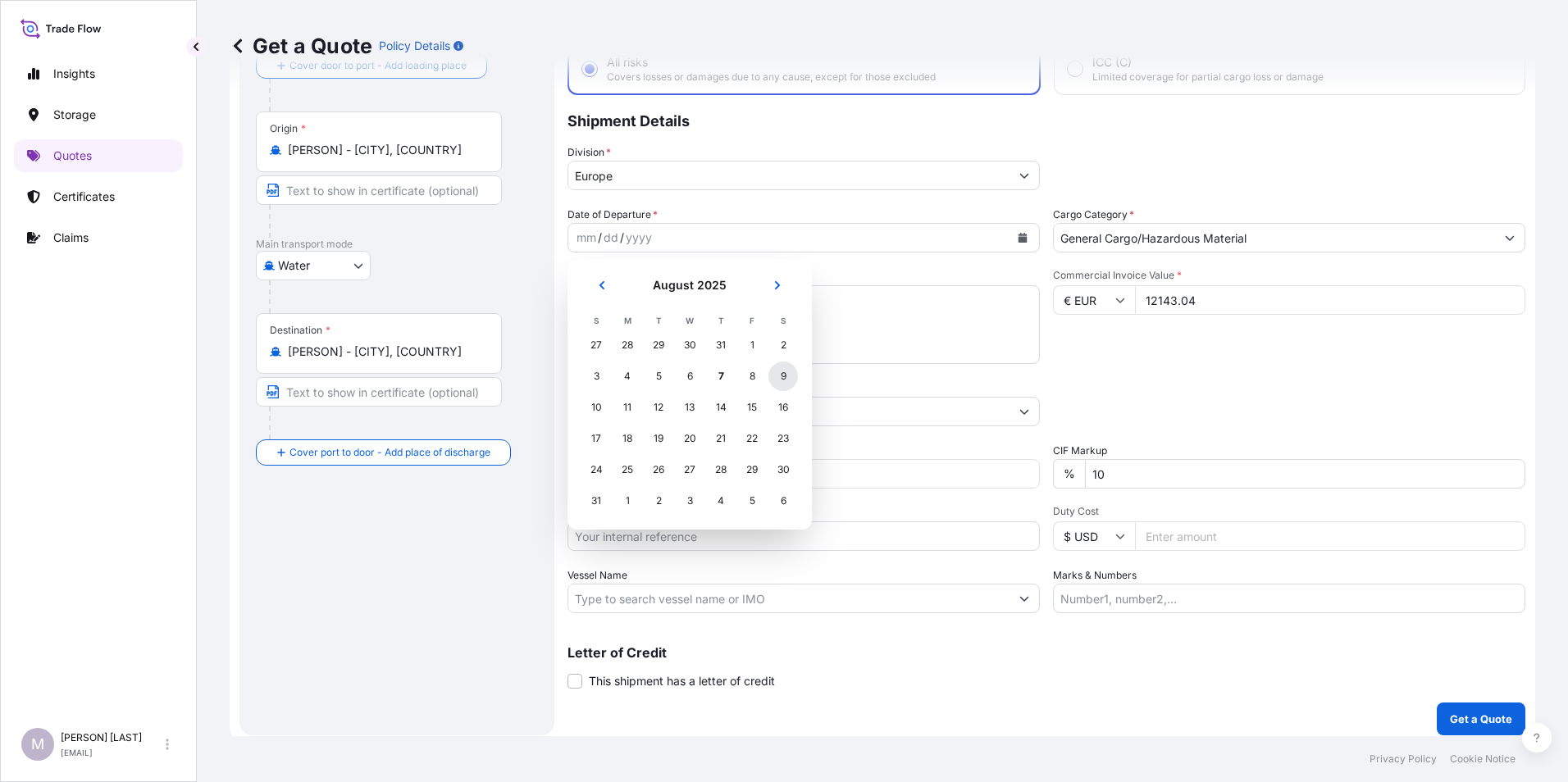 click on "9" at bounding box center (783, 376) 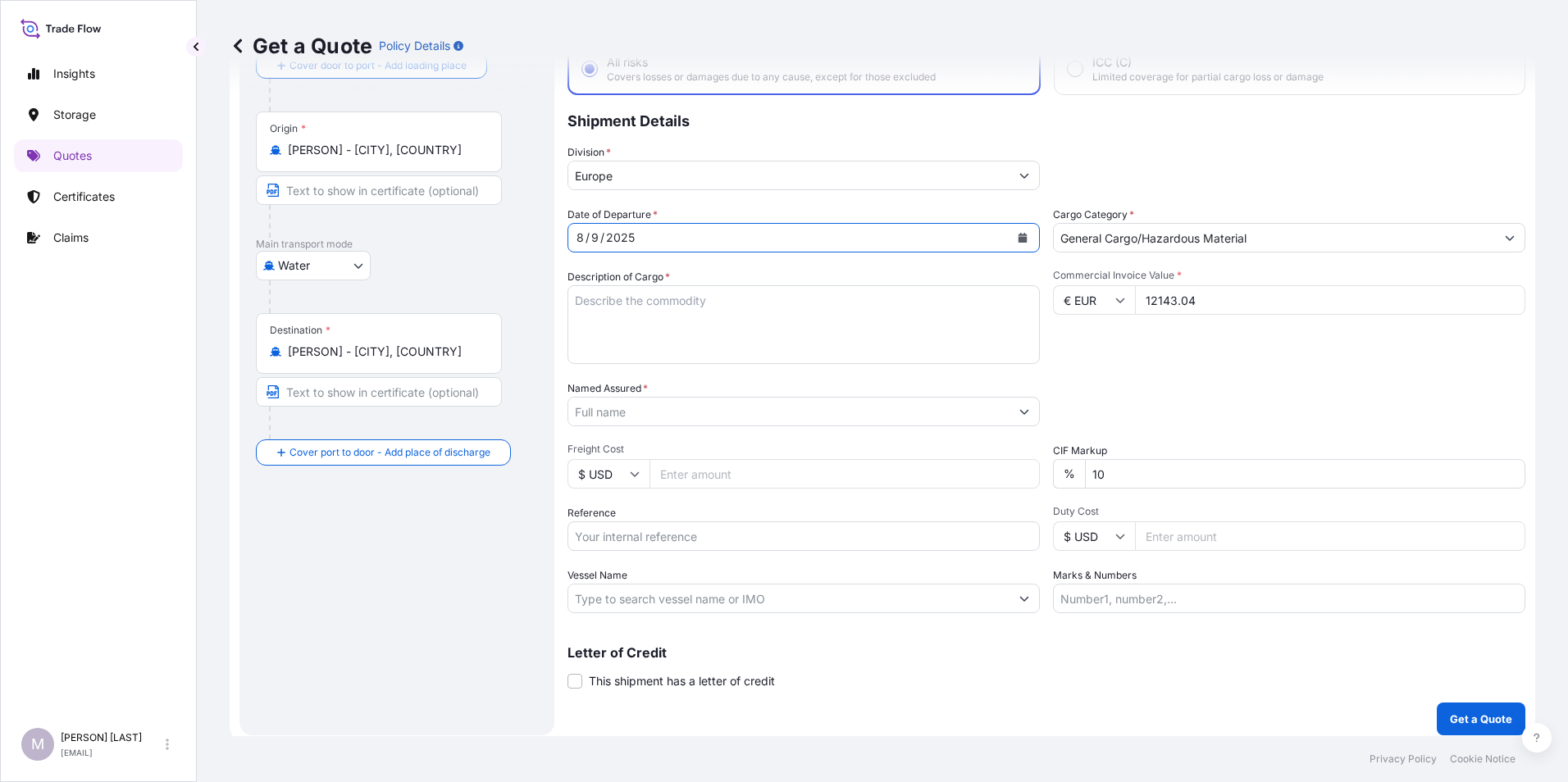 click on "Description of Cargo *" at bounding box center [804, 325] 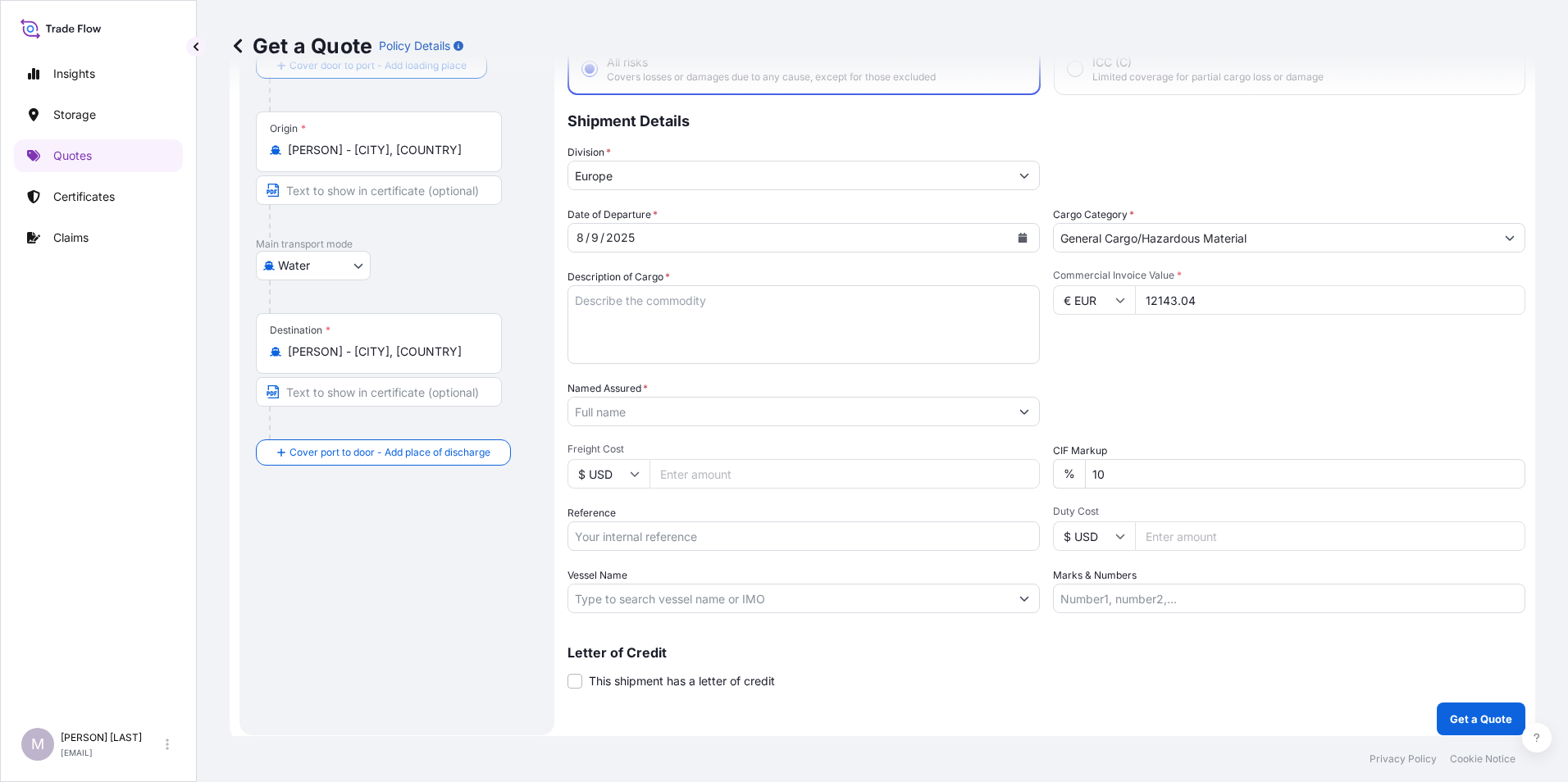 click on "Description of Cargo *" at bounding box center [804, 325] 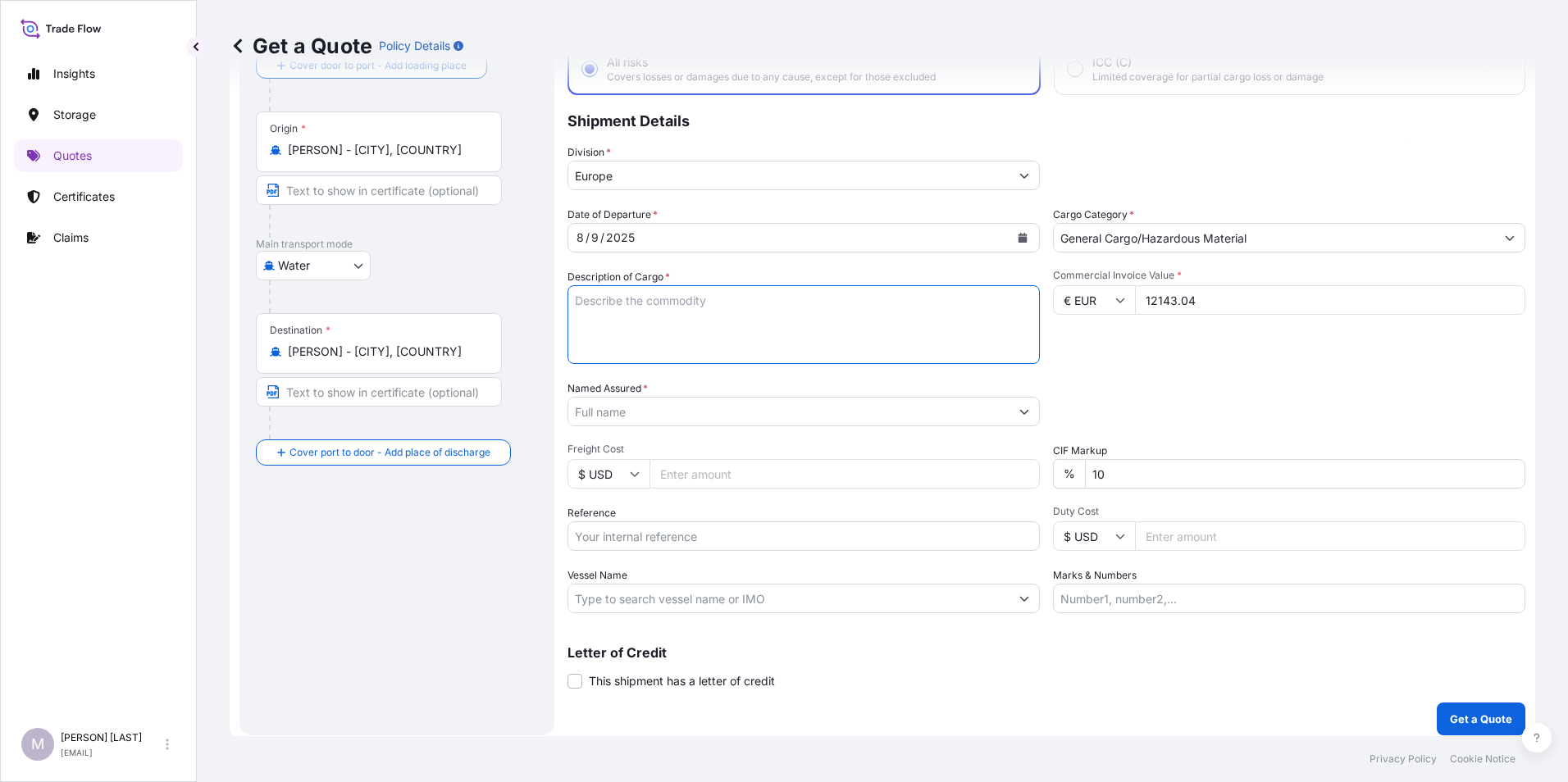 paste on "Non-alcoholic beverages" 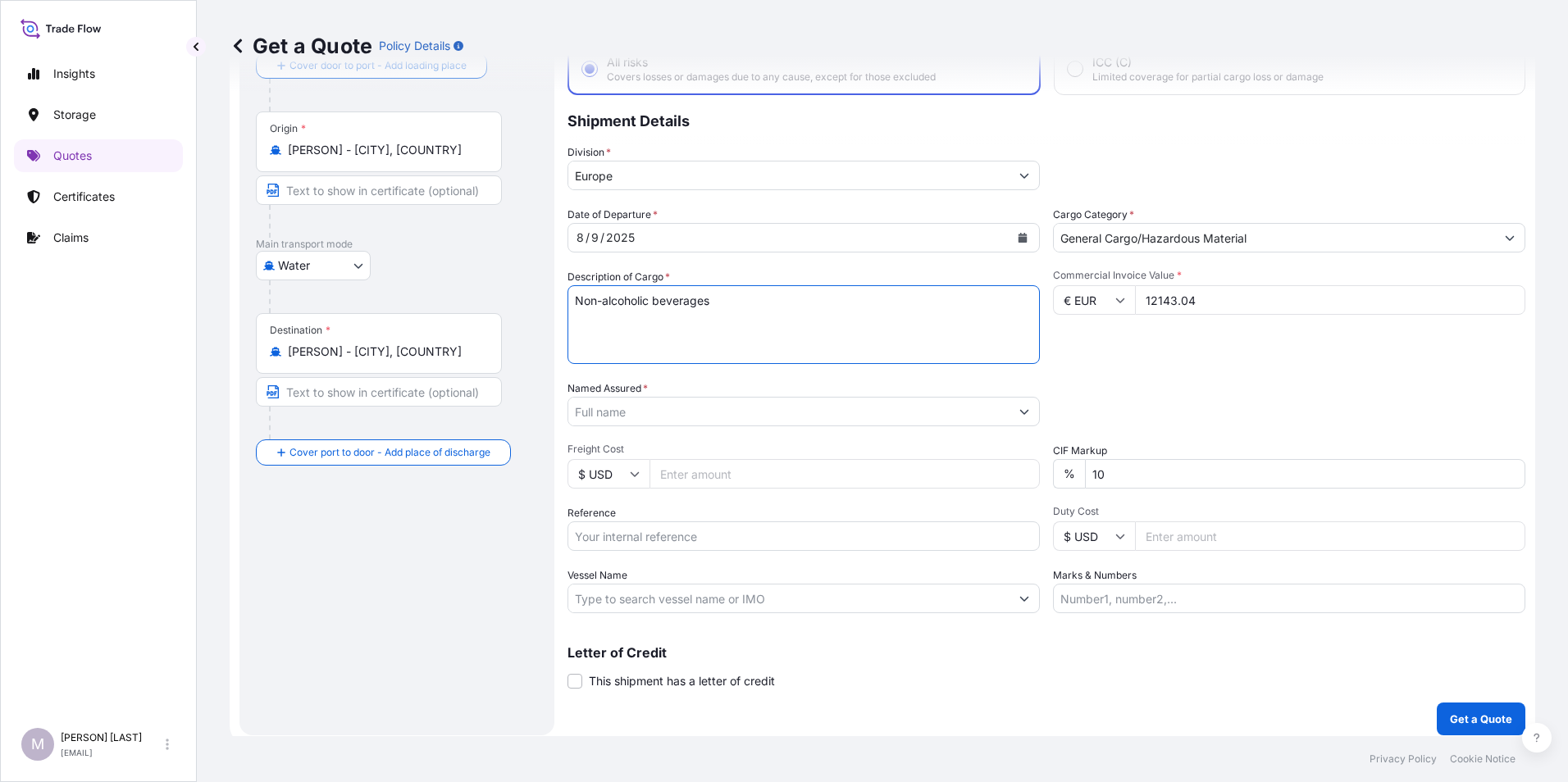 type on "Non-alcoholic beverages" 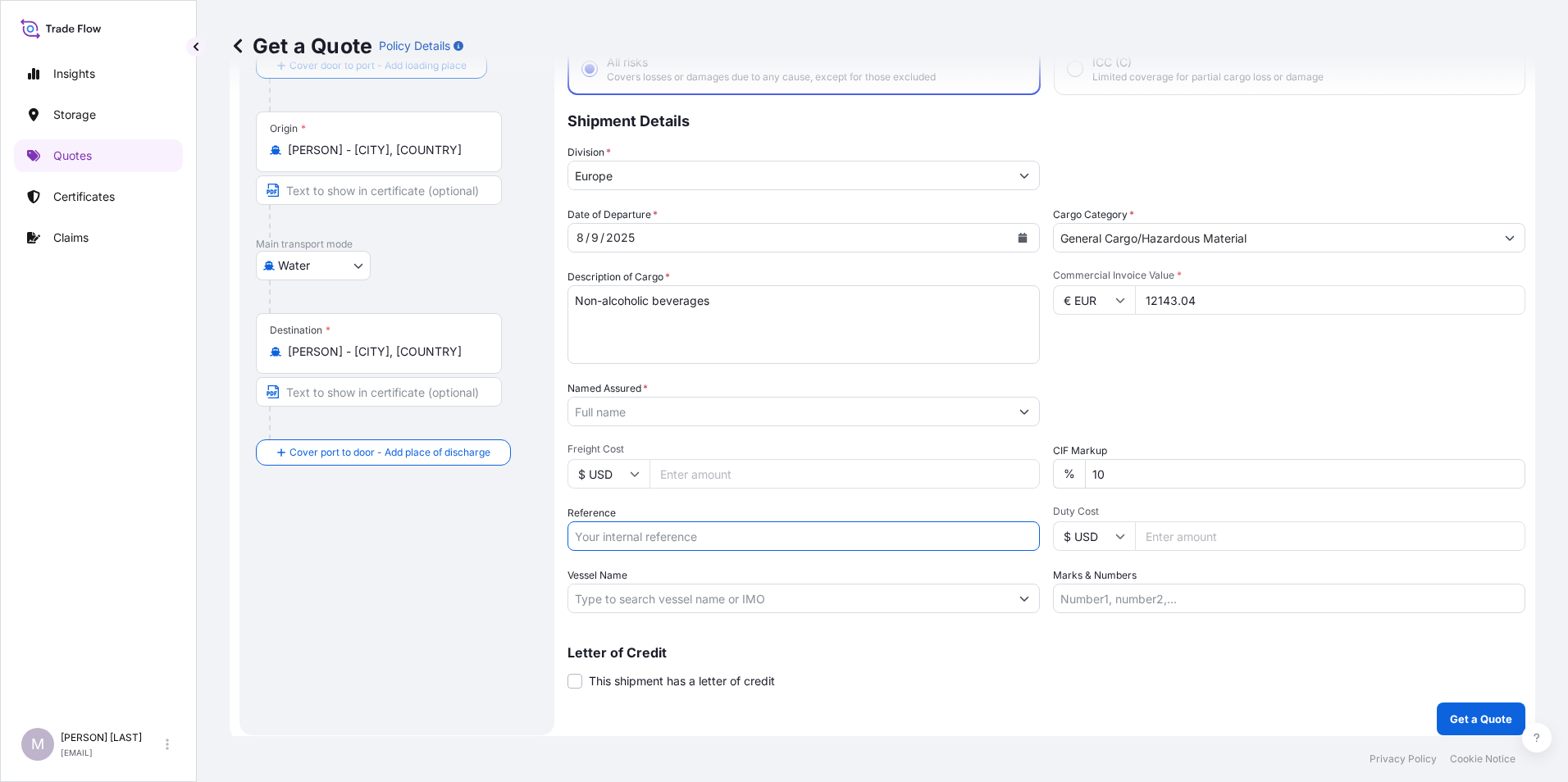 click on "Reference" at bounding box center [804, 536] 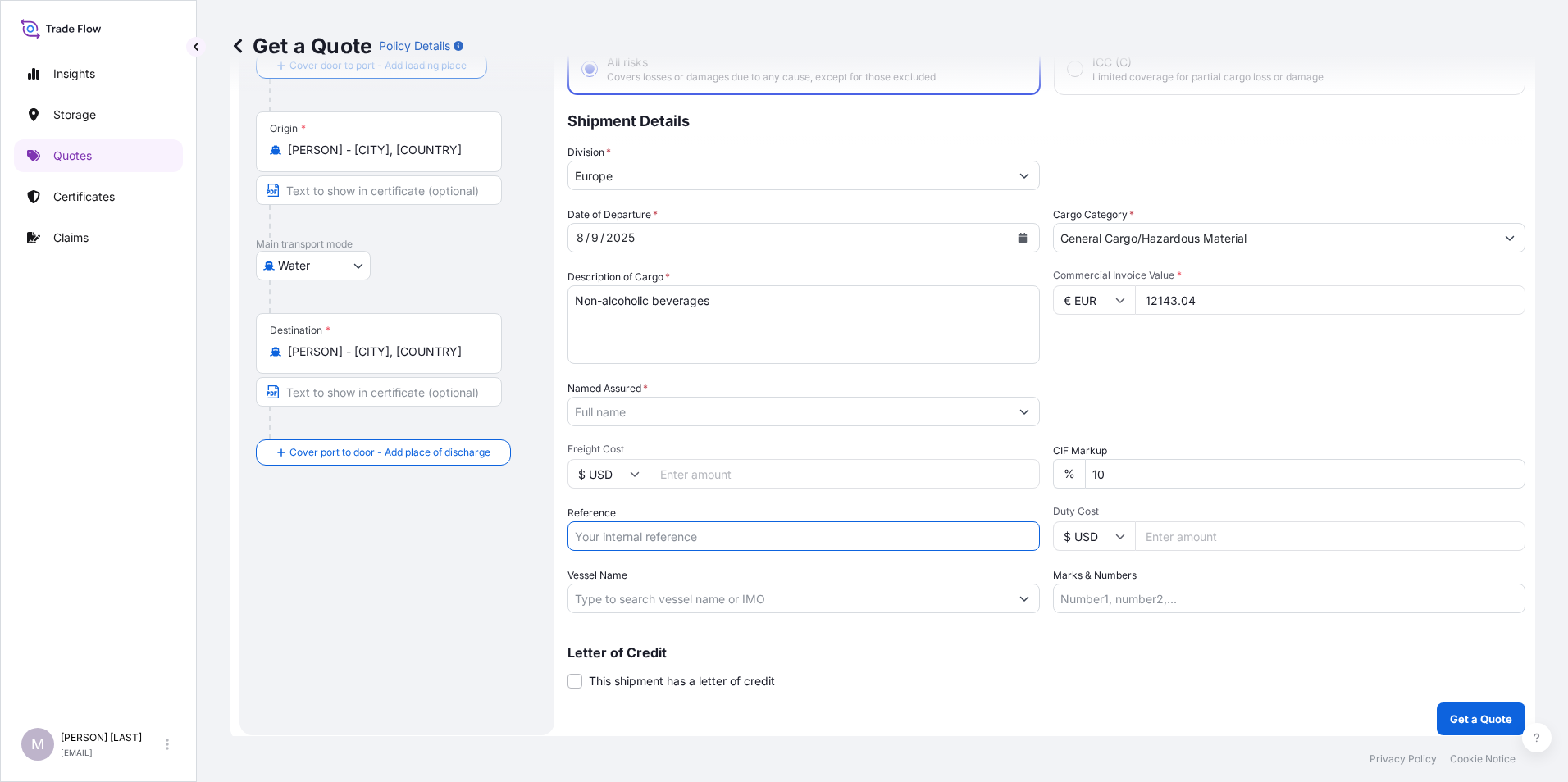 type on "[NUMBER] // [TEXT] [TEXT] [NUMBER]" 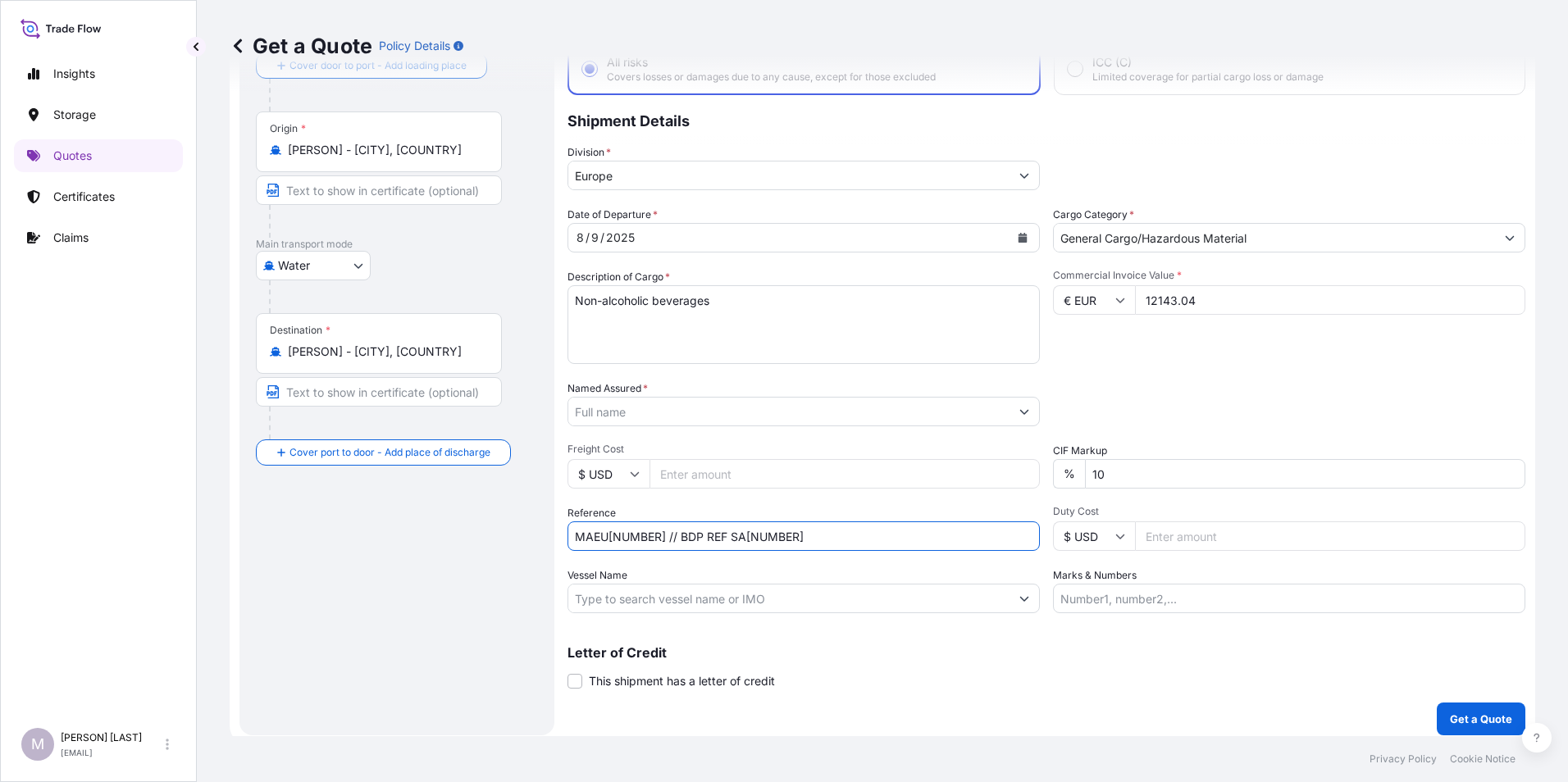 type on "ALPHA INVESTMENT COMPANY" 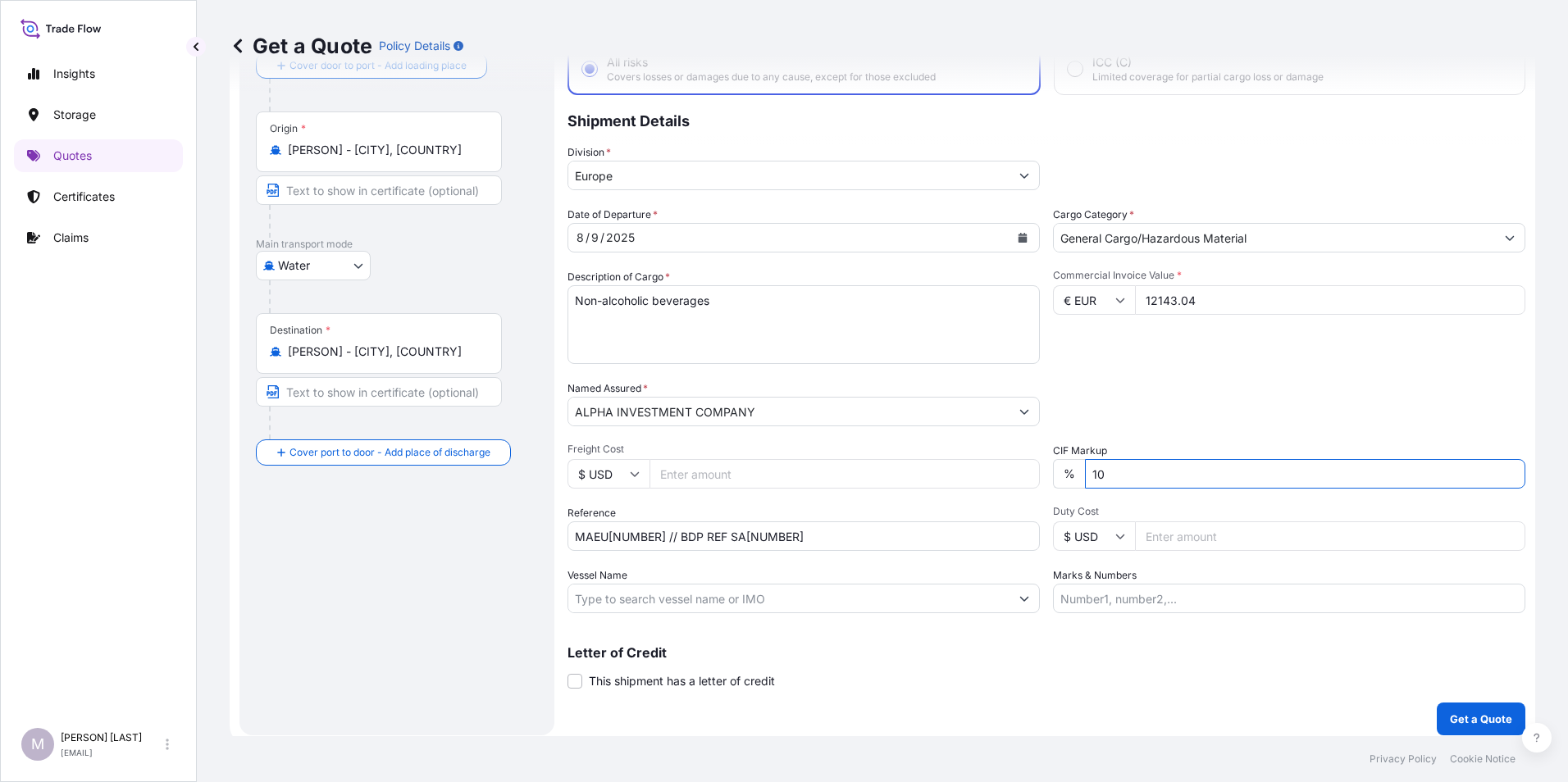 click on "10" at bounding box center (1305, 474) 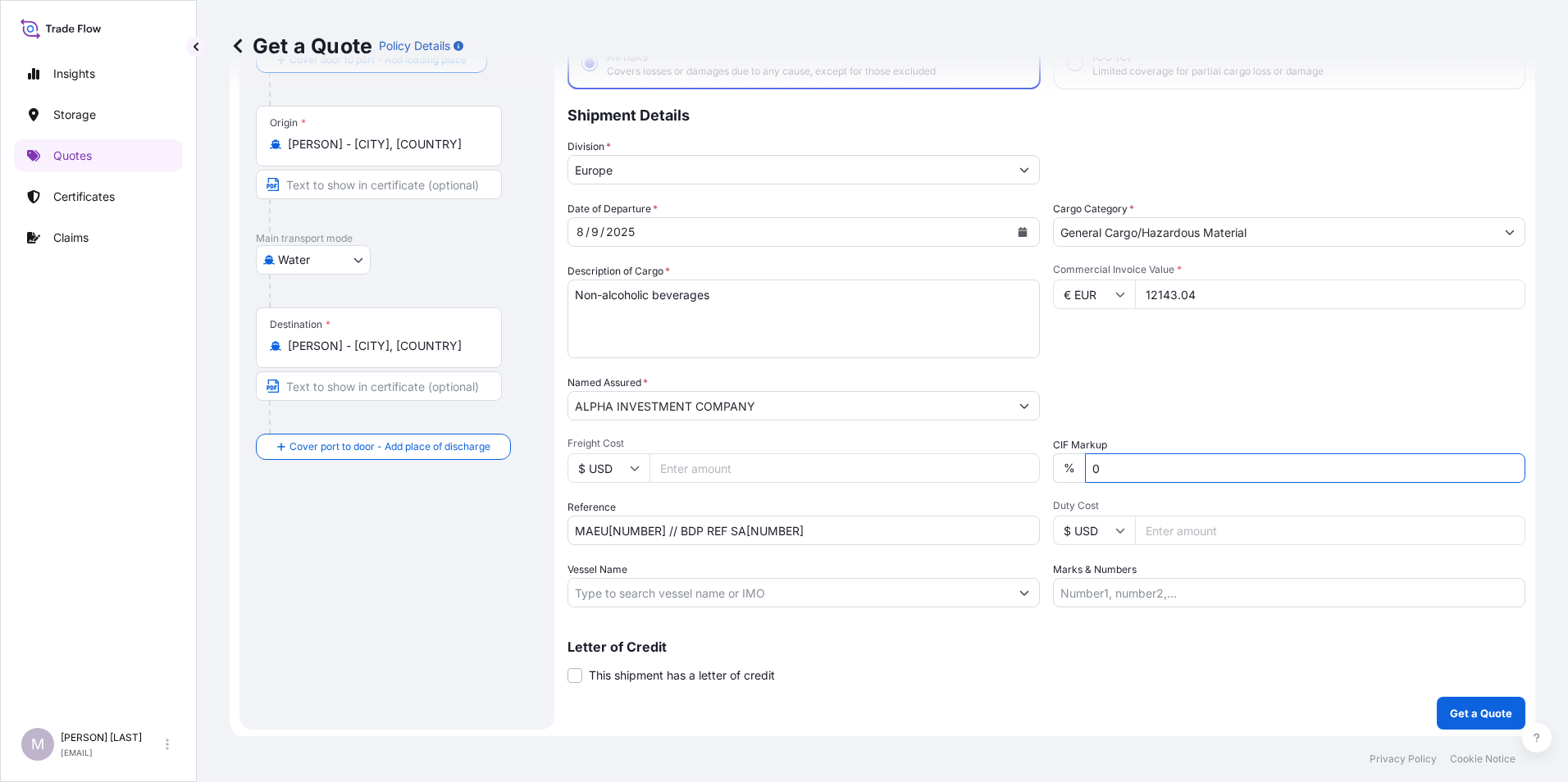 scroll, scrollTop: 117, scrollLeft: 0, axis: vertical 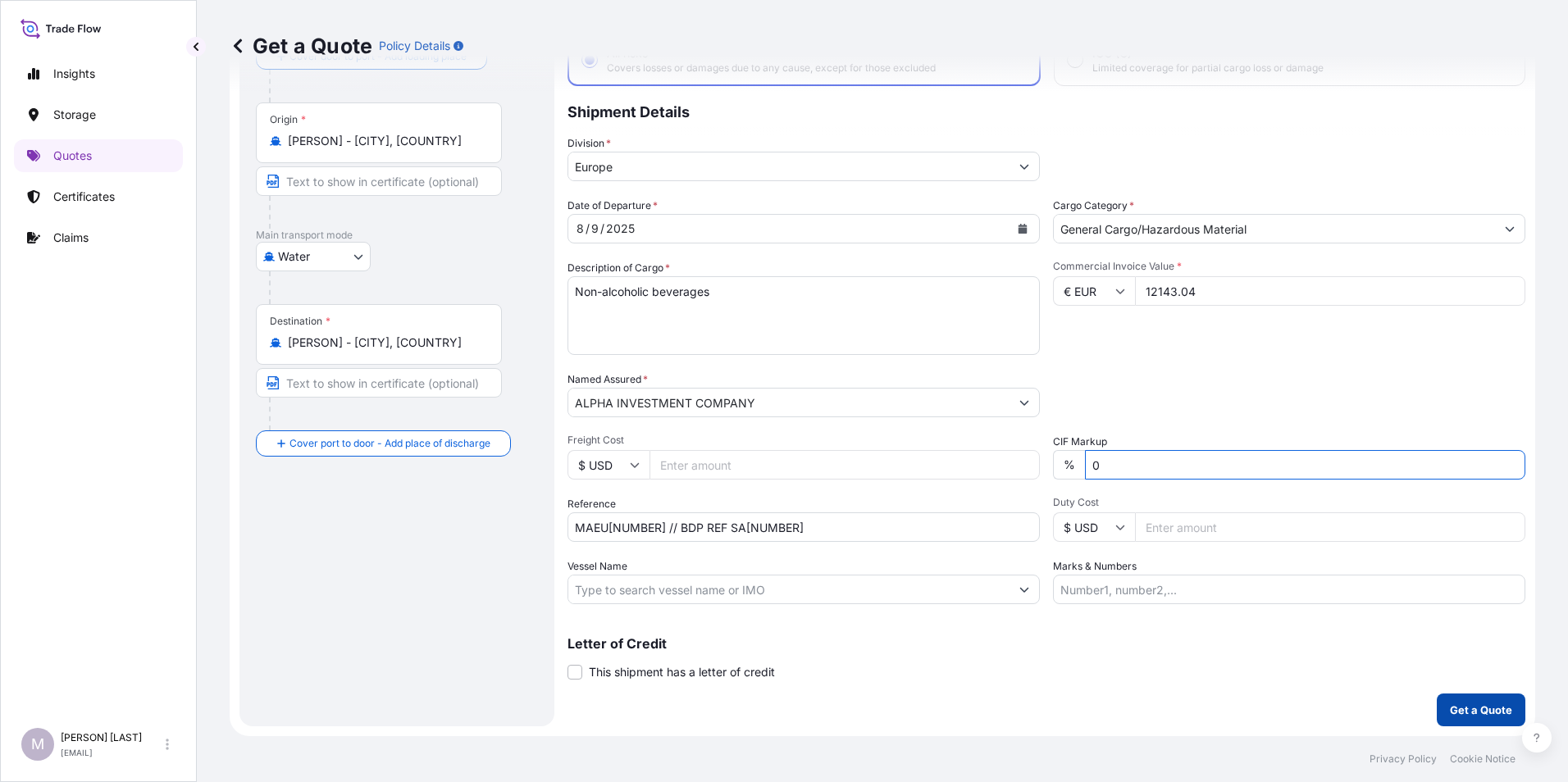 type on "0" 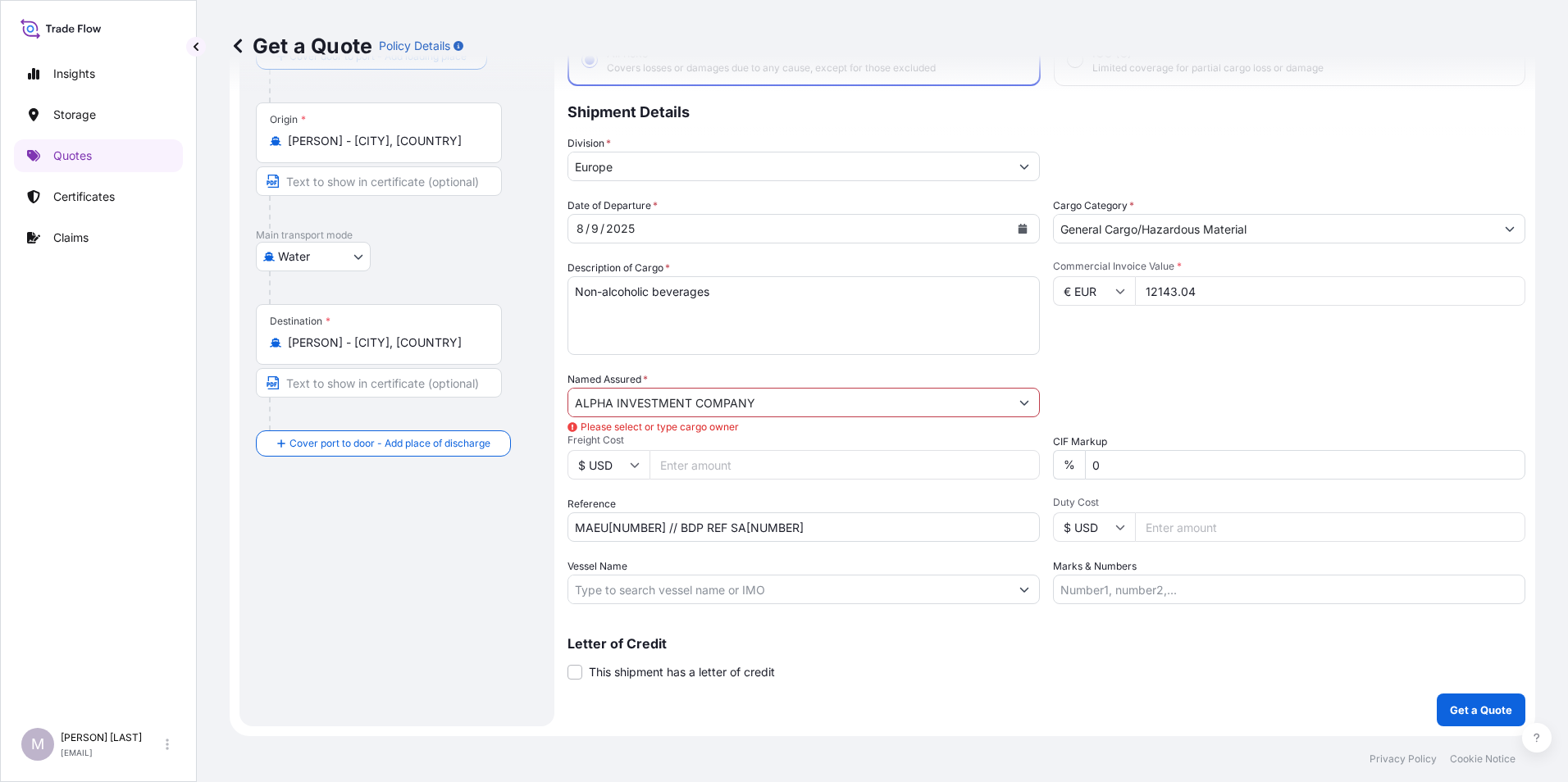 click on "ALPHA INVESTMENT COMPANY" at bounding box center (789, 402) 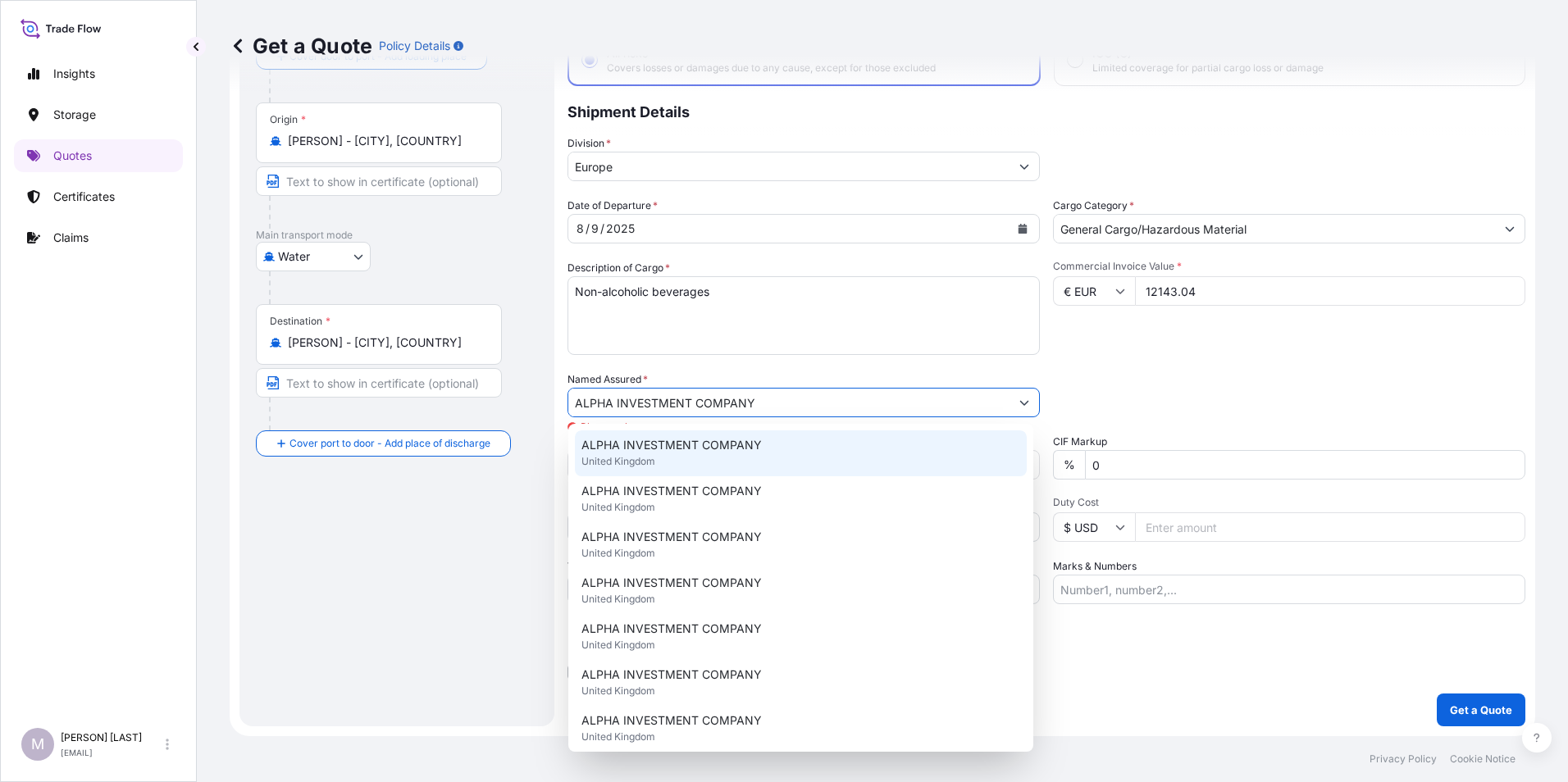 click on "ALPHA INVESTMENT COMPANY" at bounding box center (672, 445) 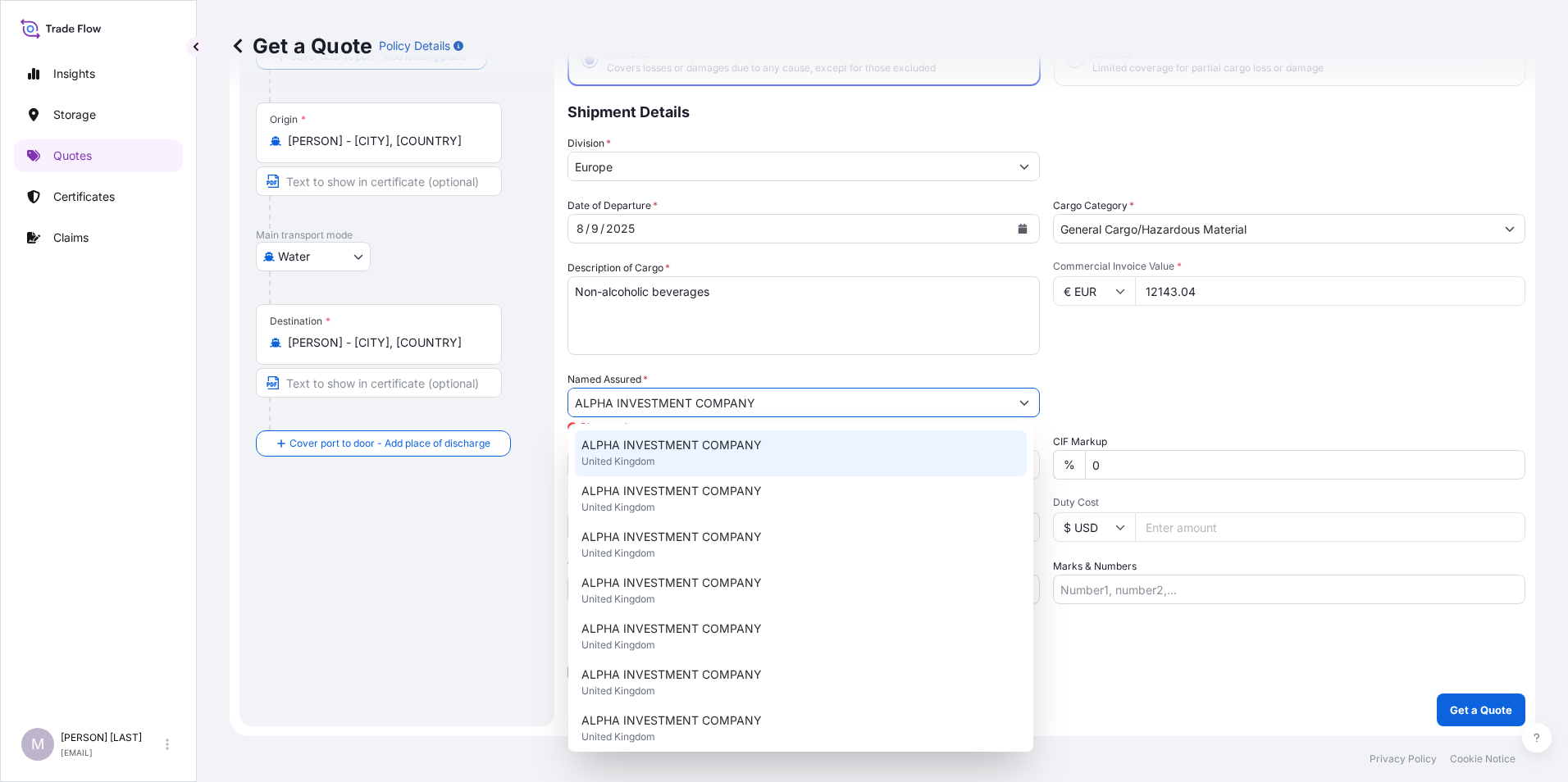 type on "ALPHA INVESTMENT COMPANY" 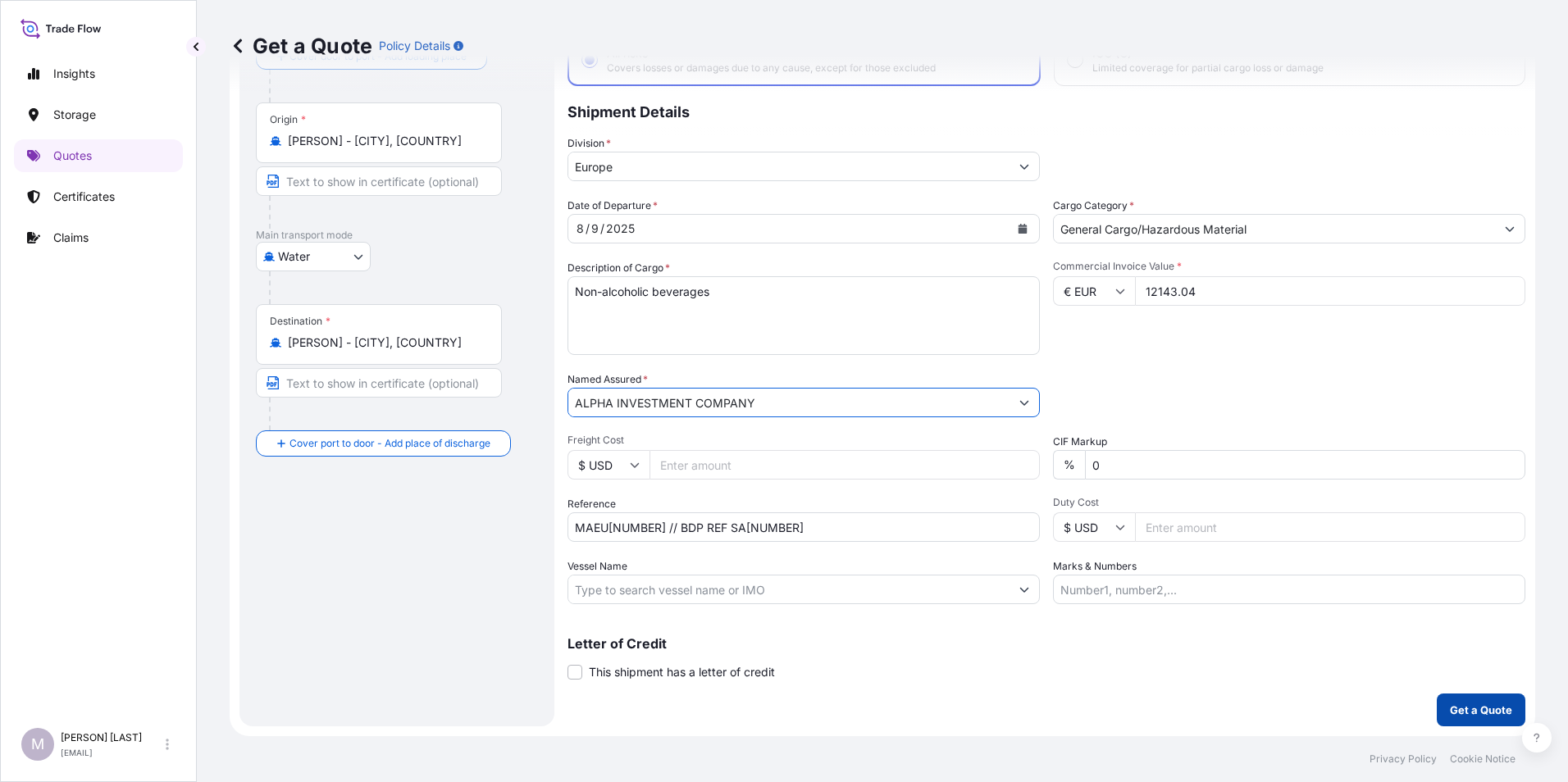 click on "Get a Quote" at bounding box center (1481, 710) 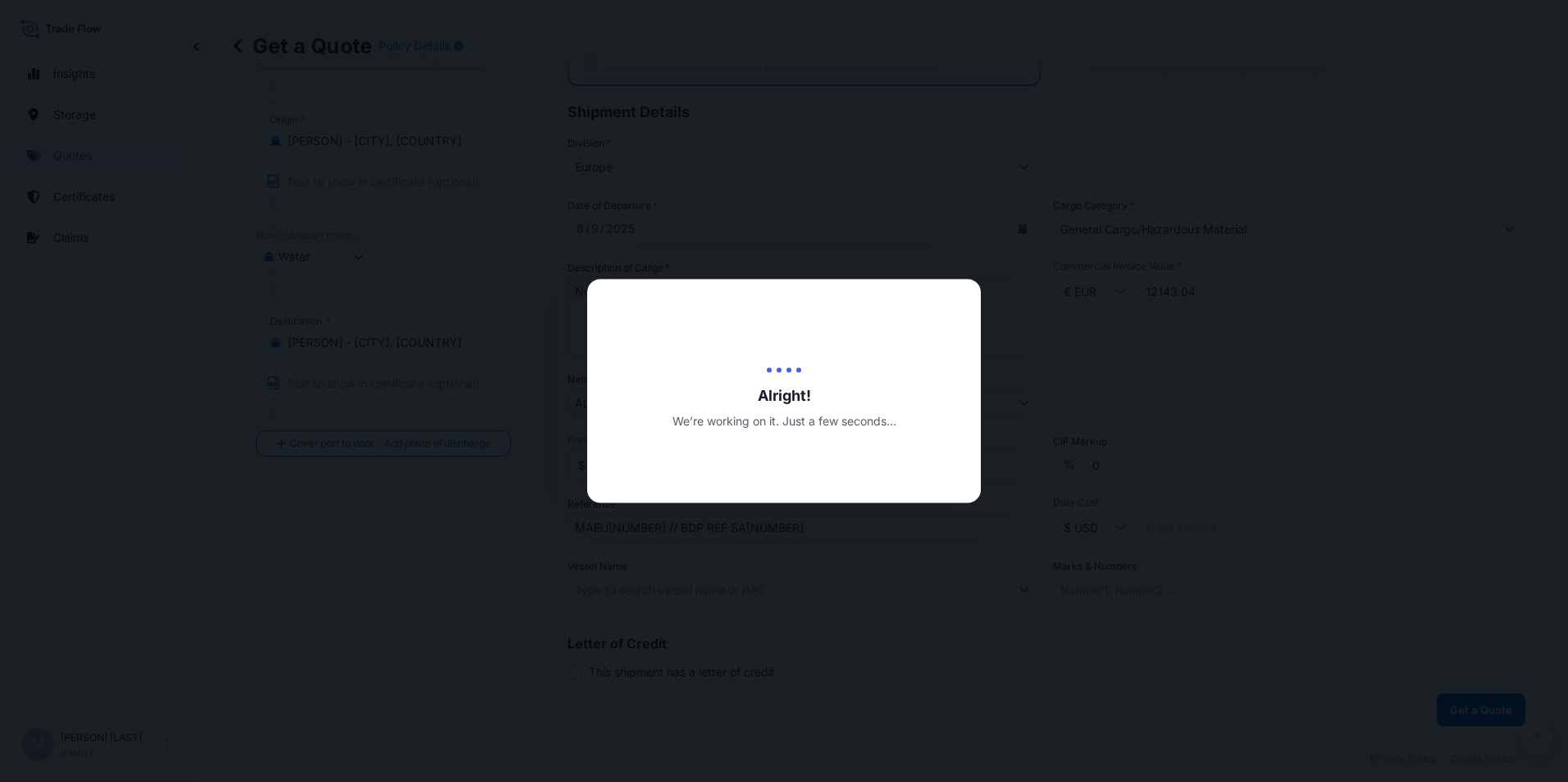 scroll, scrollTop: 0, scrollLeft: 0, axis: both 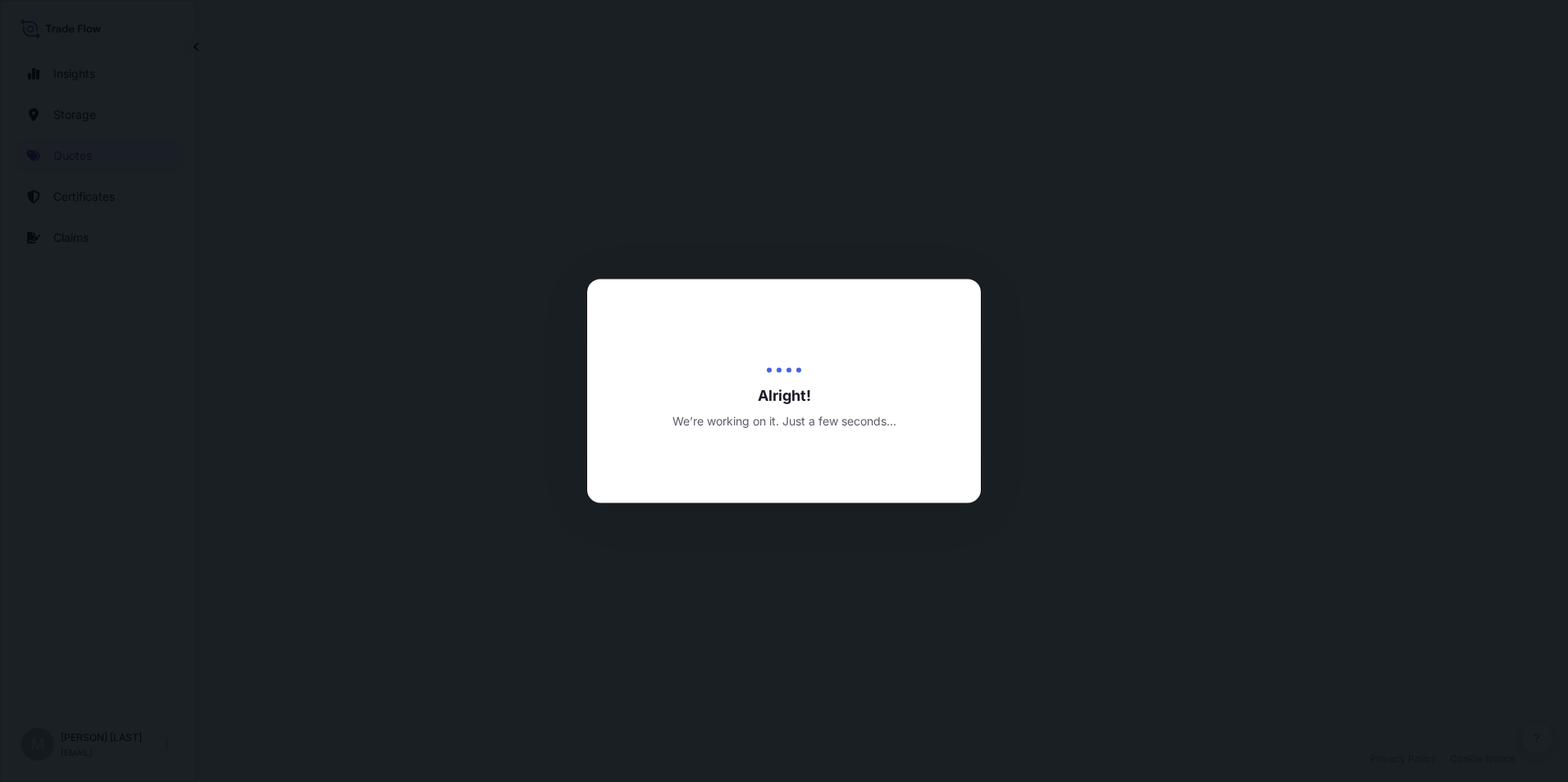 select on "Water" 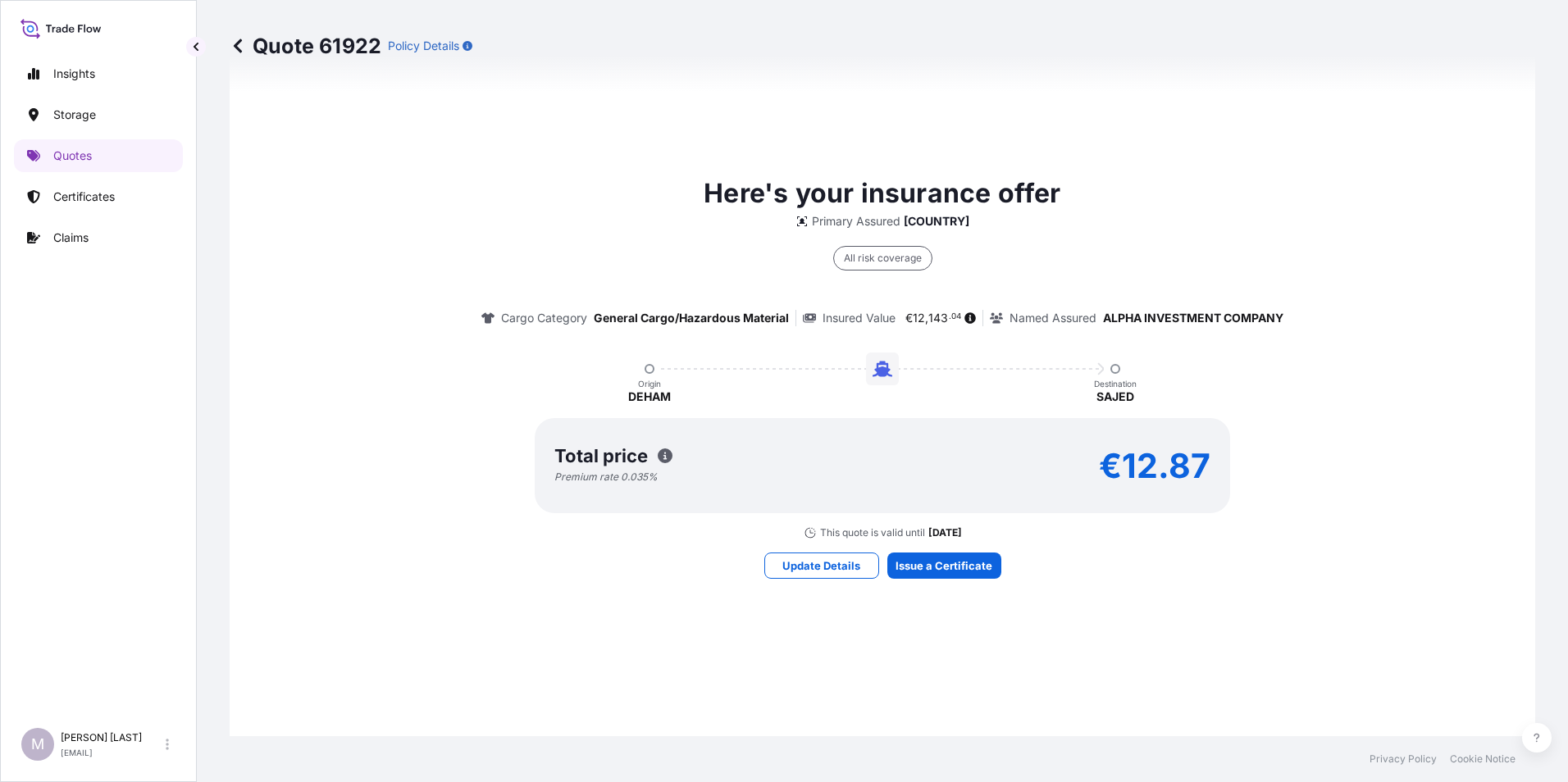 scroll, scrollTop: 1100, scrollLeft: 0, axis: vertical 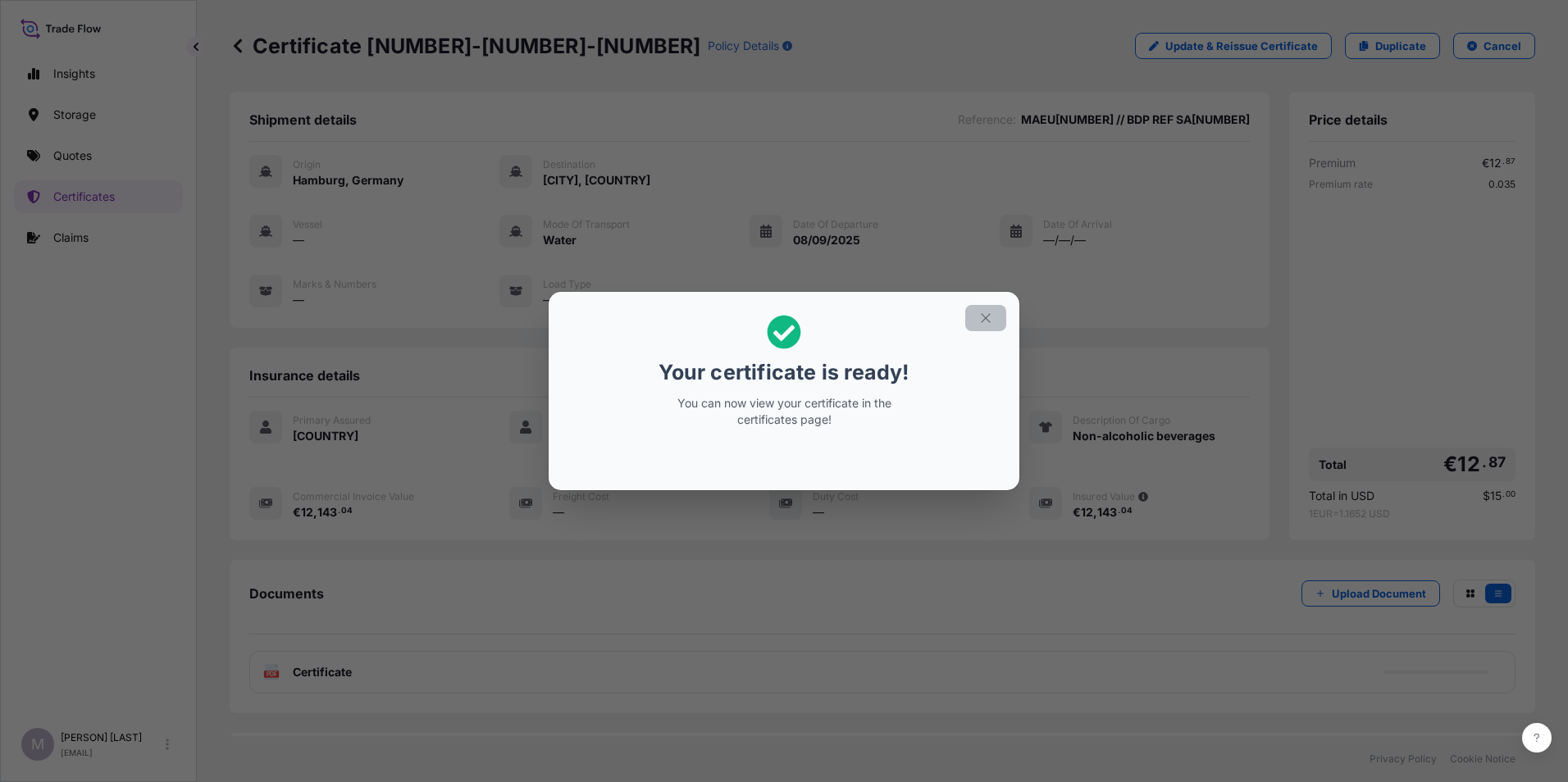 click 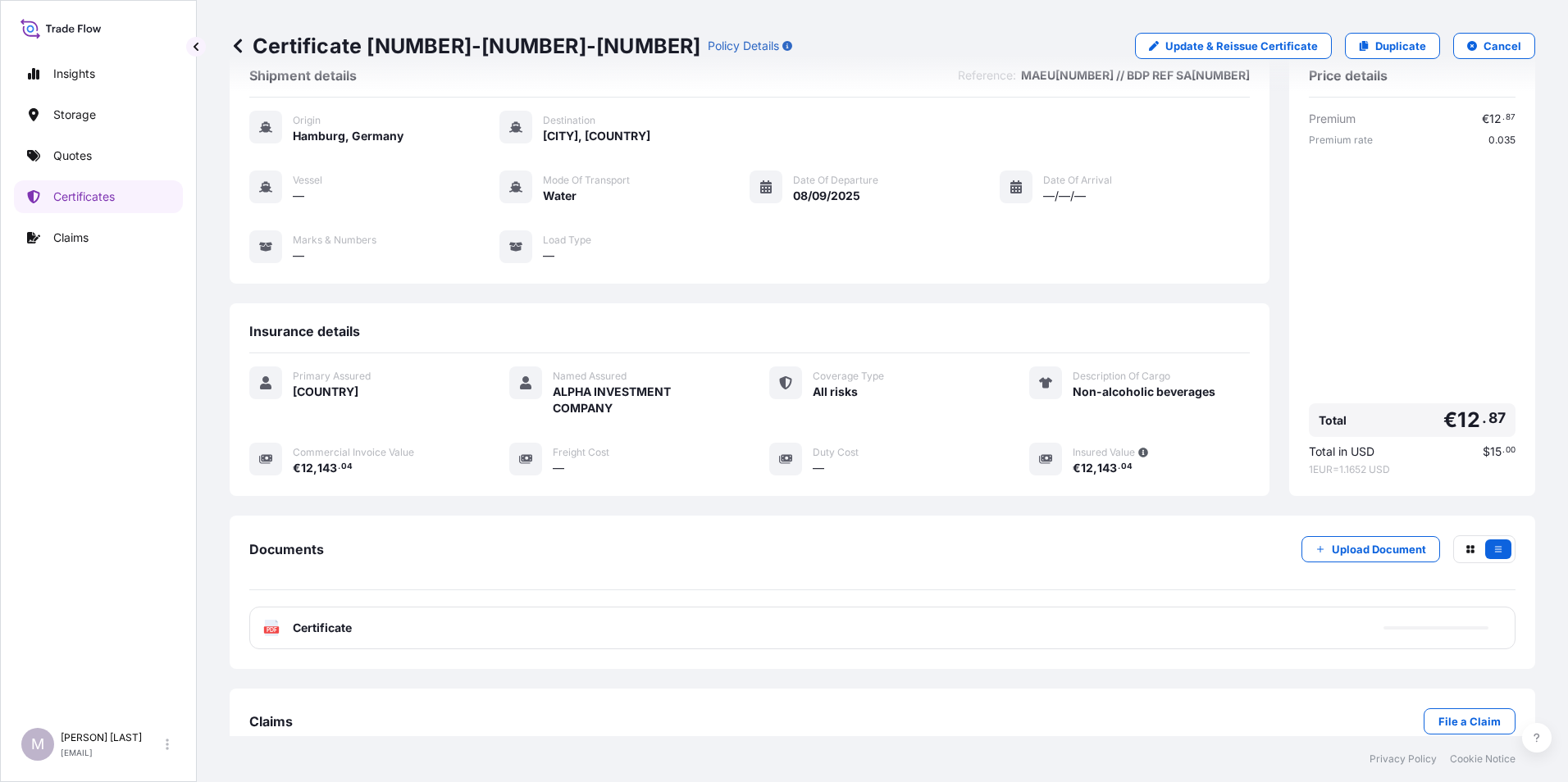 scroll, scrollTop: 80, scrollLeft: 0, axis: vertical 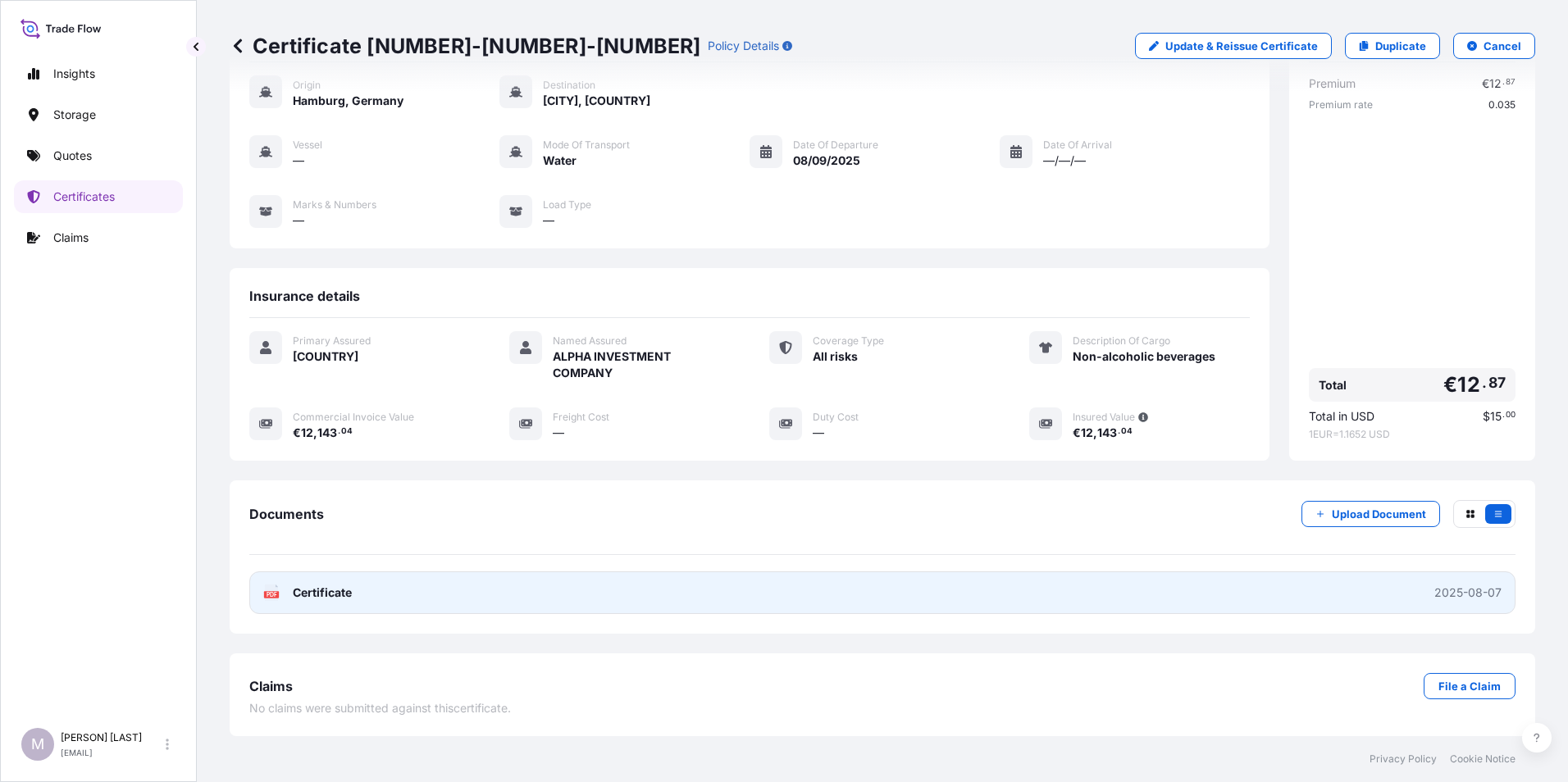 click on "PDF Certificate 2025-08-07" at bounding box center [882, 593] 